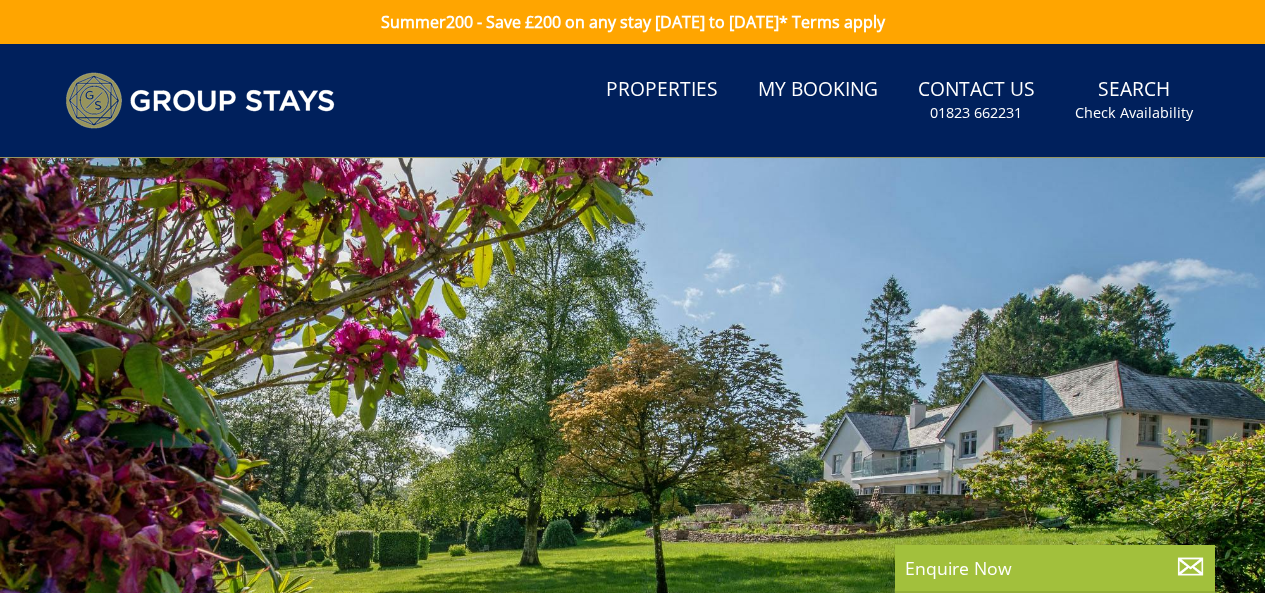 select 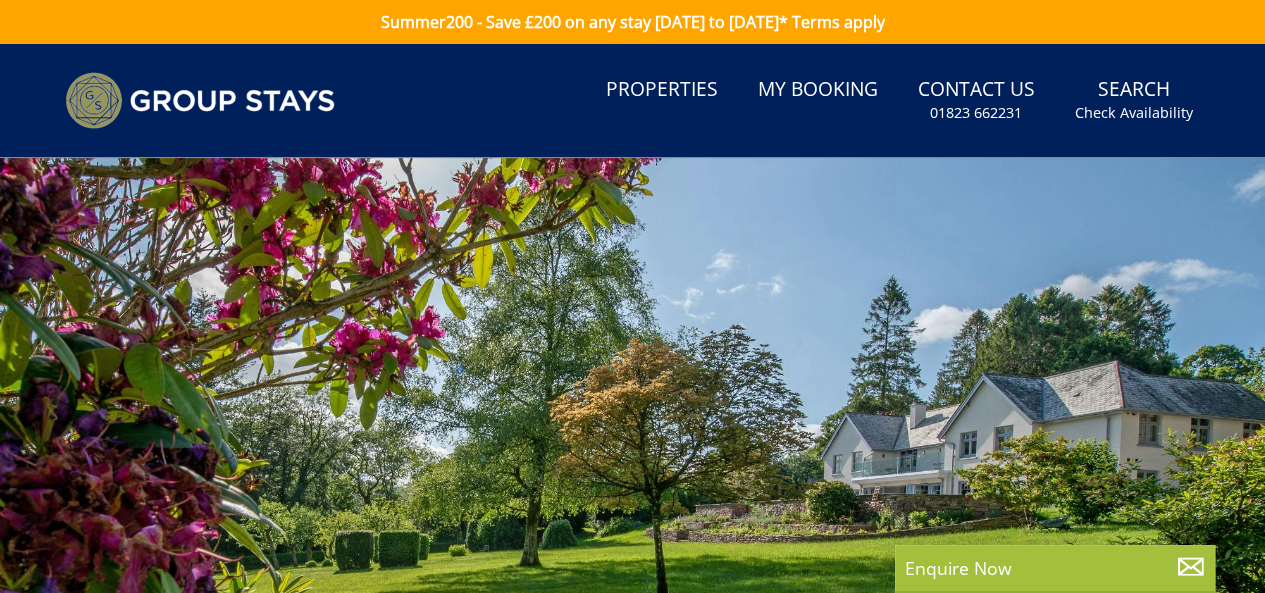 scroll, scrollTop: 0, scrollLeft: 0, axis: both 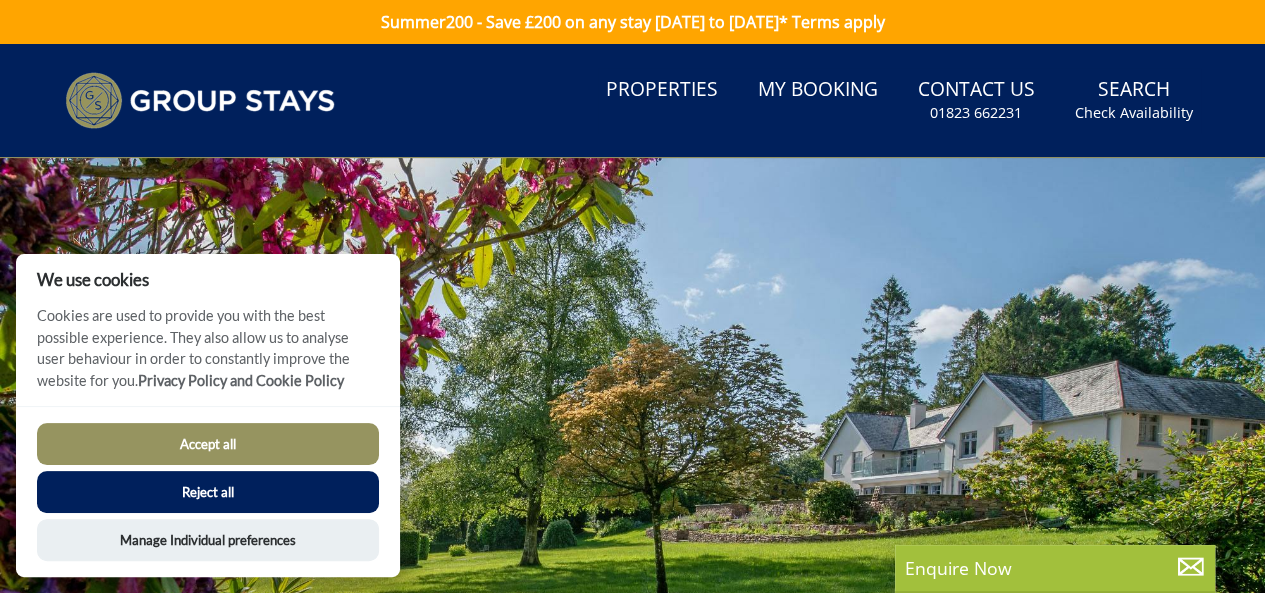 click on "Accept all" at bounding box center (208, 444) 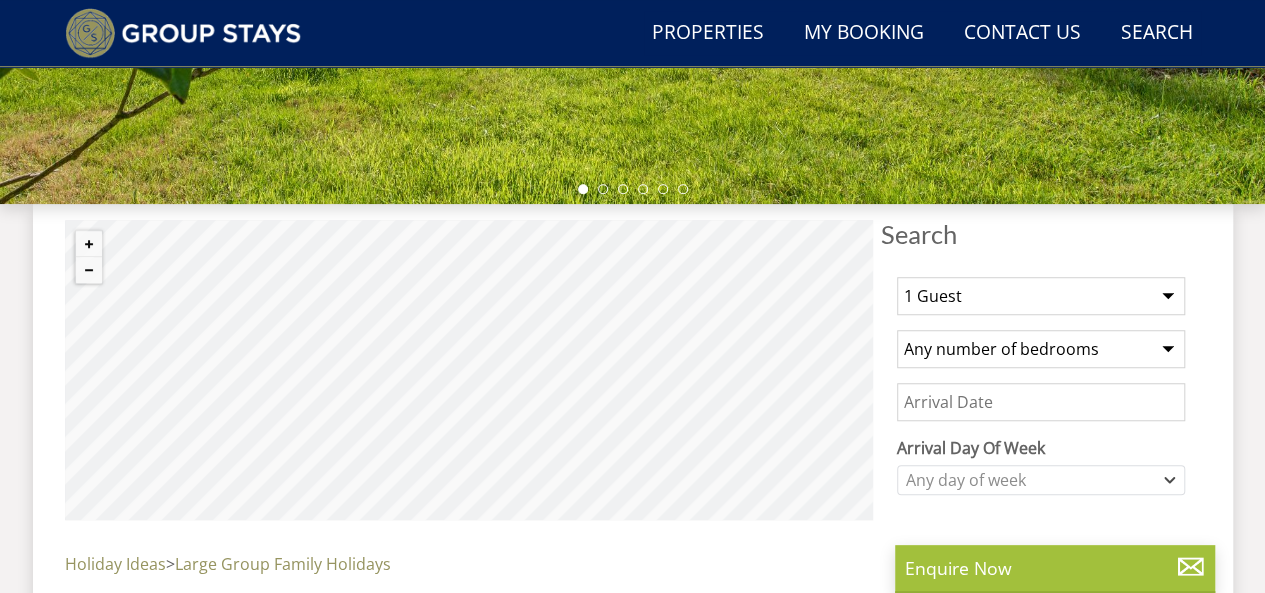scroll, scrollTop: 700, scrollLeft: 0, axis: vertical 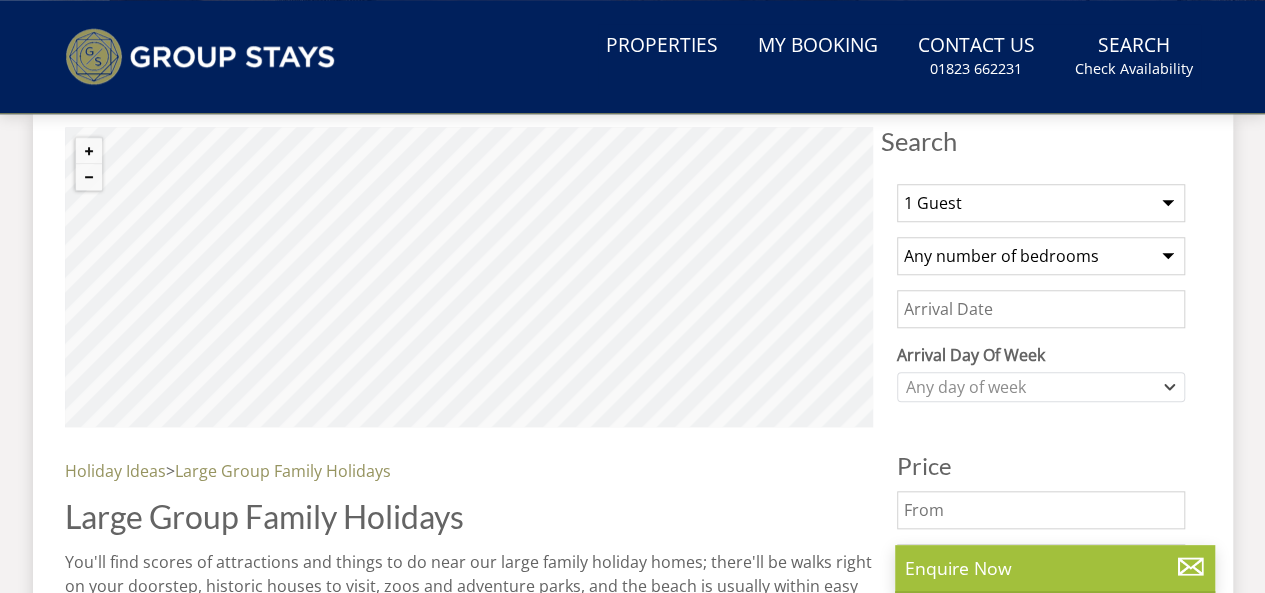 select on "10" 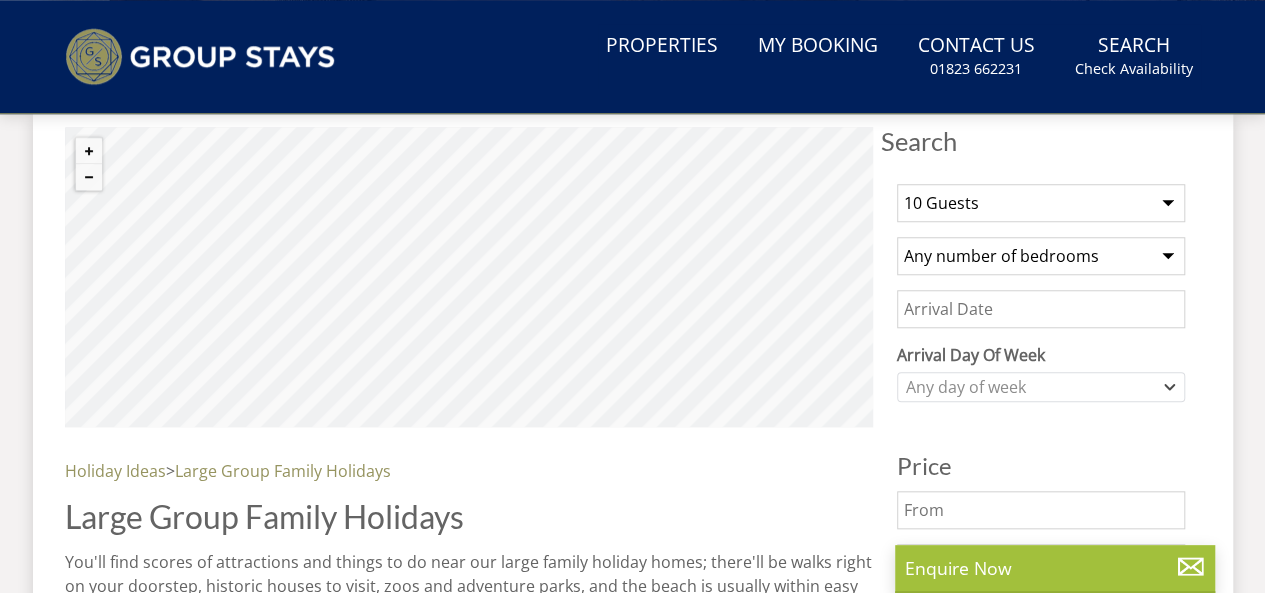 click on "1 Guest
2 Guests
3 Guests
4 Guests
5 Guests
6 Guests
7 Guests
8 Guests
9 Guests
10 Guests
11 Guests
12 Guests
13 Guests
14 Guests
15 Guests
16 Guests
17 Guests
18 Guests
19 Guests
20 Guests
21 Guests
22 Guests
23 Guests
24 Guests
25 Guests
26 Guests
27 Guests
28 Guests
29 Guests
30 Guests
31 Guests
32 Guests" at bounding box center [1041, 203] 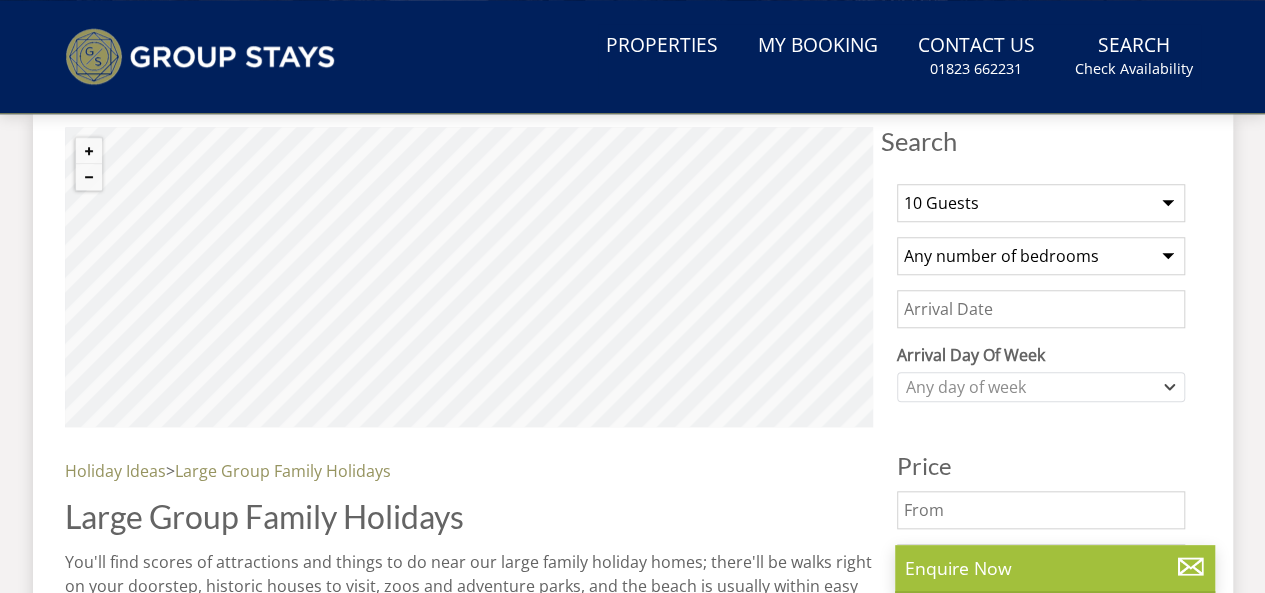 select on "7" 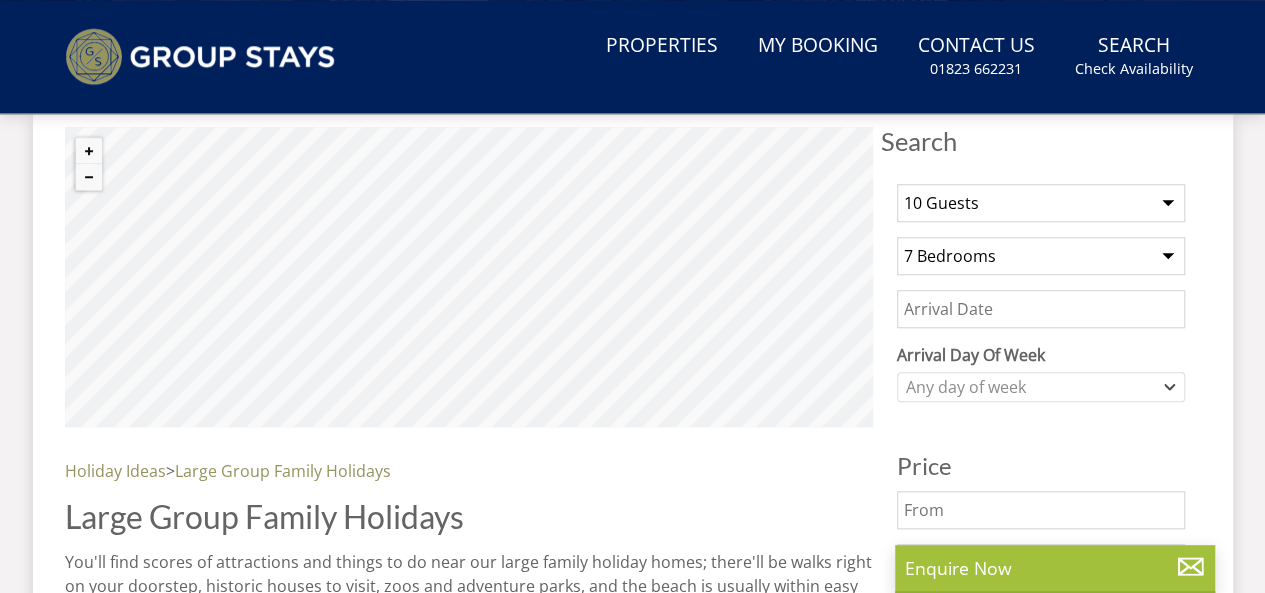 click on "Any number of bedrooms
4 Bedrooms
5 Bedrooms
6 Bedrooms
7 Bedrooms
8 Bedrooms
9 Bedrooms
10 Bedrooms
11 Bedrooms
12 Bedrooms
13 Bedrooms
14 Bedrooms
15 Bedrooms
16 Bedrooms" at bounding box center [1041, 256] 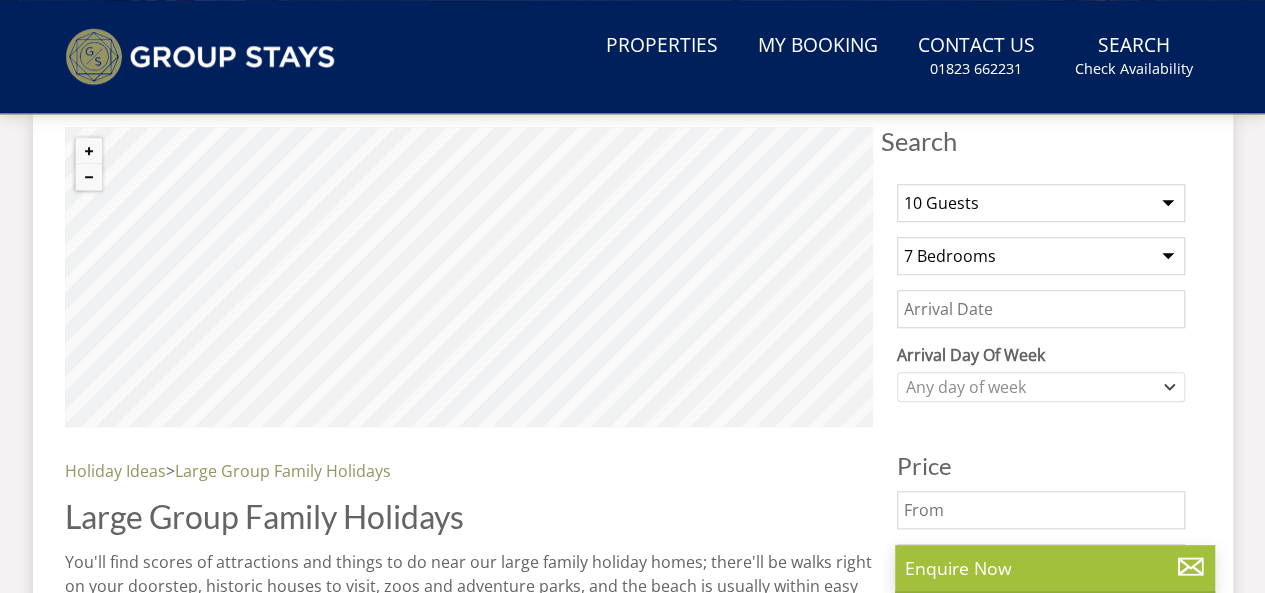 click on "Date" at bounding box center (1041, 309) 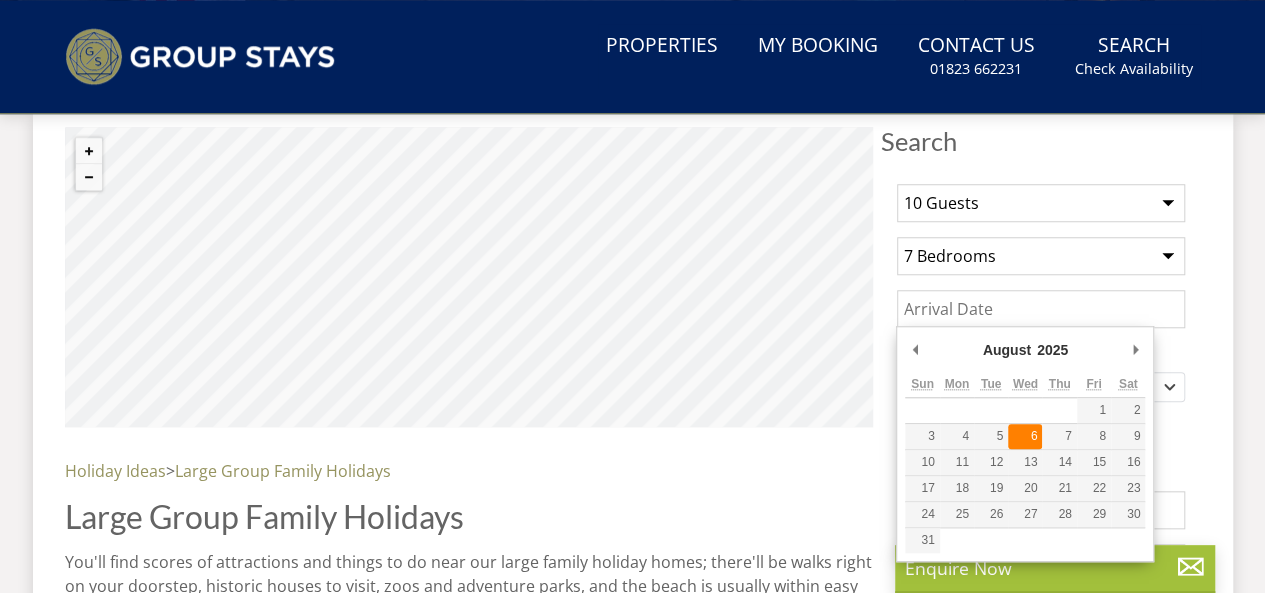 type on "06/08/2025" 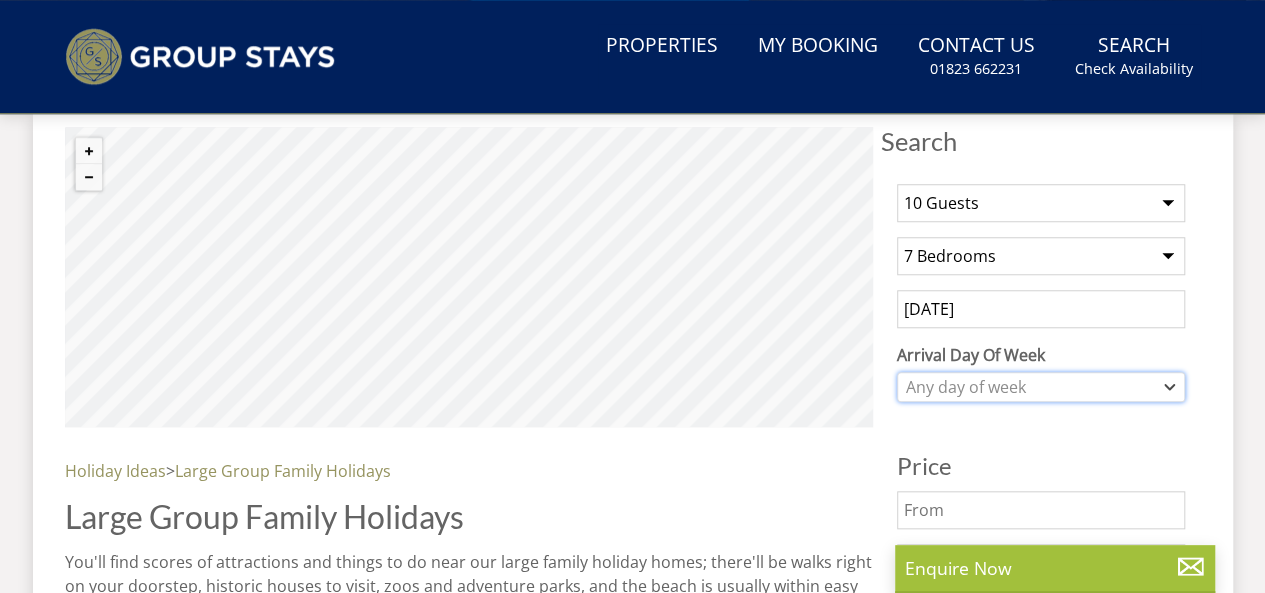click on "Any day of week" at bounding box center [1030, 387] 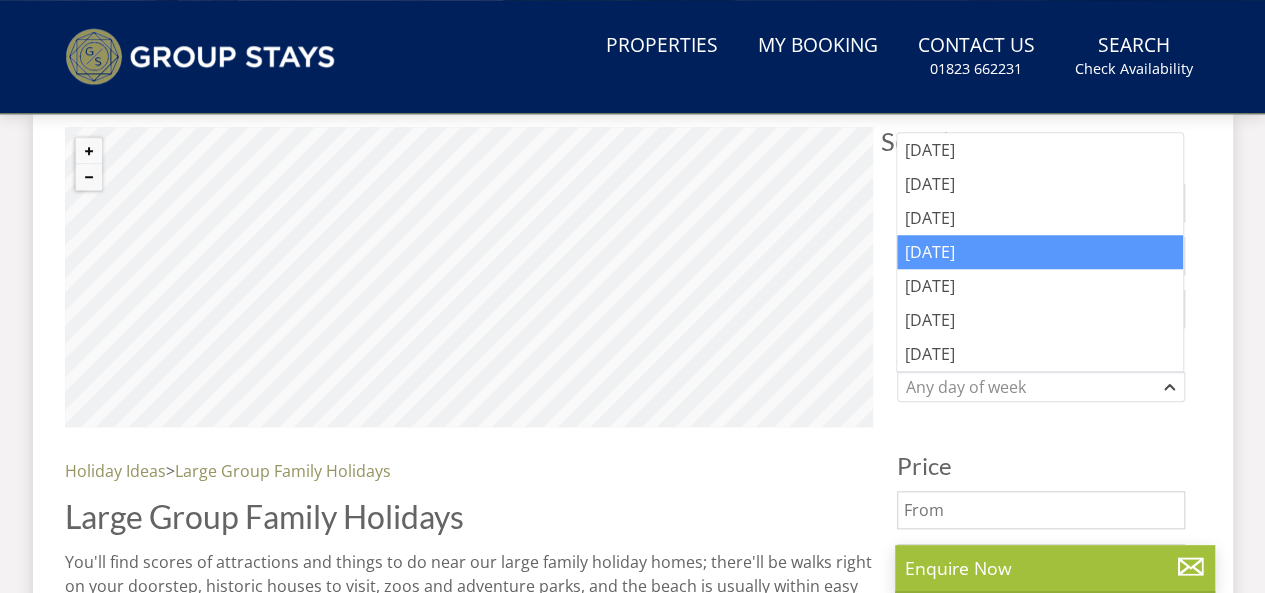 click on "[DATE]" at bounding box center (1040, 252) 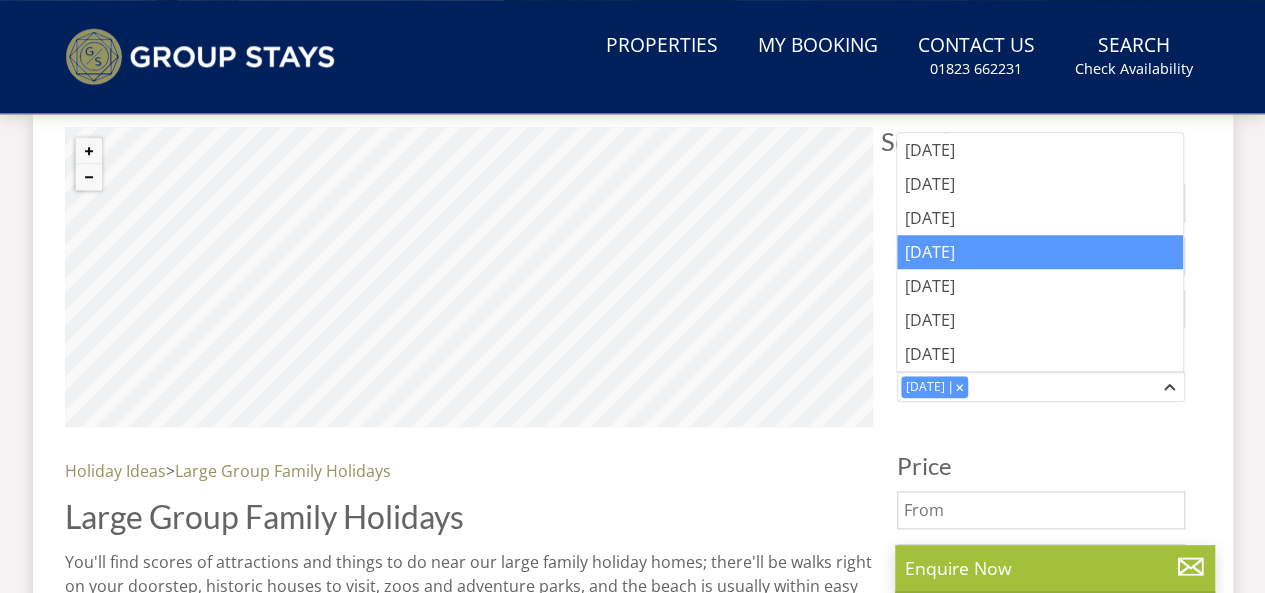 click on "1 Guest
2 Guests
3 Guests
4 Guests
5 Guests
6 Guests
7 Guests
8 Guests
9 Guests
10 Guests
11 Guests
12 Guests
13 Guests
14 Guests
15 Guests
16 Guests
17 Guests
18 Guests
19 Guests
20 Guests
21 Guests
22 Guests
23 Guests
24 Guests
25 Guests
26 Guests
27 Guests
28 Guests
29 Guests
30 Guests
31 Guests
32 Guests
Any number of bedrooms
4 Bedrooms
5 Bedrooms
6 Bedrooms
7 Bedrooms
8 Bedrooms
9 Bedrooms
10 Bedrooms
11 Bedrooms
12 Bedrooms
13 Bedrooms
14 Bedrooms
15 Bedrooms
16 Bedrooms
06/08/2025
Arrival Day Of Week
Monday Tuesday Wednesday Thursday Friday Saturday Sunday Thursday
Price
Pets" at bounding box center (1041, 629) 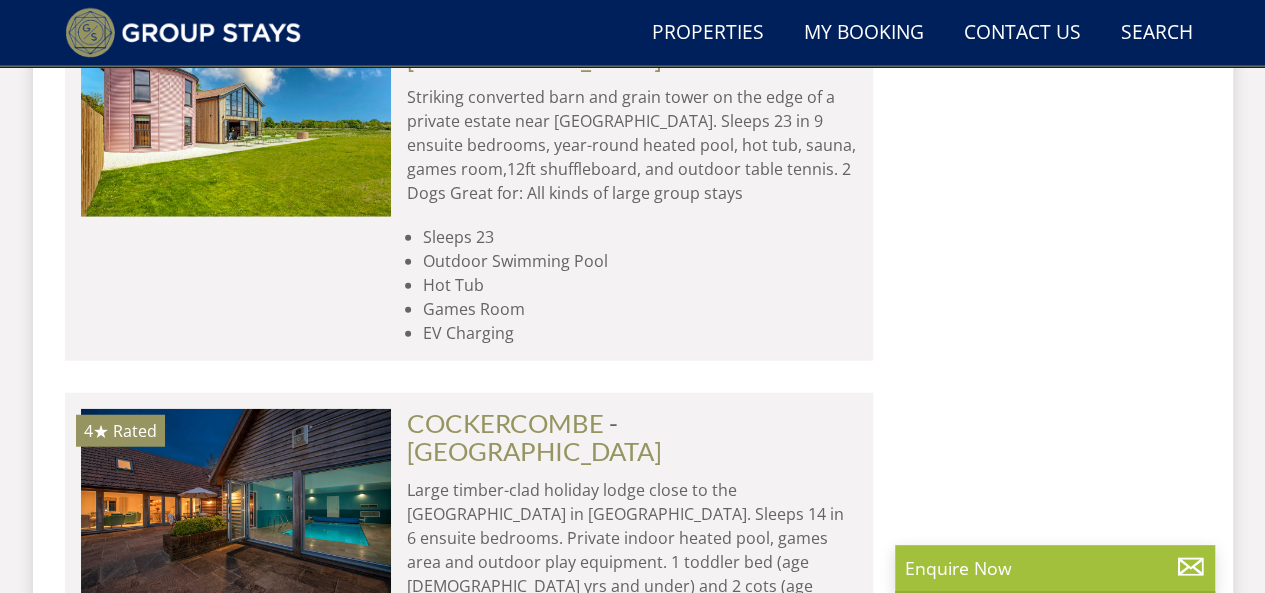 scroll, scrollTop: 2399, scrollLeft: 0, axis: vertical 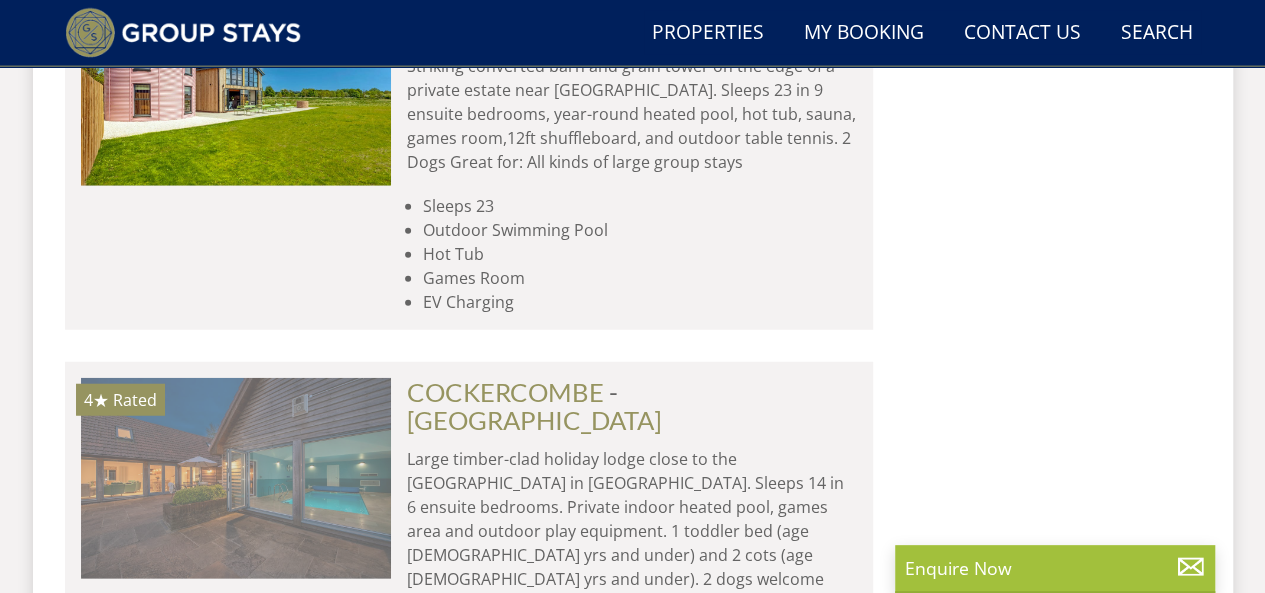 click at bounding box center [236, 478] 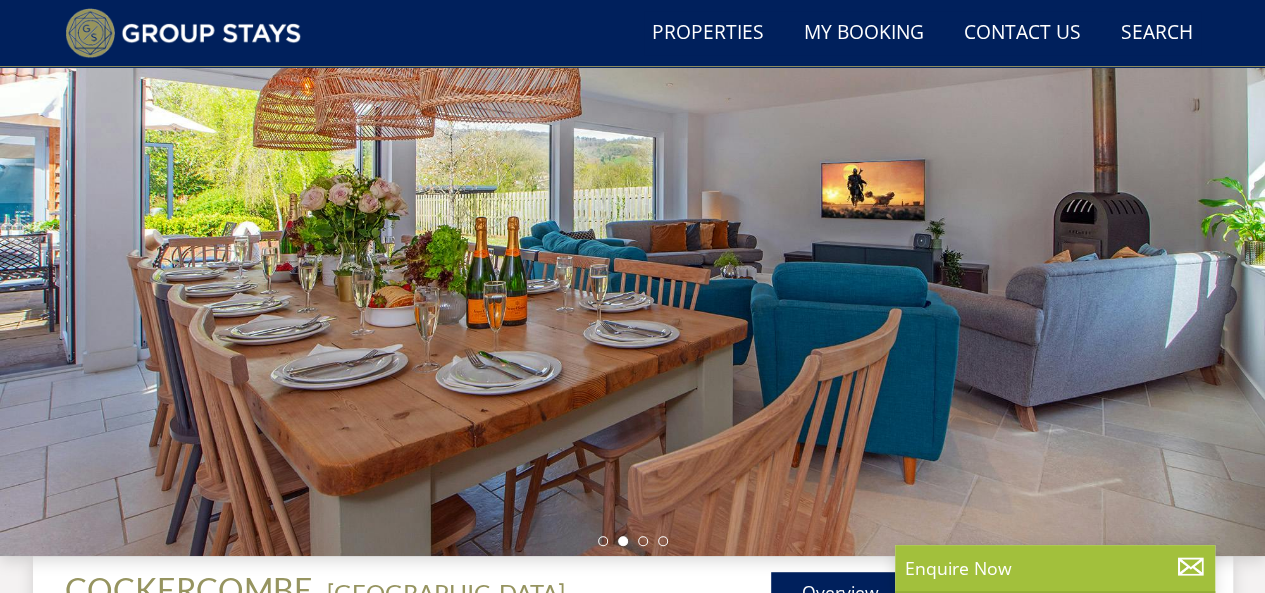 scroll, scrollTop: 95, scrollLeft: 0, axis: vertical 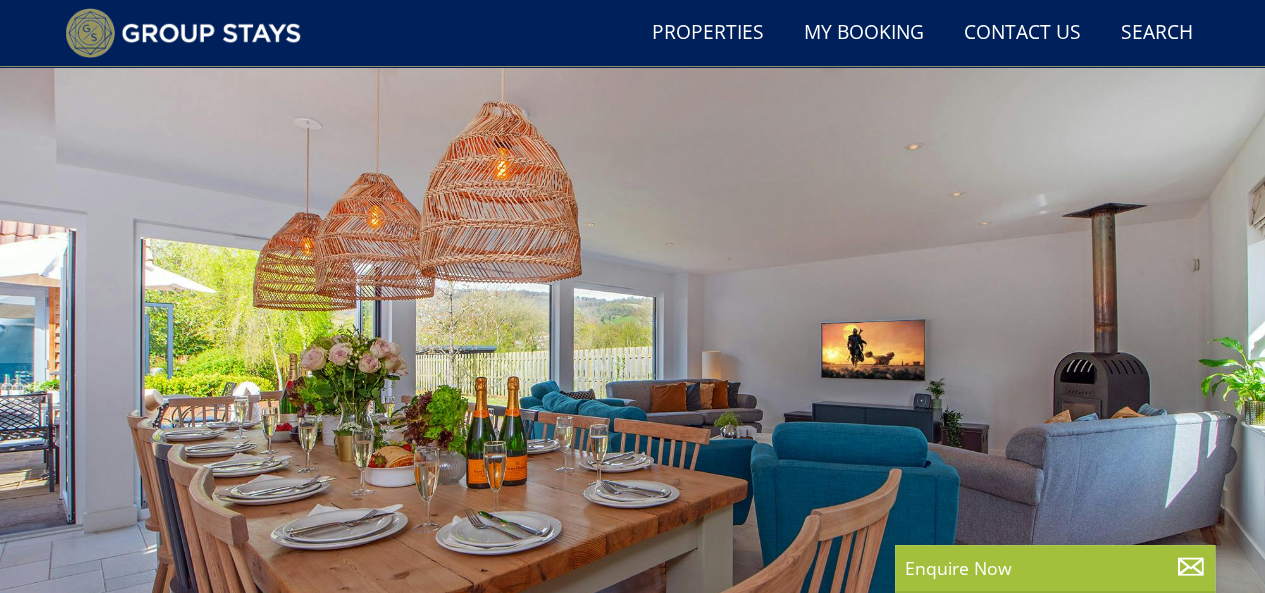 click at bounding box center [632, 366] 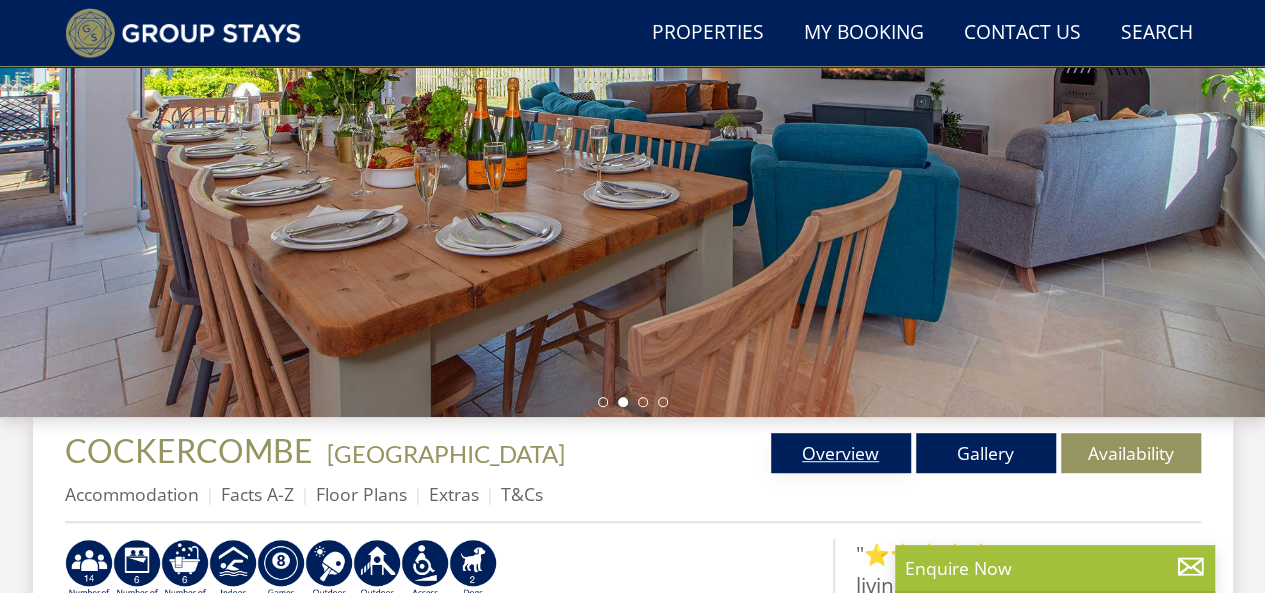 scroll, scrollTop: 395, scrollLeft: 0, axis: vertical 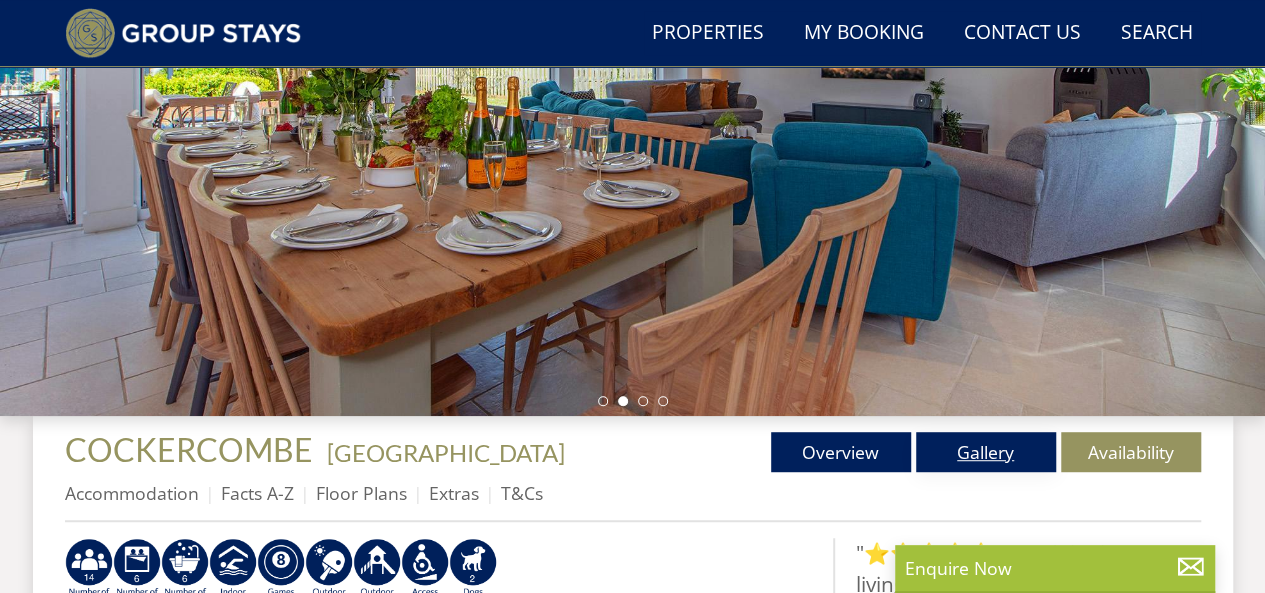 click on "Gallery" at bounding box center [986, 452] 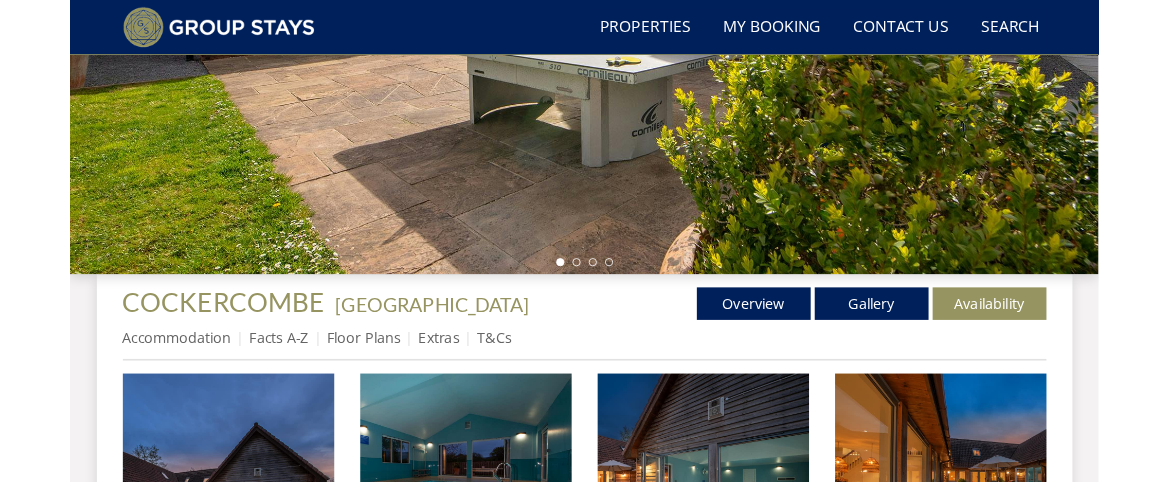 scroll, scrollTop: 700, scrollLeft: 0, axis: vertical 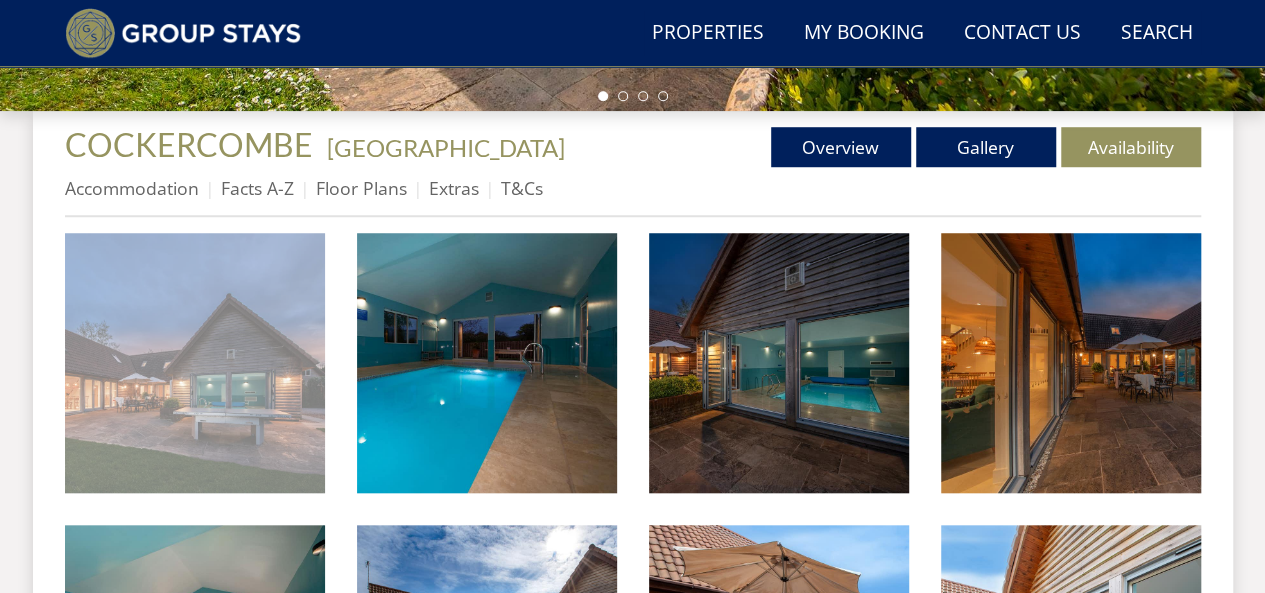 click at bounding box center [195, 363] 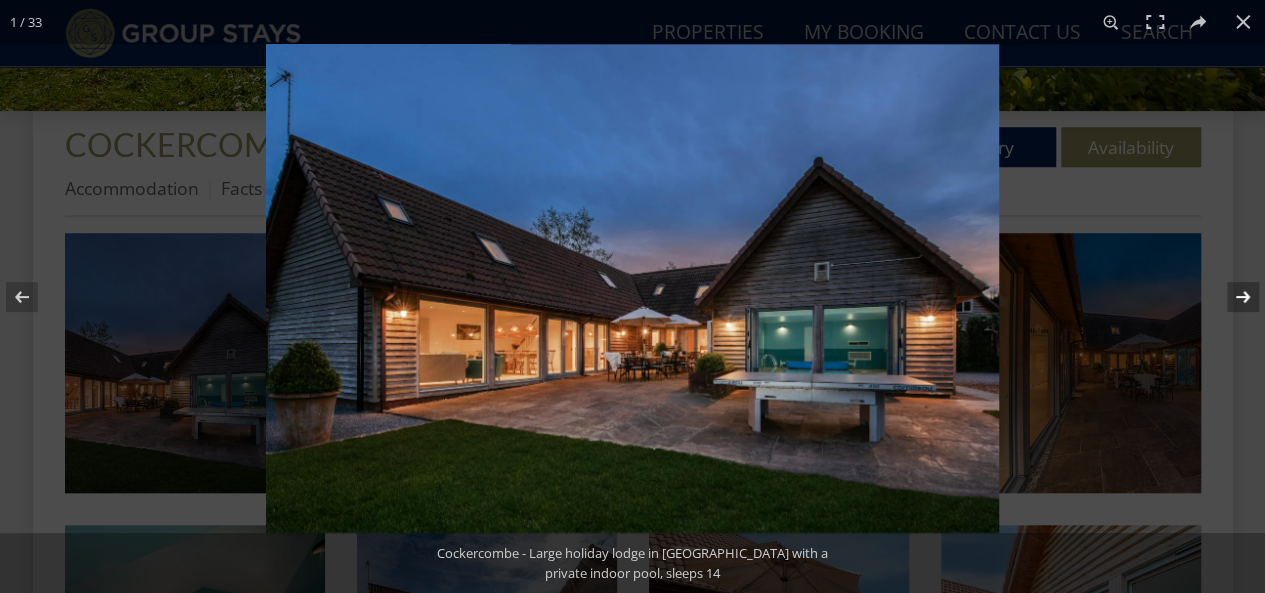 click at bounding box center [1230, 297] 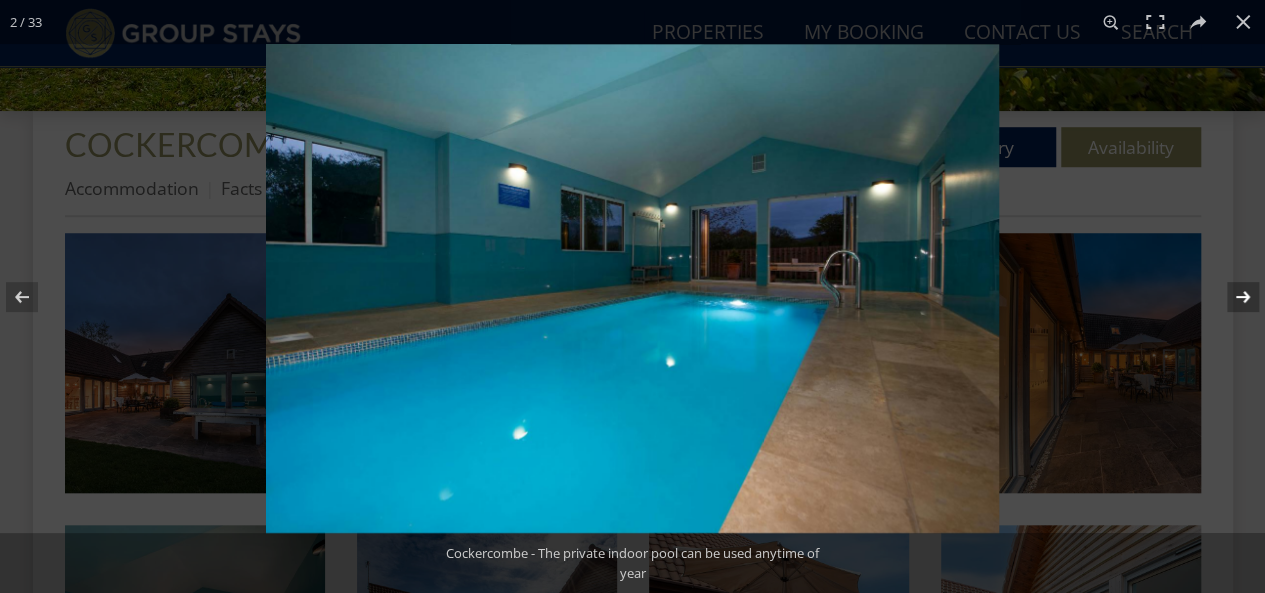 click at bounding box center (1230, 297) 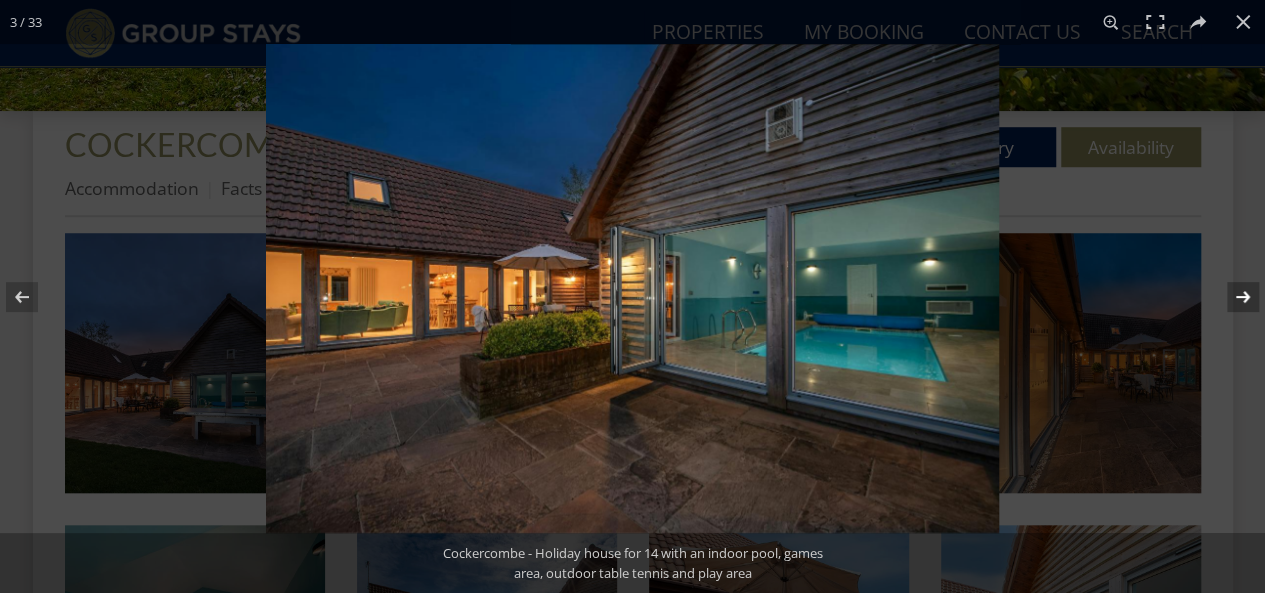 click at bounding box center [1230, 297] 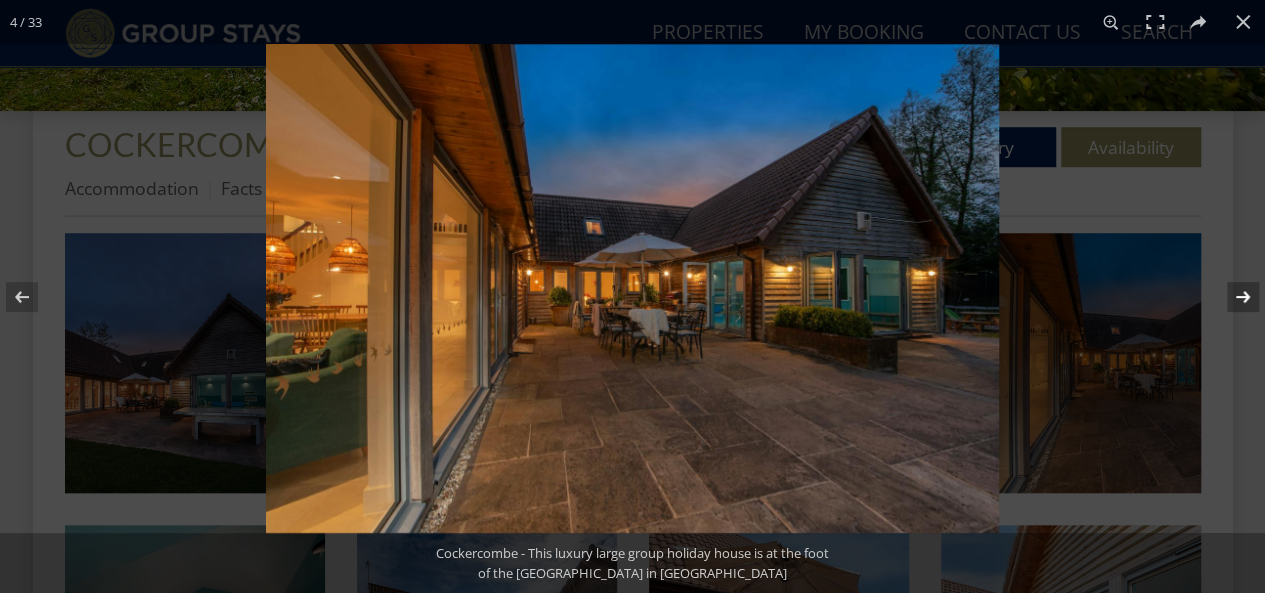 click at bounding box center (1230, 297) 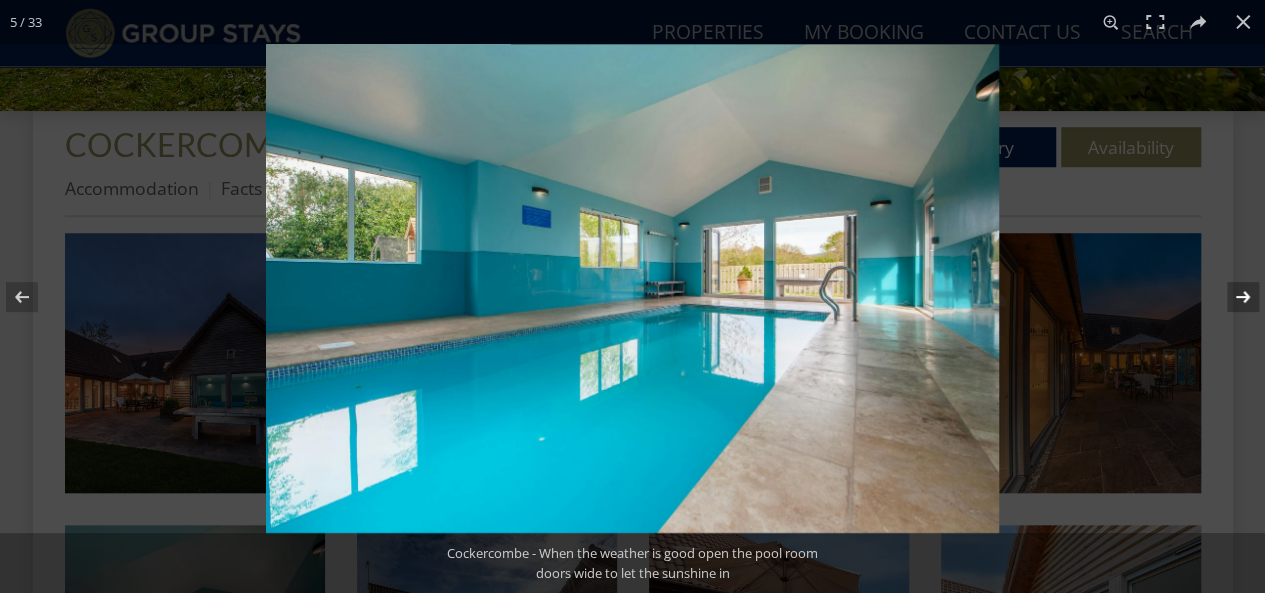 click at bounding box center [1230, 297] 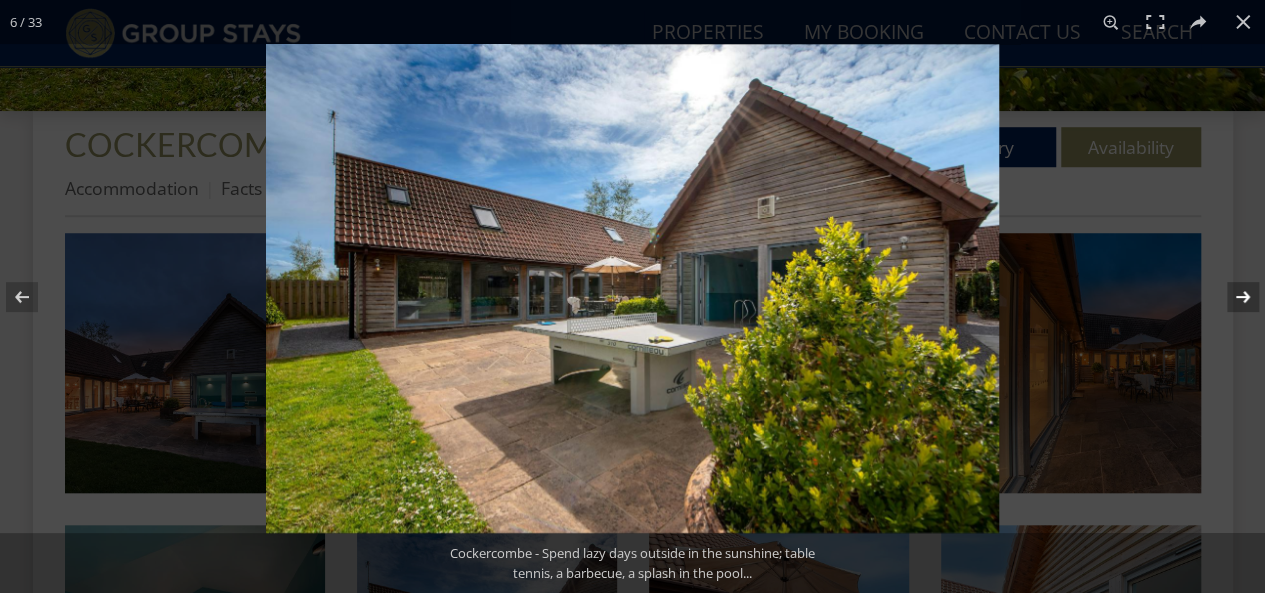 click at bounding box center (1230, 297) 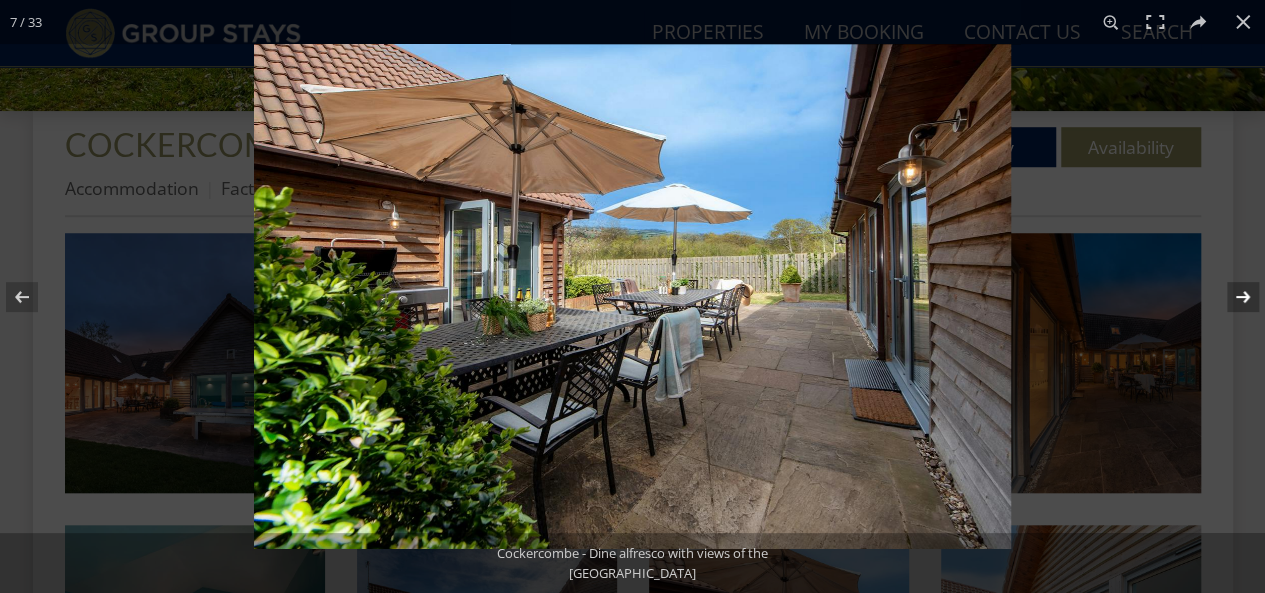 click at bounding box center [1230, 297] 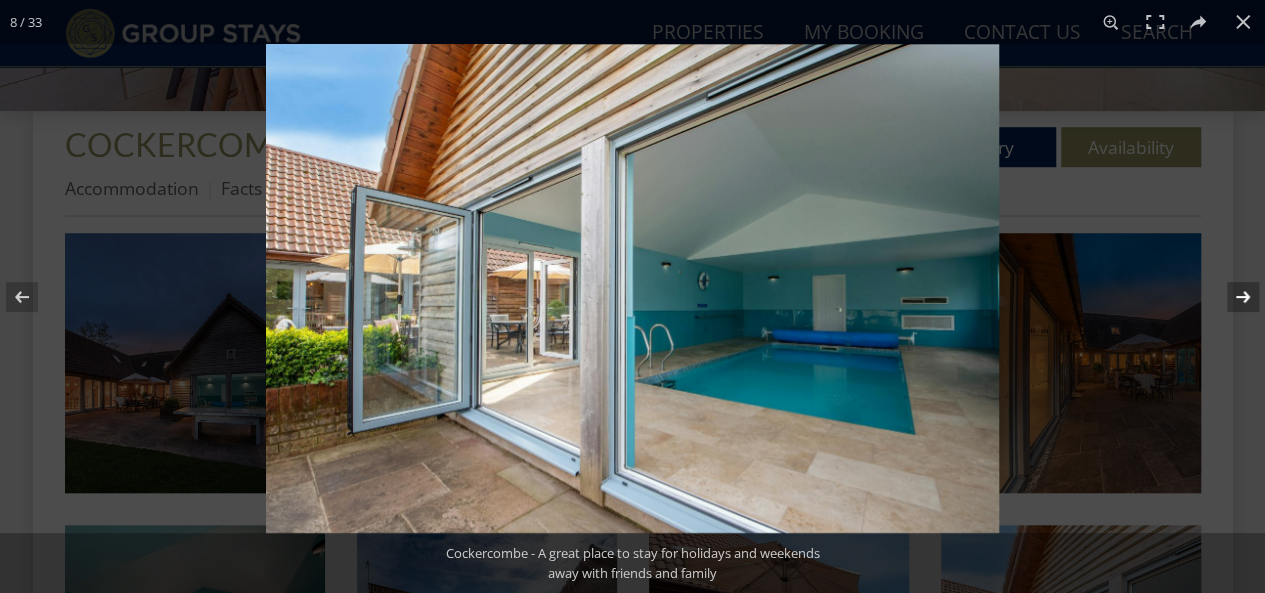 click at bounding box center (1230, 297) 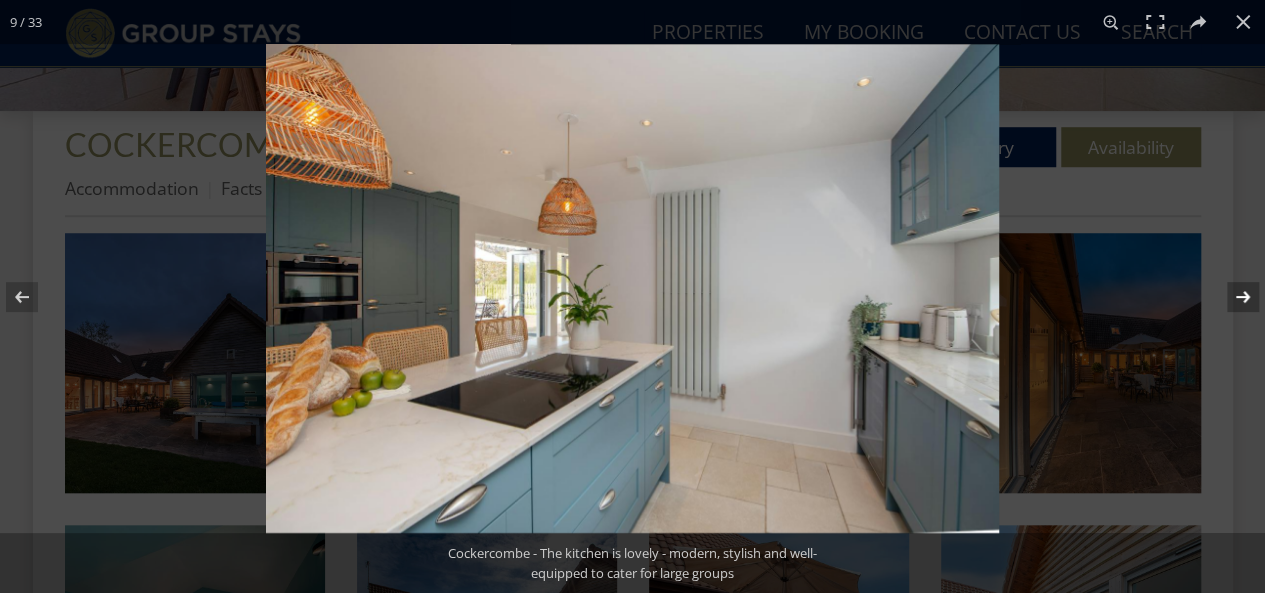 click at bounding box center (1230, 297) 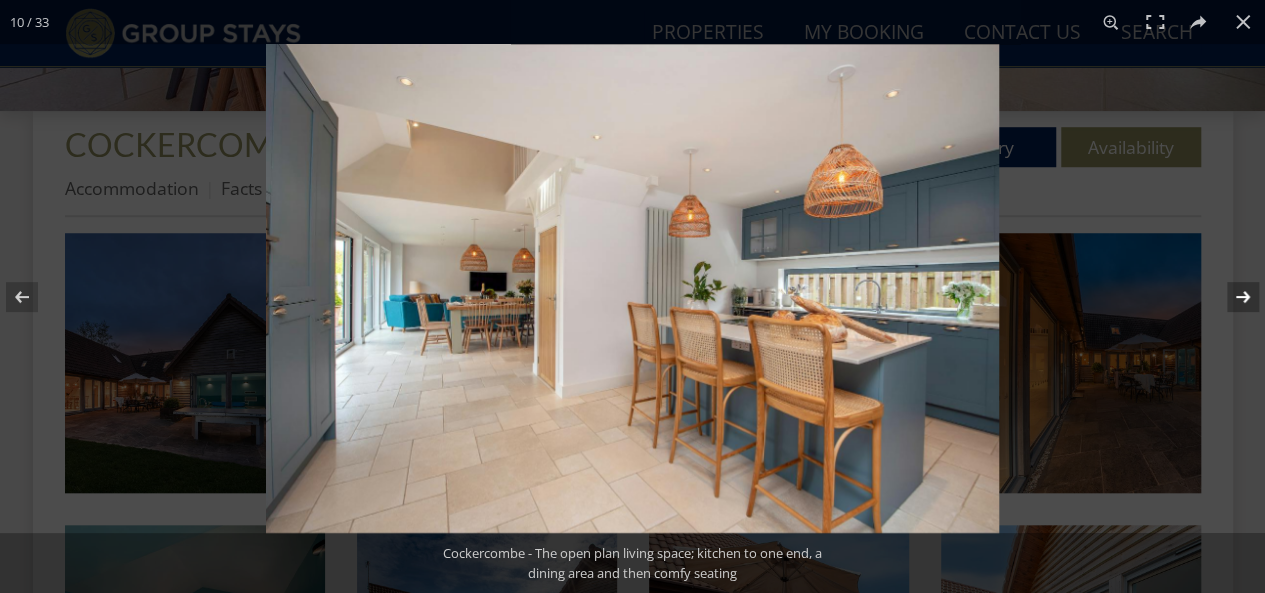 click at bounding box center (1230, 297) 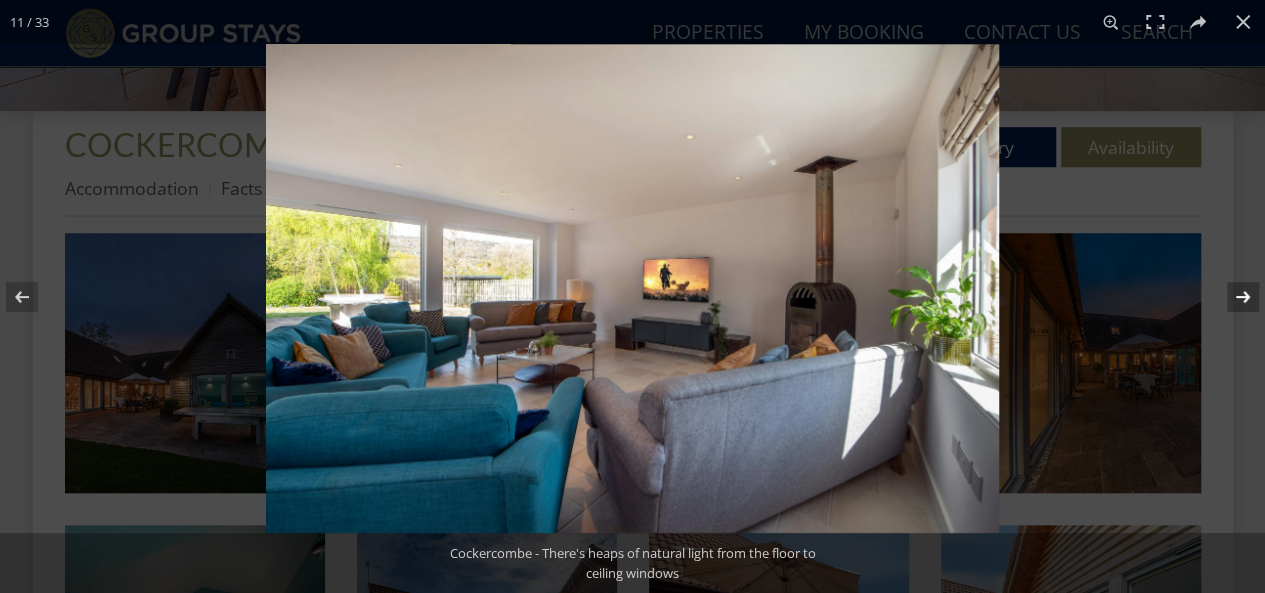 click at bounding box center [1230, 297] 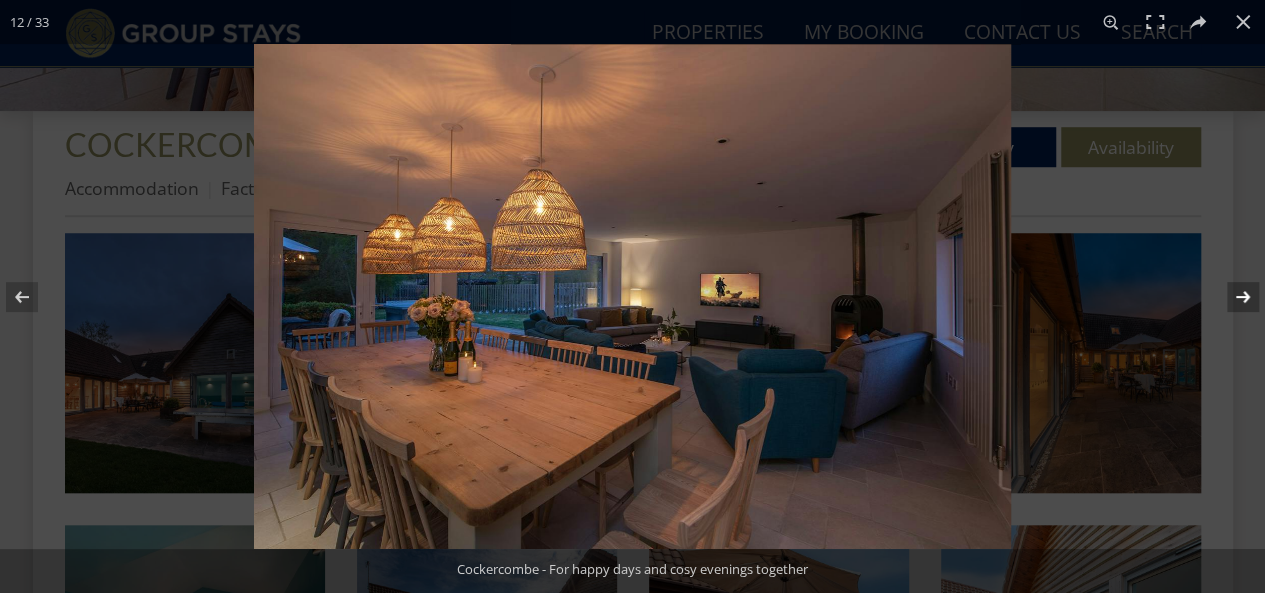 click at bounding box center (1230, 297) 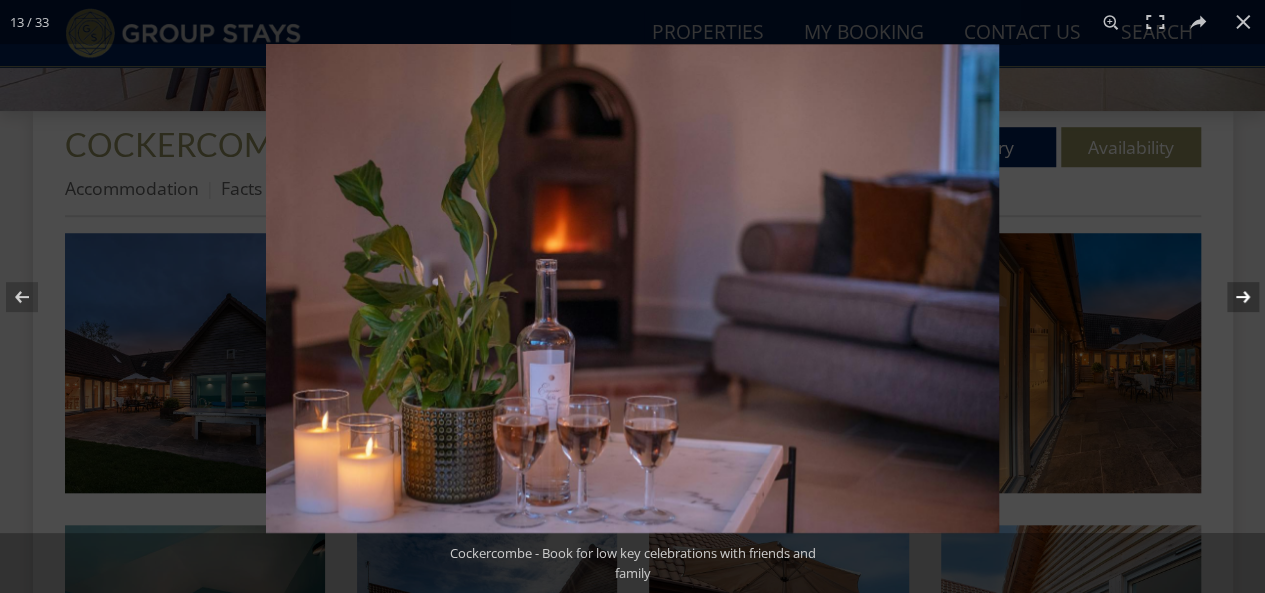 click at bounding box center (1230, 297) 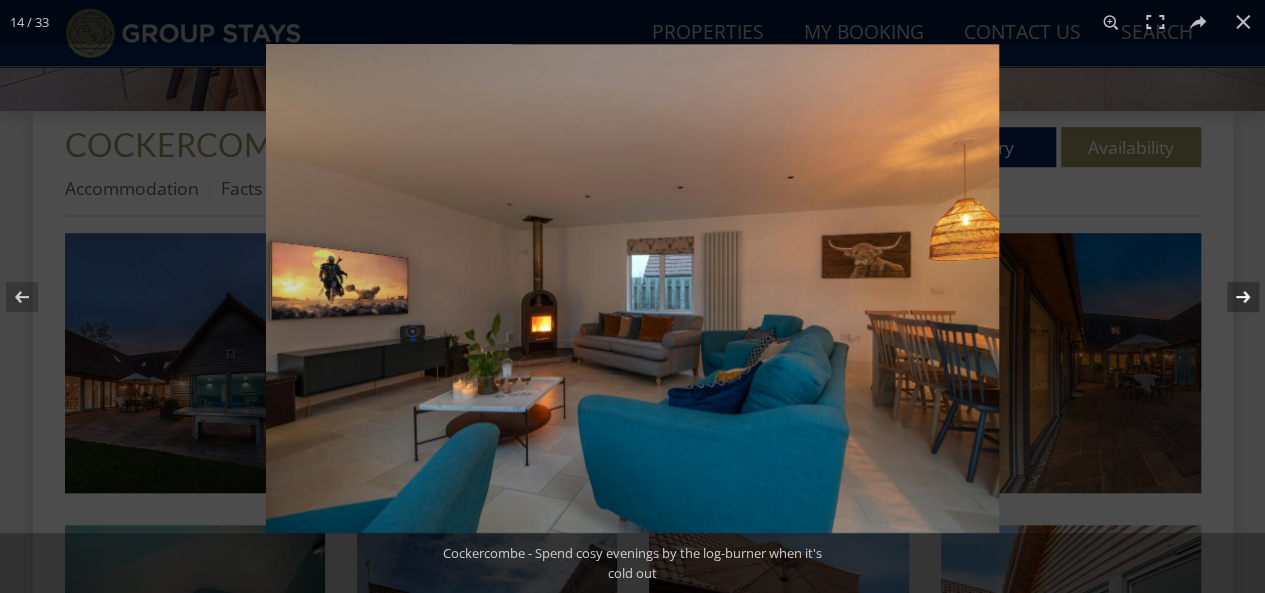 click at bounding box center (1230, 297) 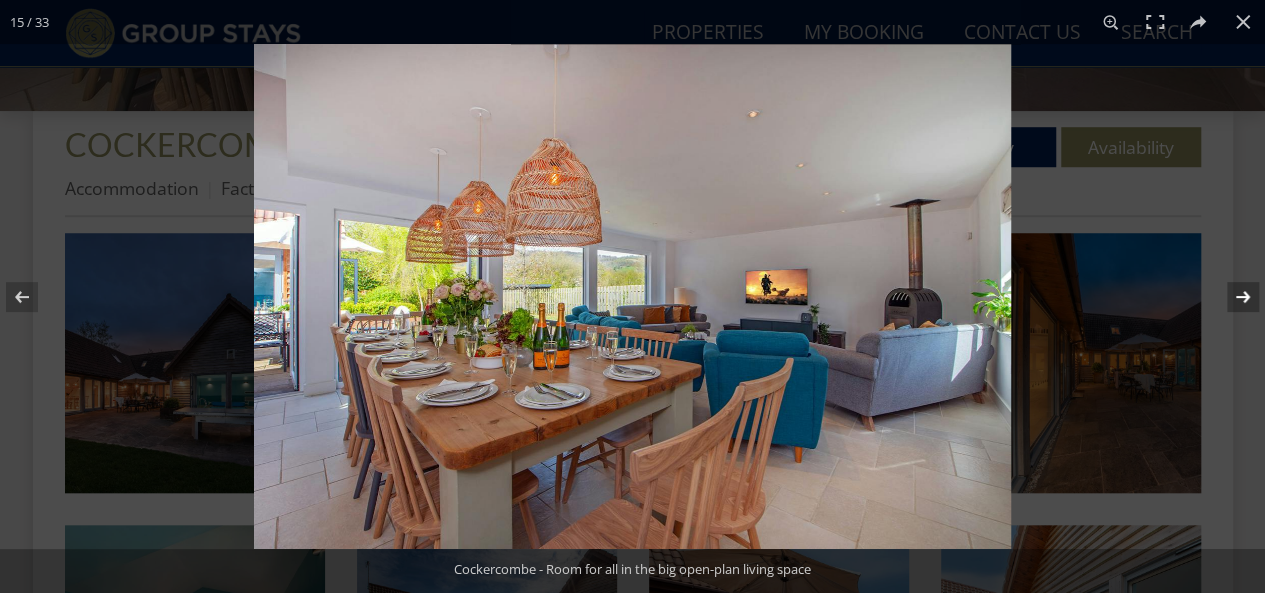 click at bounding box center [1230, 297] 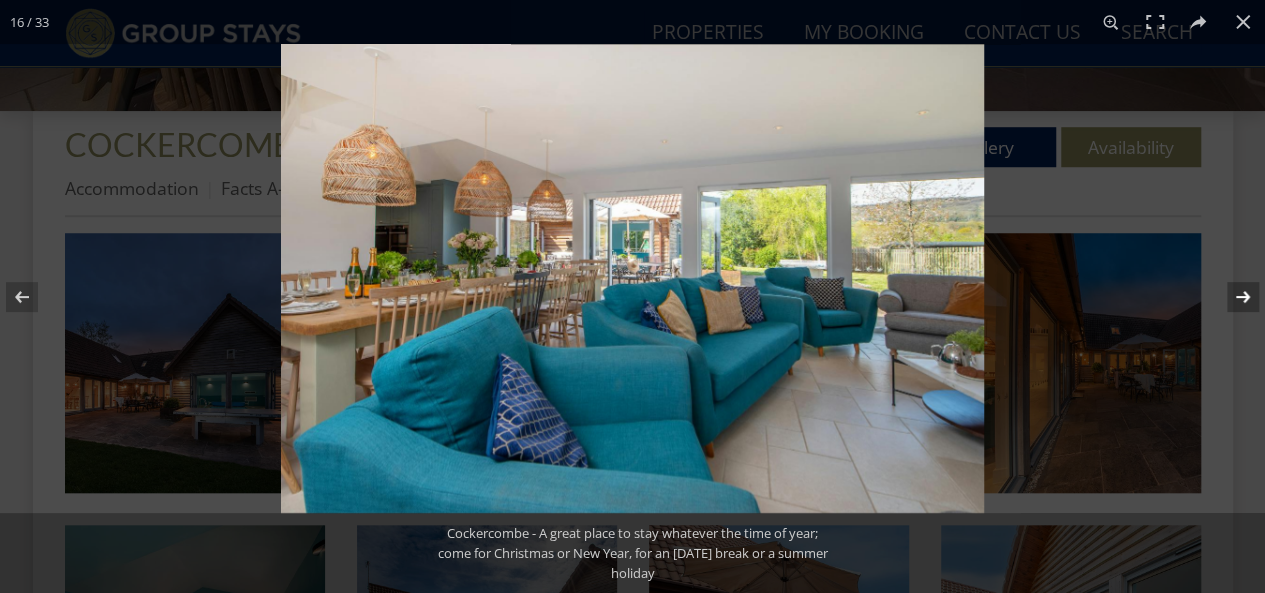 click at bounding box center (1230, 297) 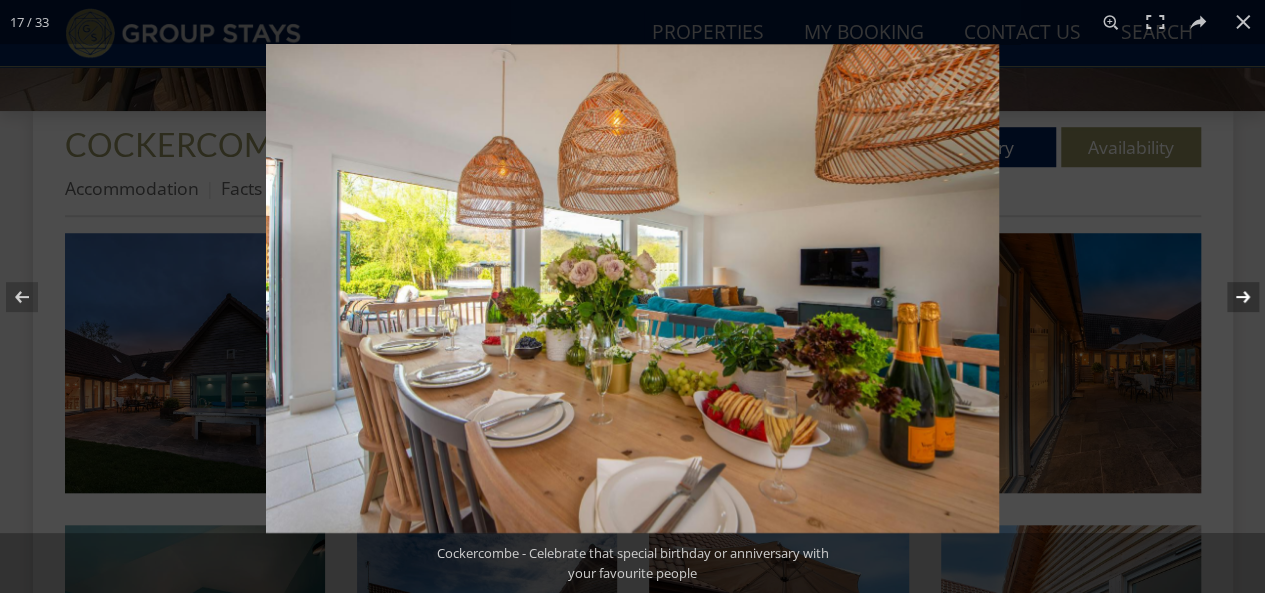 click at bounding box center [1230, 297] 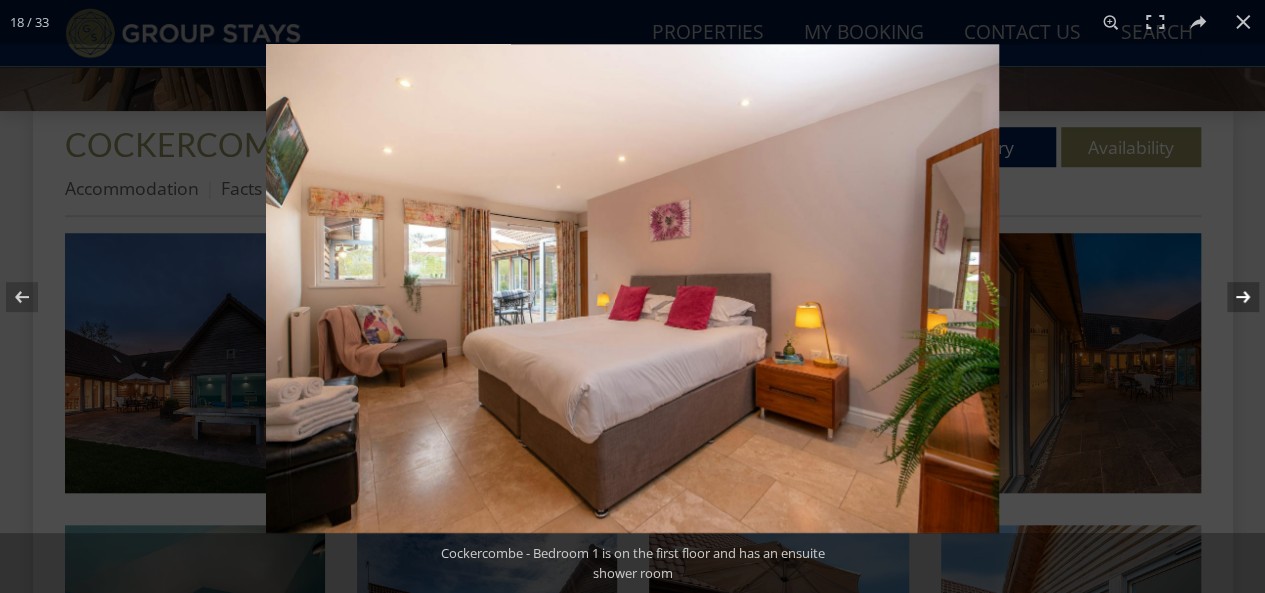 click at bounding box center [1230, 297] 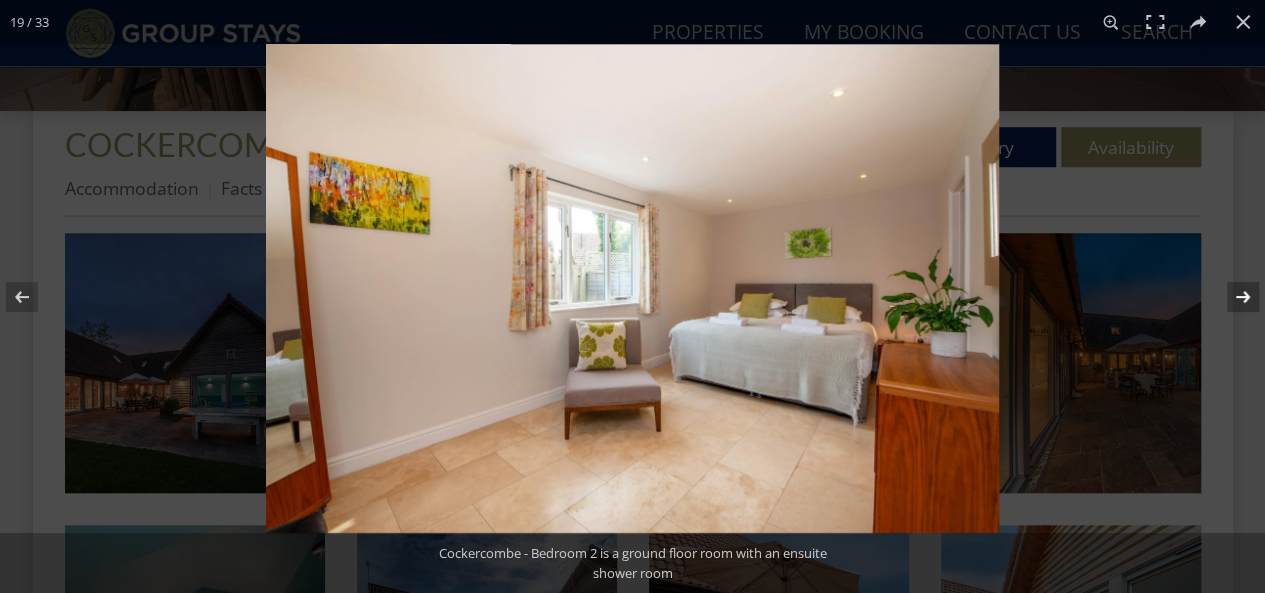 click at bounding box center [1230, 297] 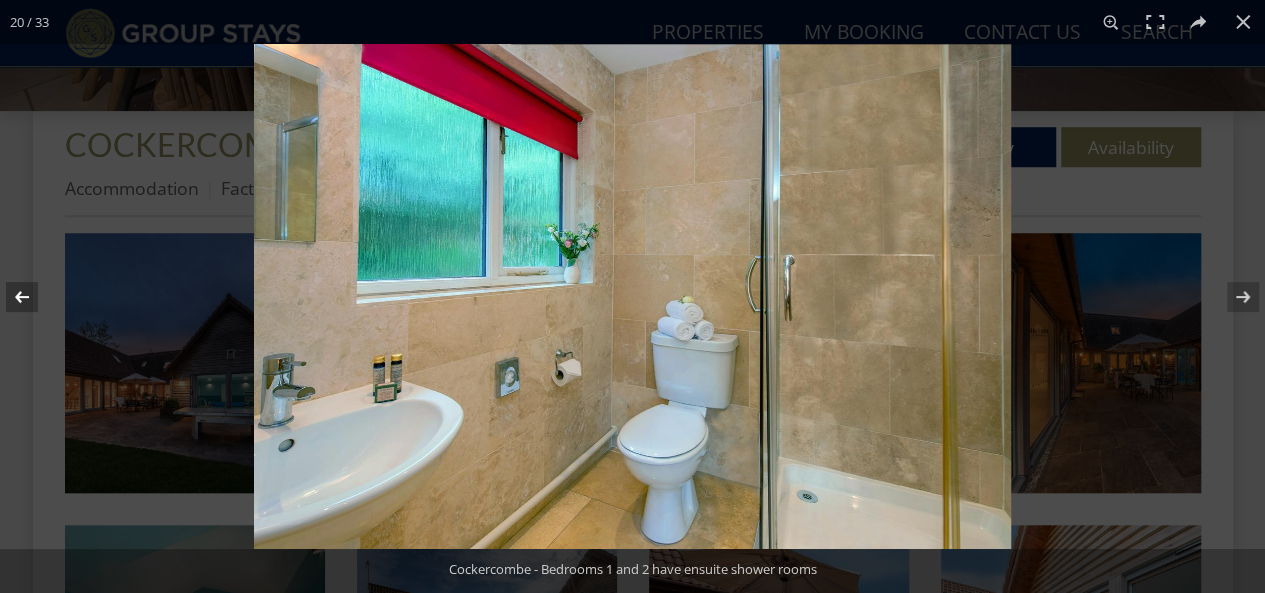 click at bounding box center [35, 297] 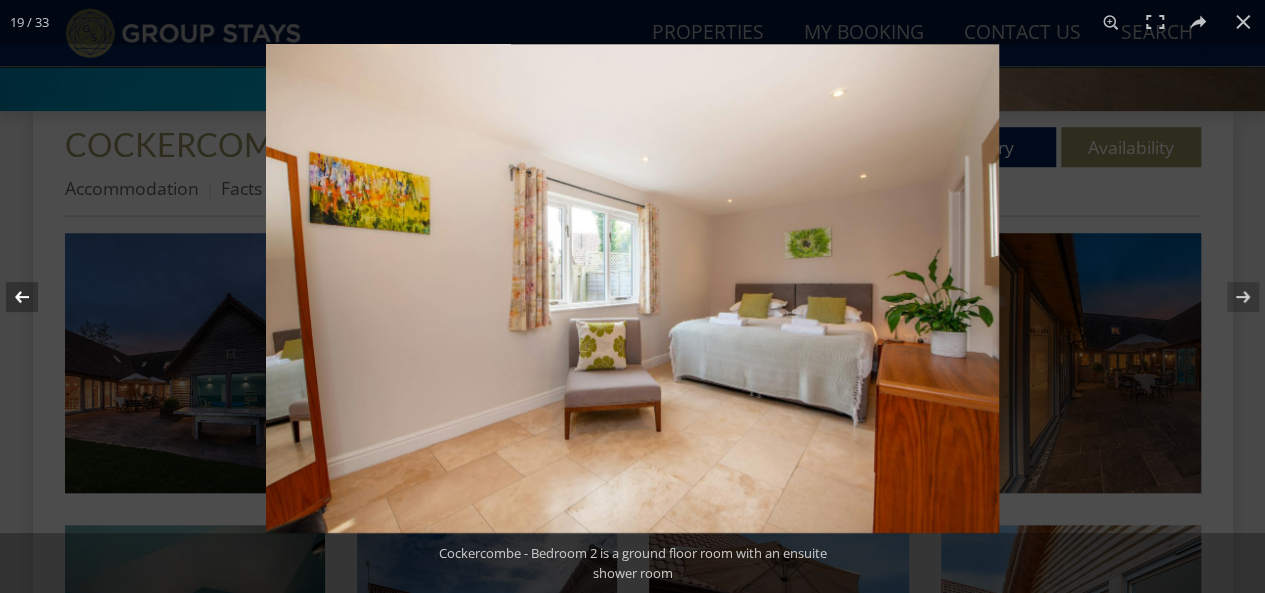 click at bounding box center [35, 297] 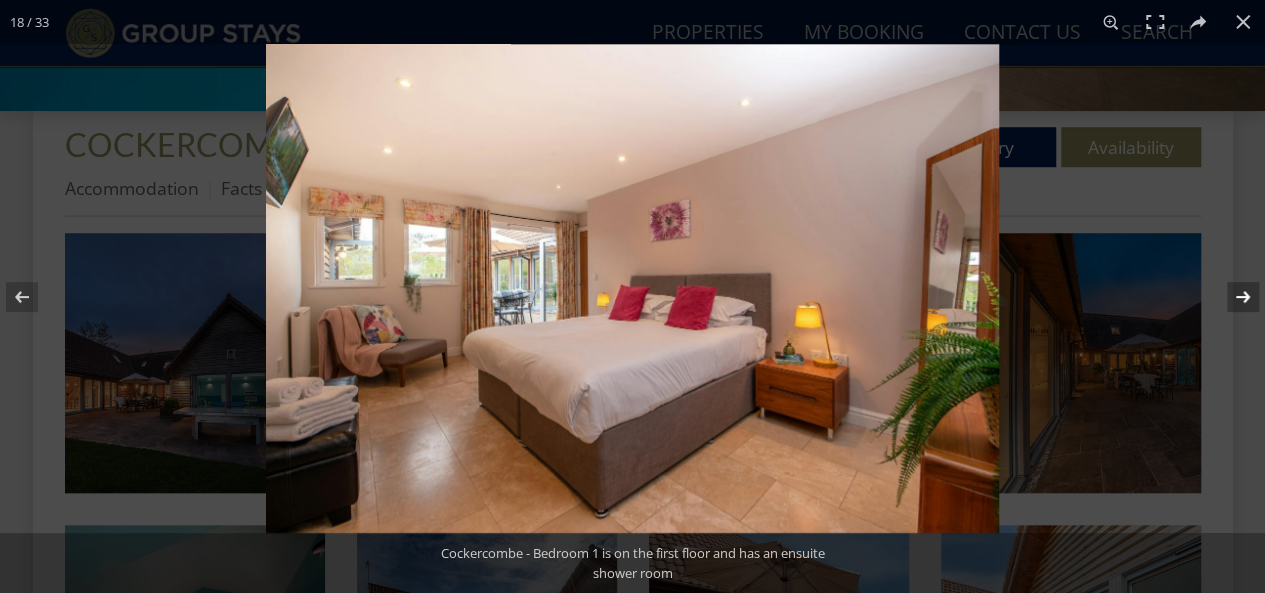 click at bounding box center [1230, 297] 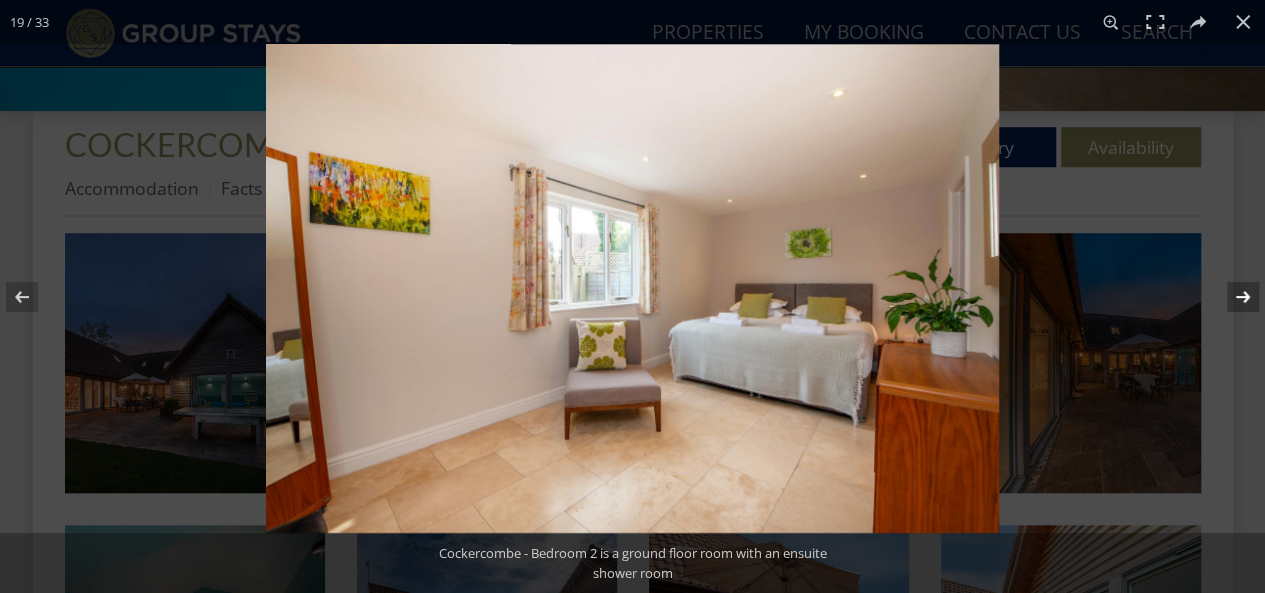 click at bounding box center [1230, 297] 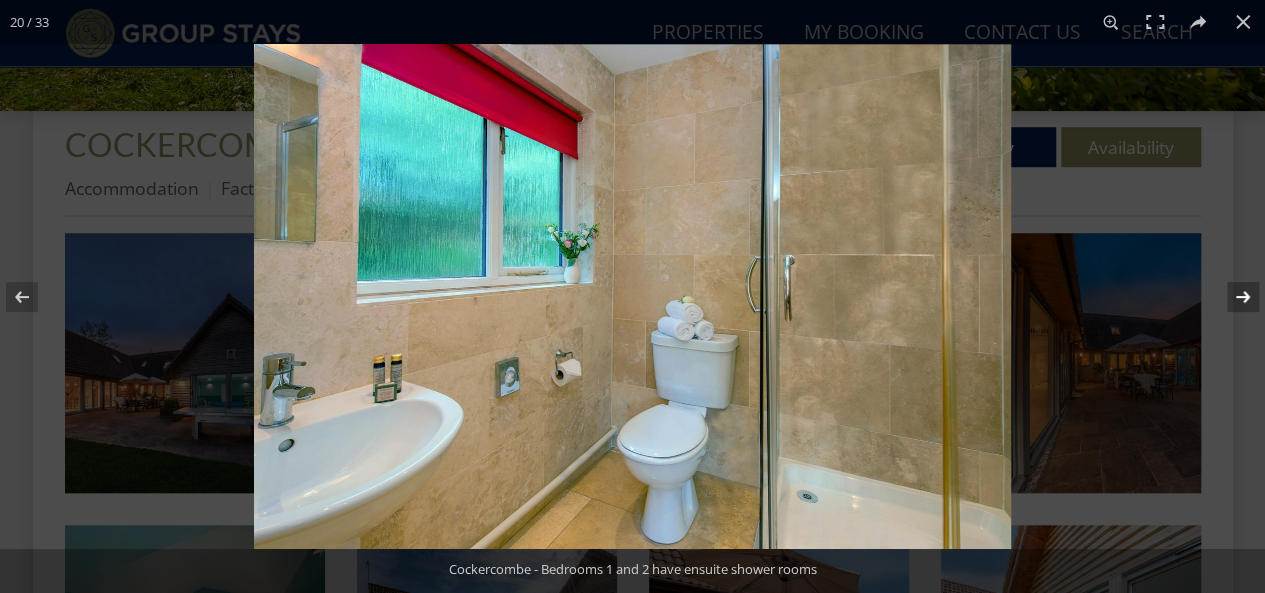 click at bounding box center (1230, 297) 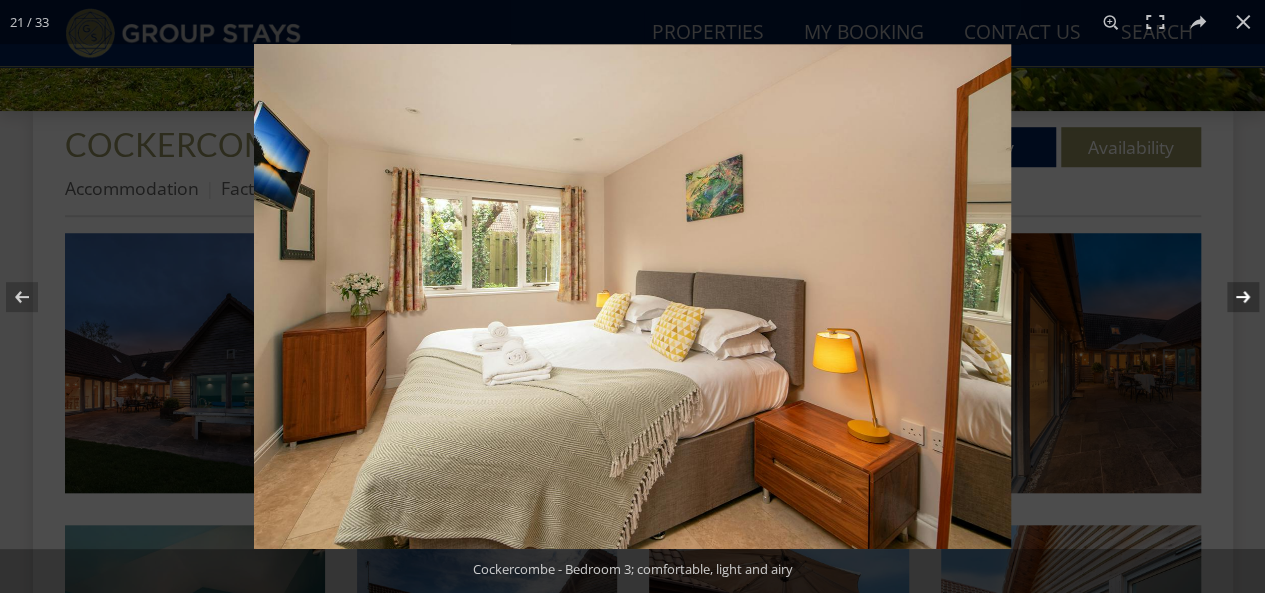 click at bounding box center (1230, 297) 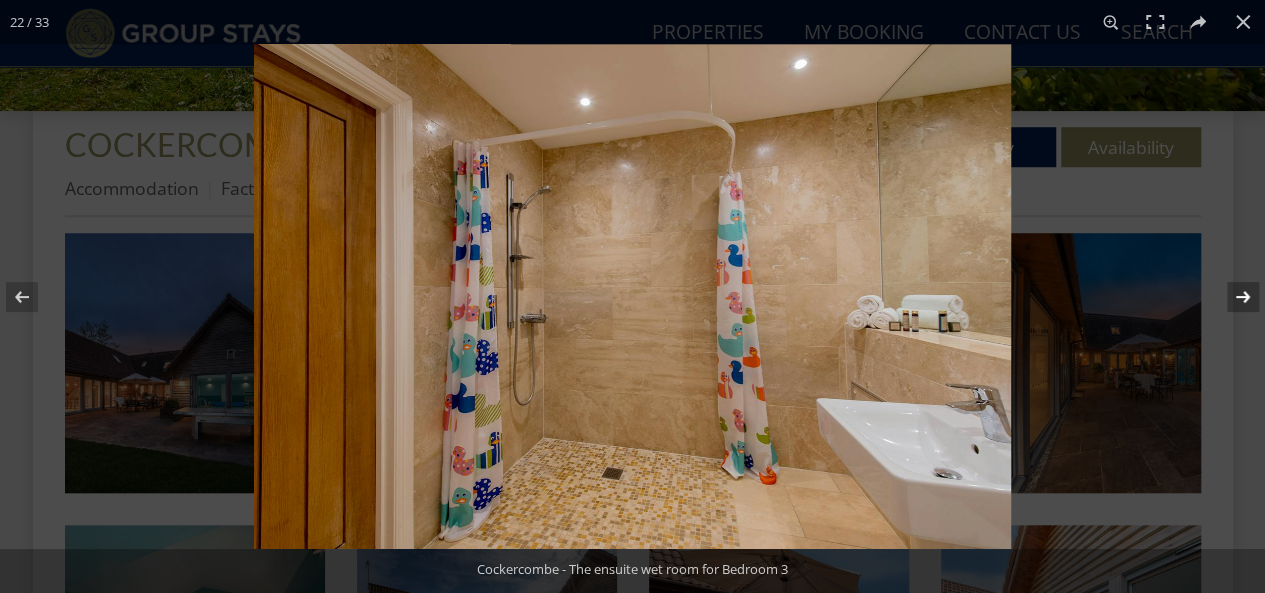 click at bounding box center [1230, 297] 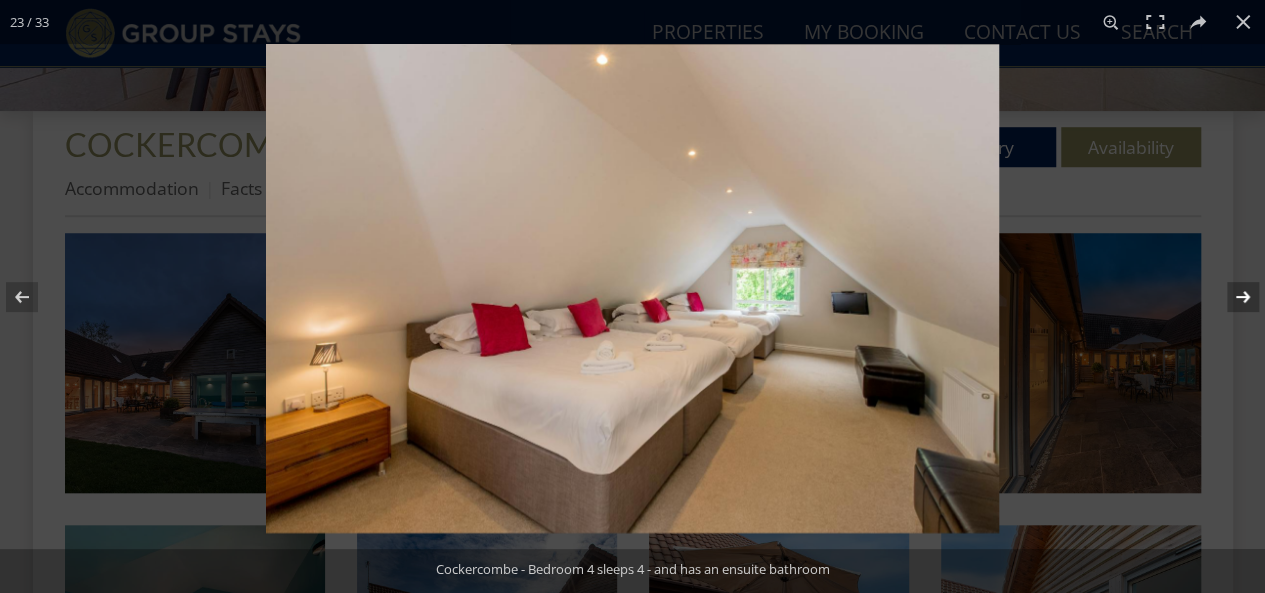 click at bounding box center [1230, 297] 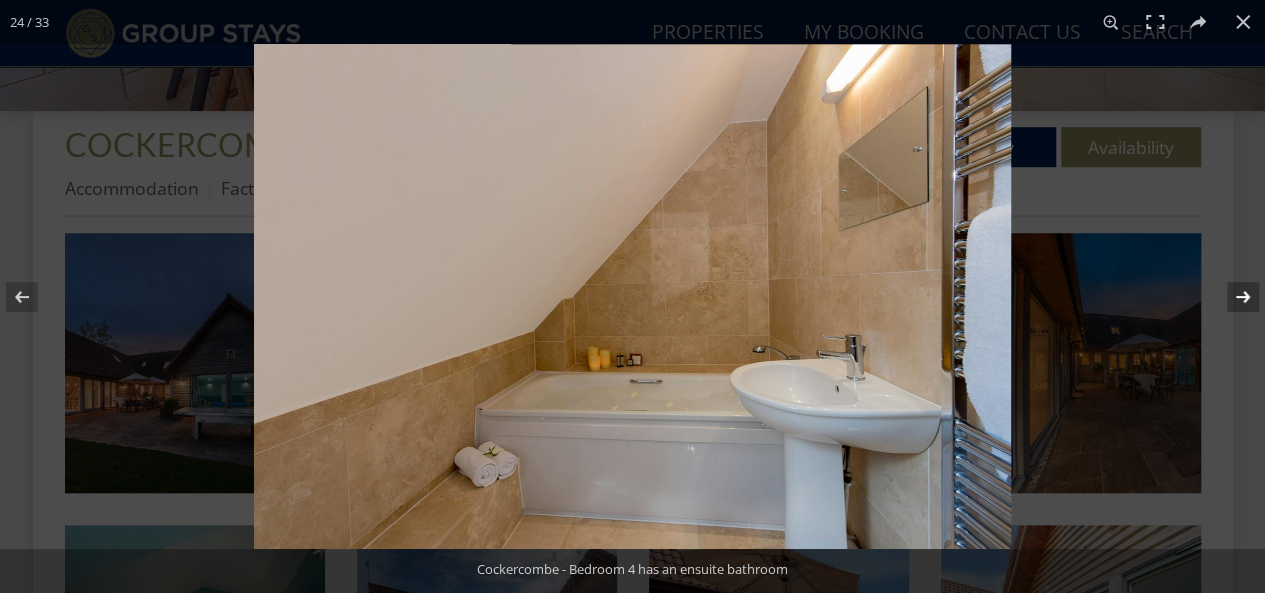 click at bounding box center [1230, 297] 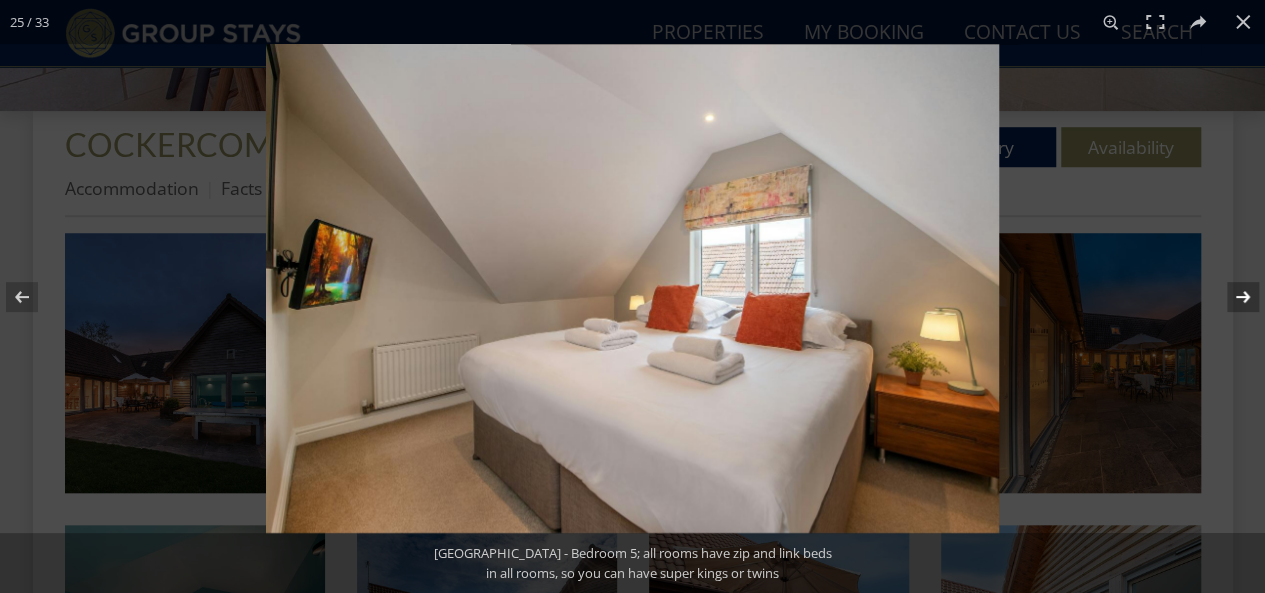click at bounding box center [1230, 297] 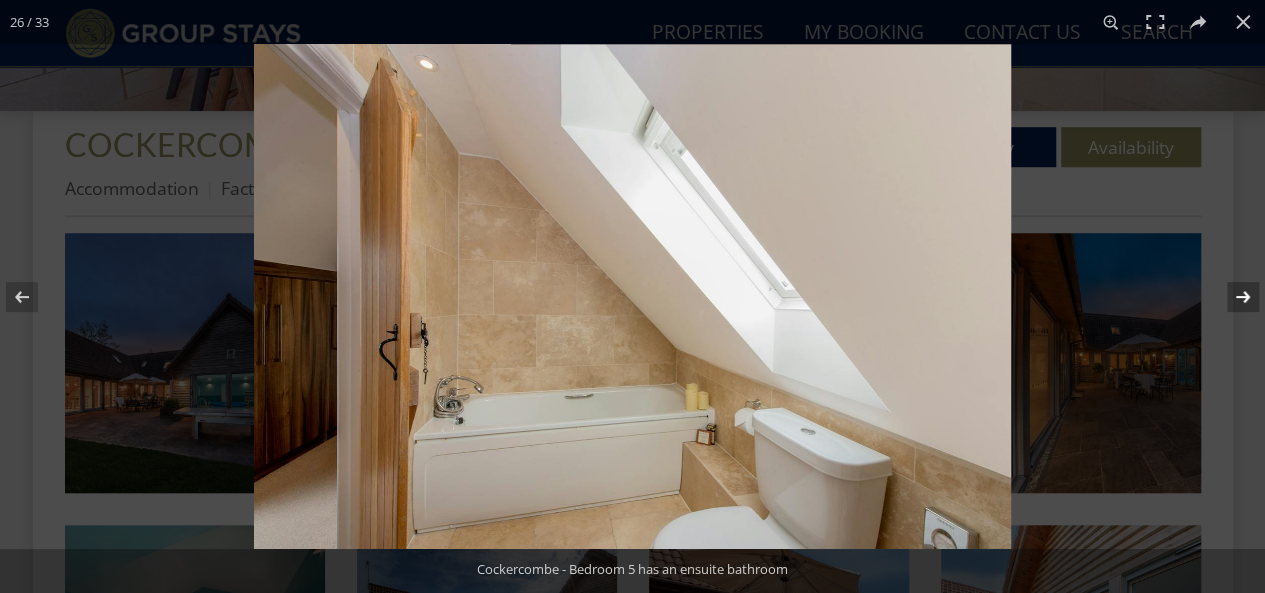 click at bounding box center [1230, 297] 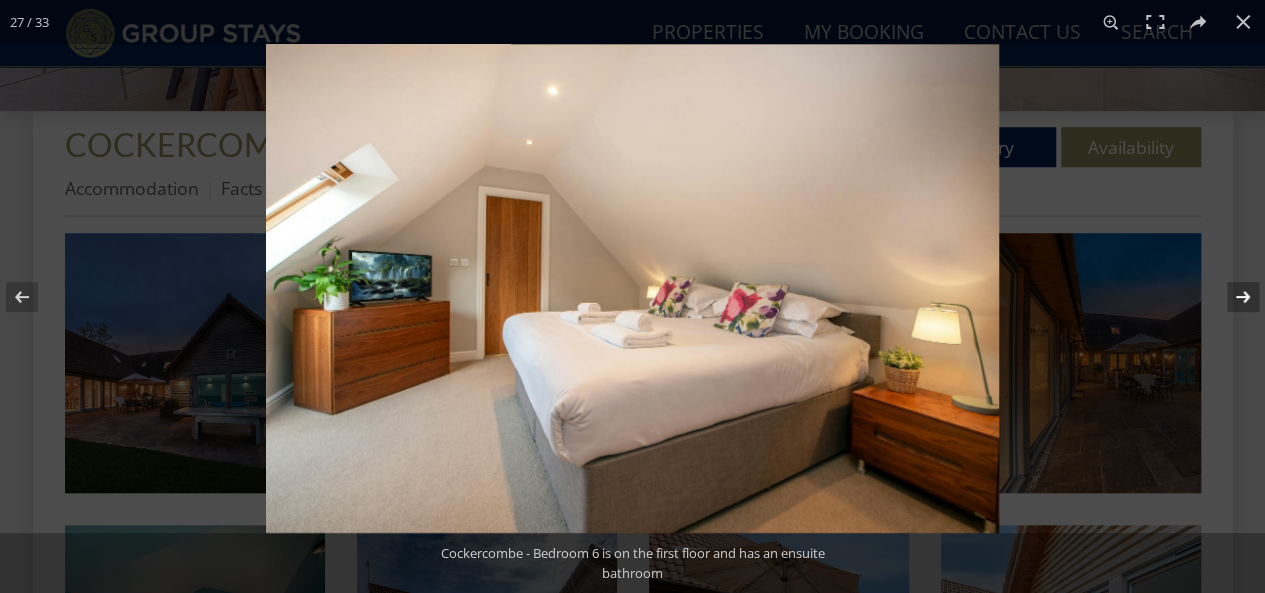 click at bounding box center (1230, 297) 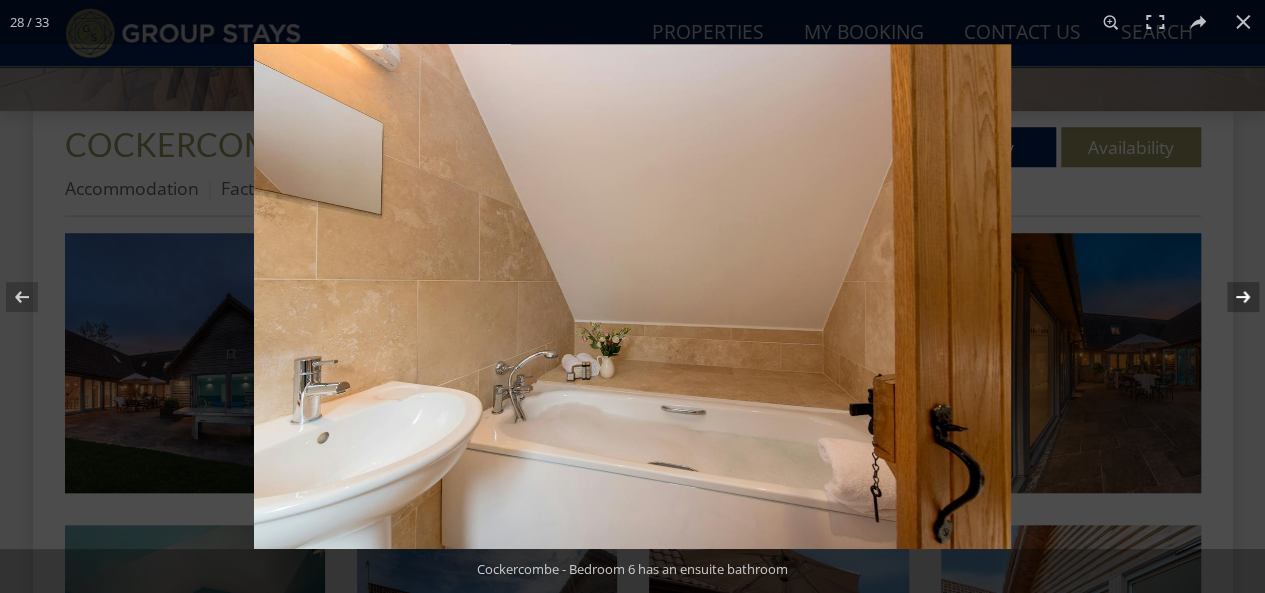 click at bounding box center [1230, 297] 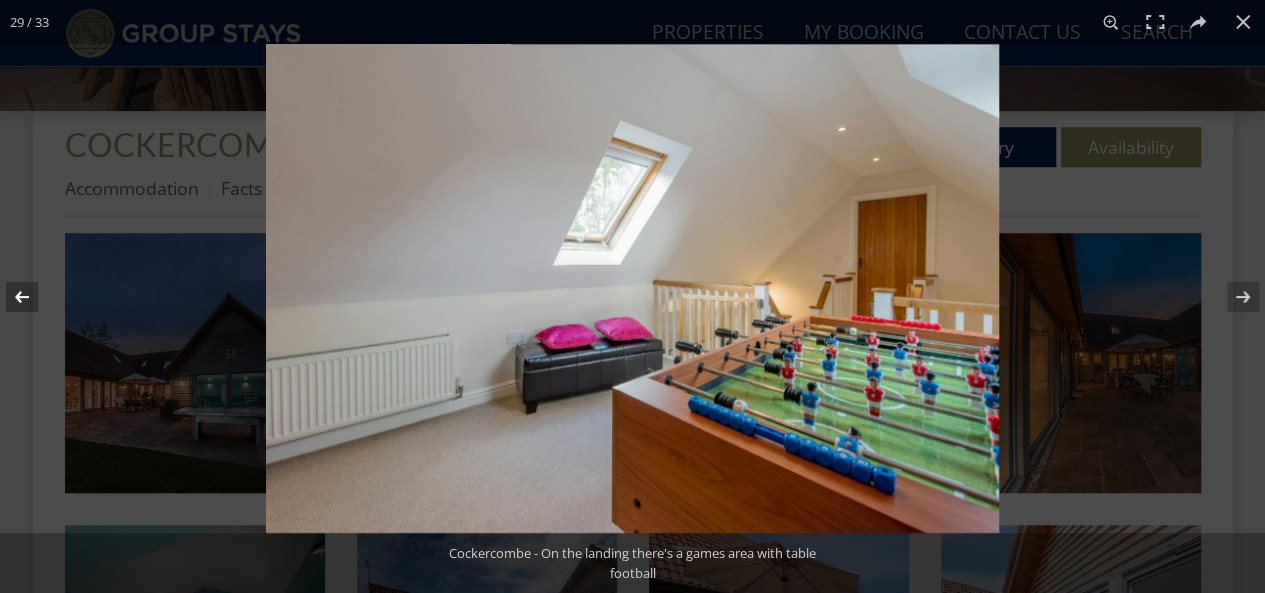 click at bounding box center [35, 297] 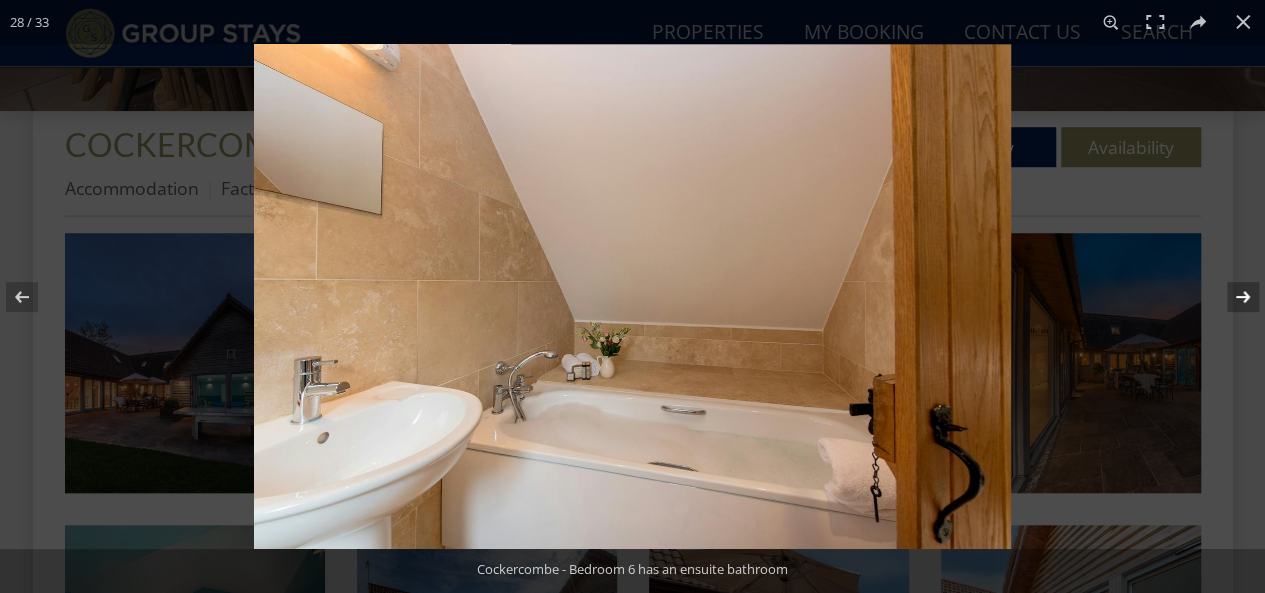 click at bounding box center (1230, 297) 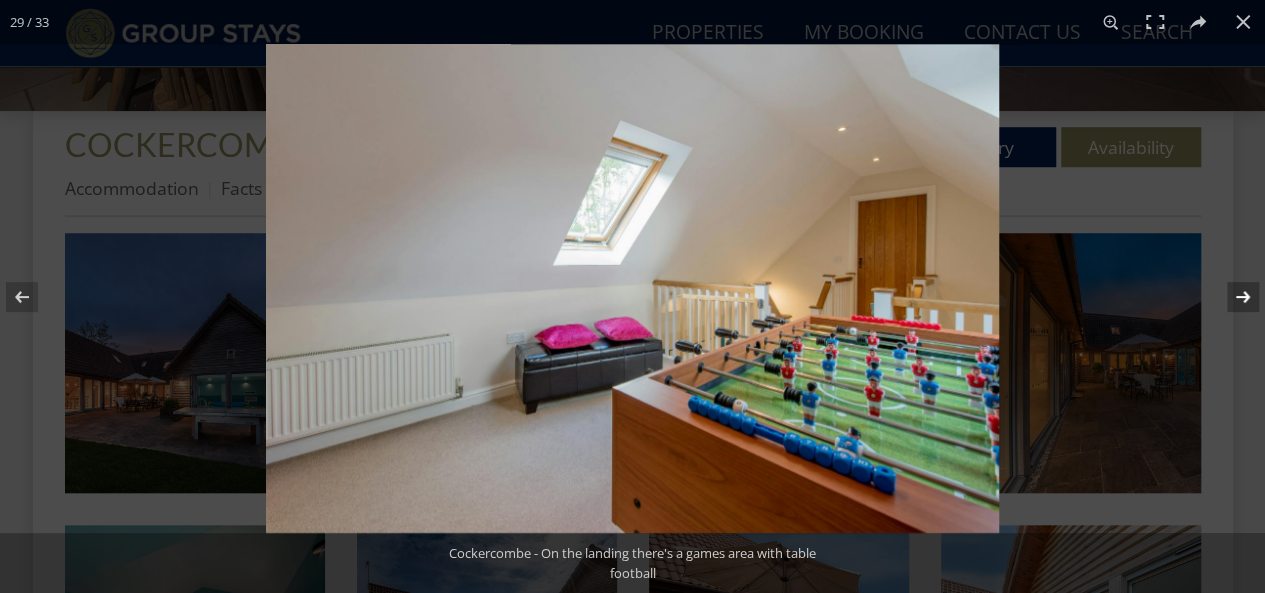 click at bounding box center (1230, 297) 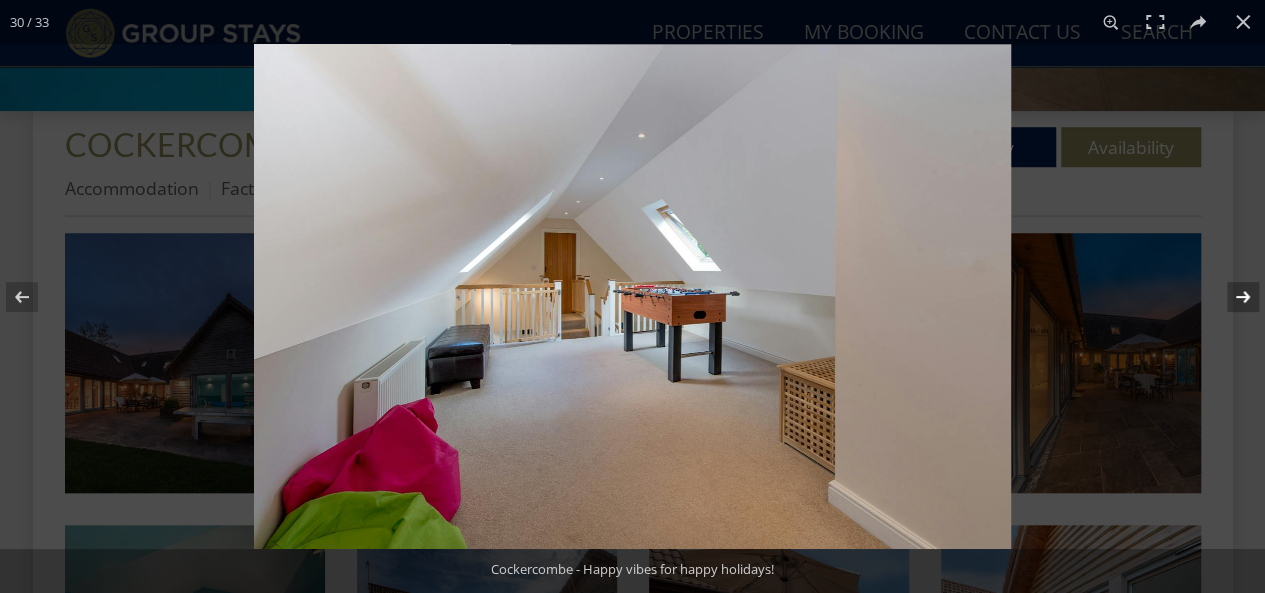 click at bounding box center [1230, 297] 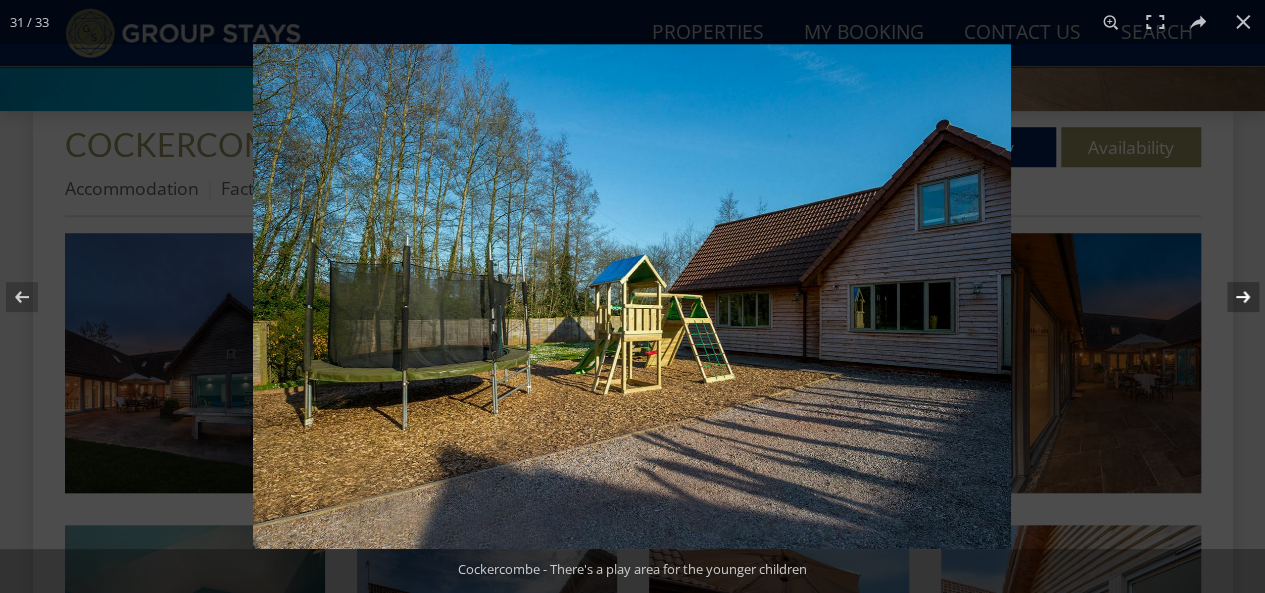 click at bounding box center [1230, 297] 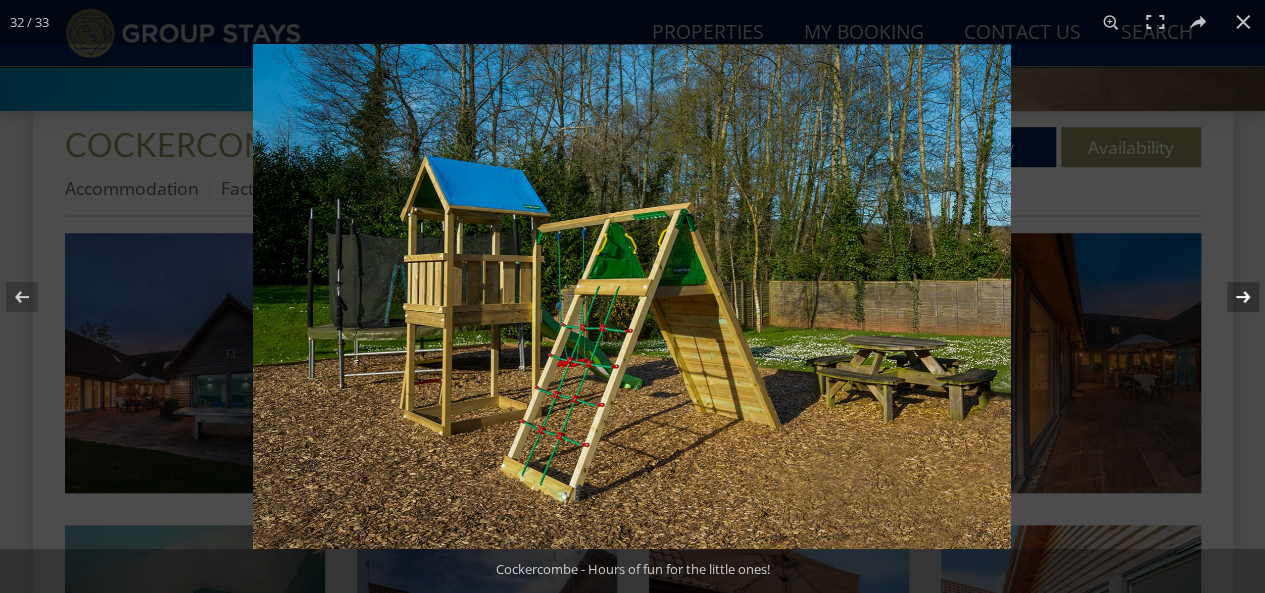 click at bounding box center (1230, 297) 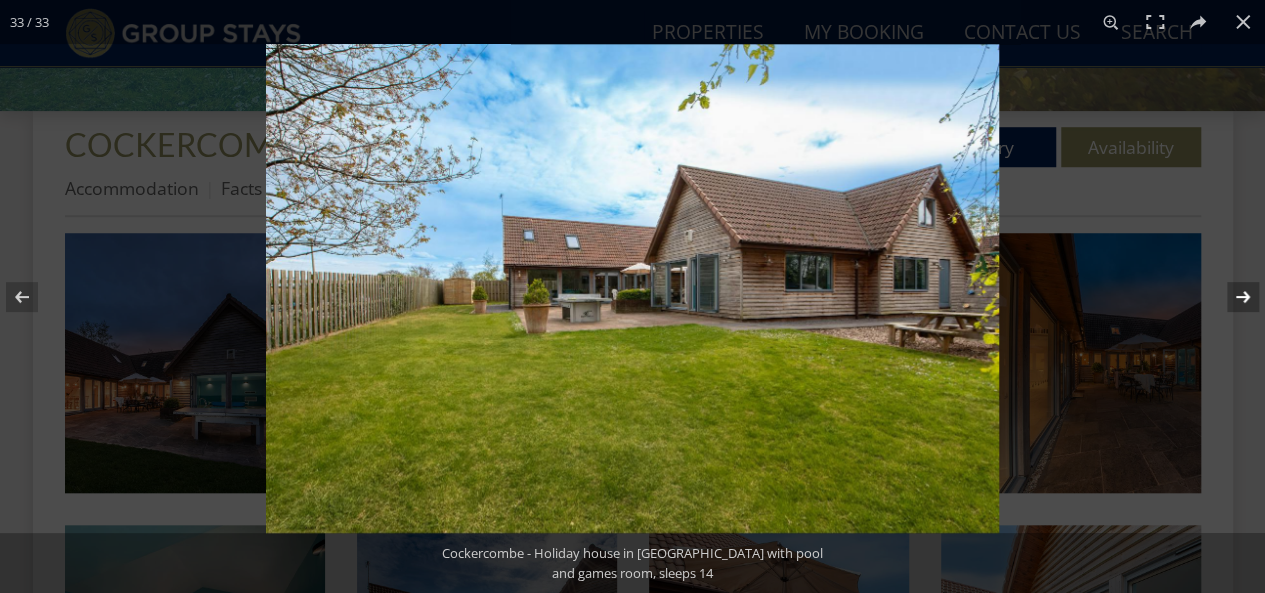 click at bounding box center (1230, 297) 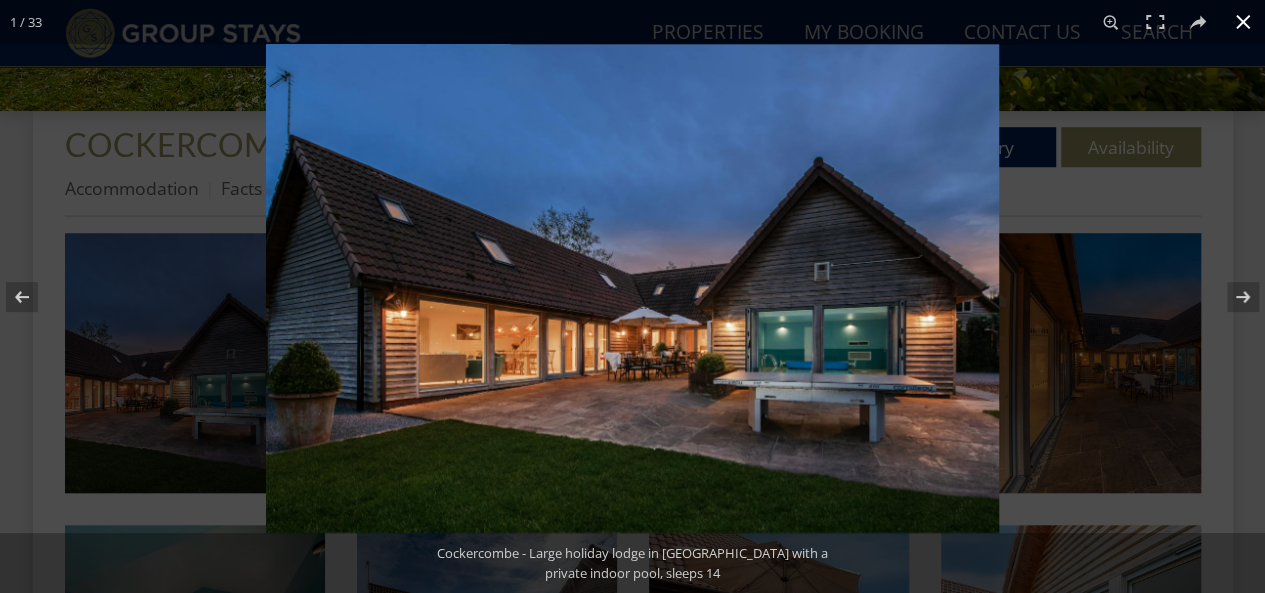 click at bounding box center (1243, 22) 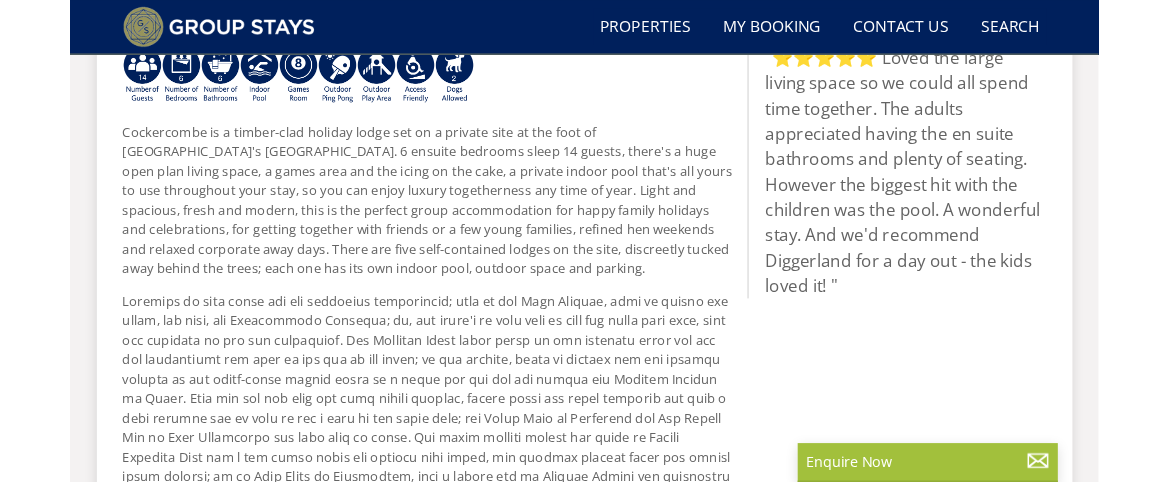 scroll, scrollTop: 895, scrollLeft: 0, axis: vertical 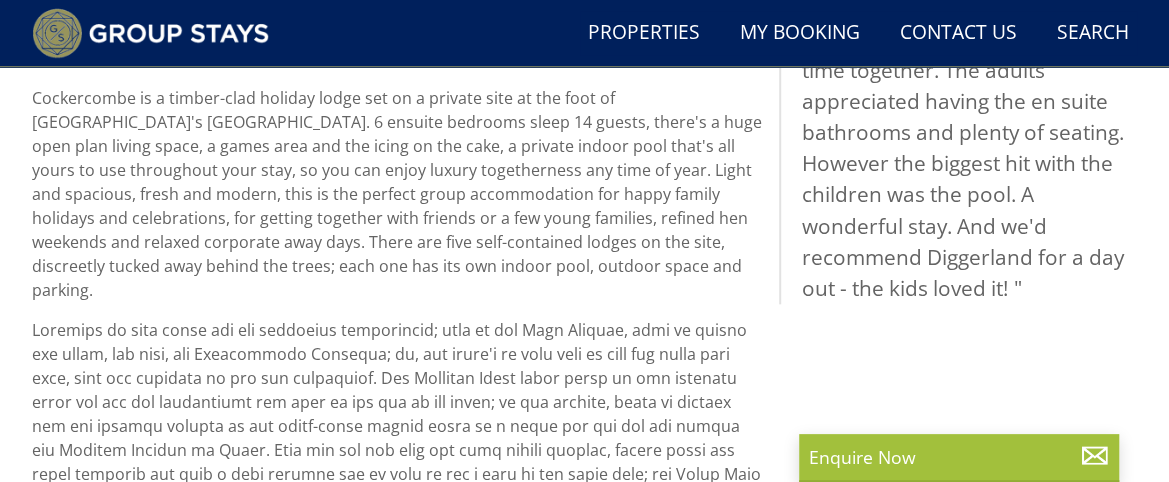 select on "10" 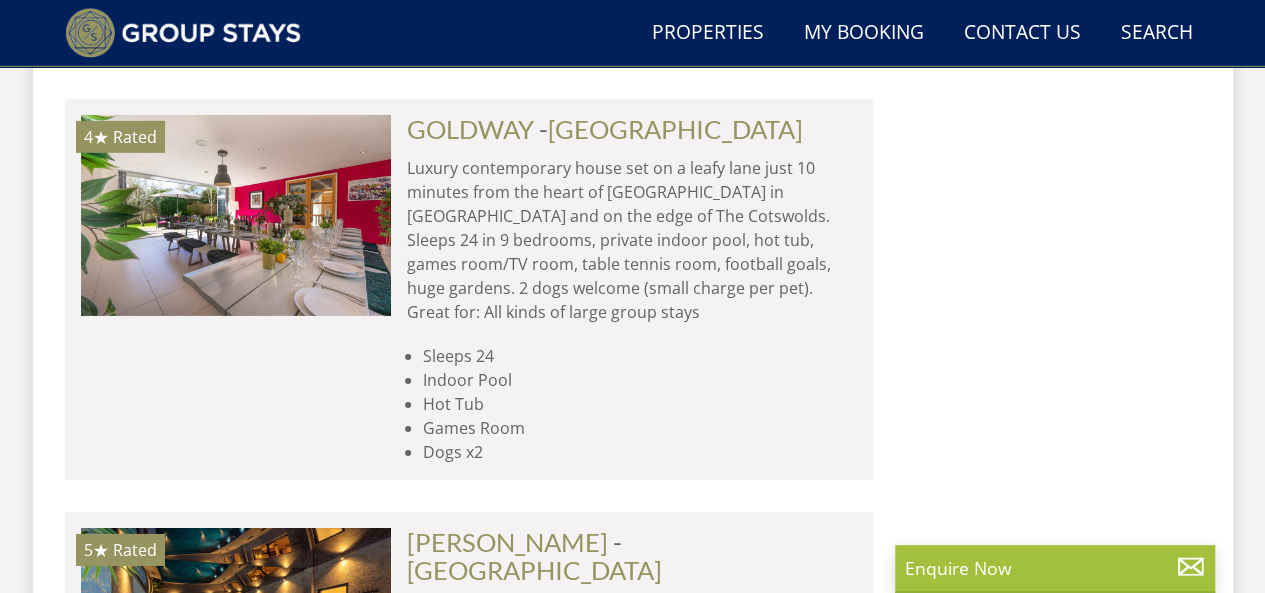 scroll, scrollTop: 3199, scrollLeft: 0, axis: vertical 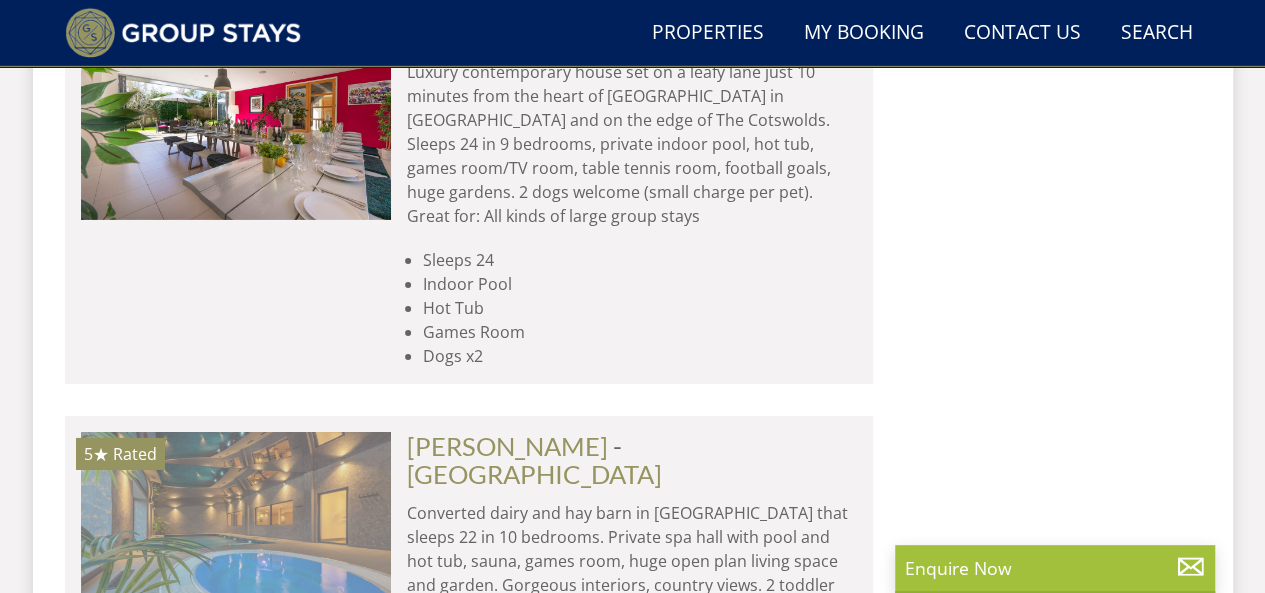 click at bounding box center [236, 532] 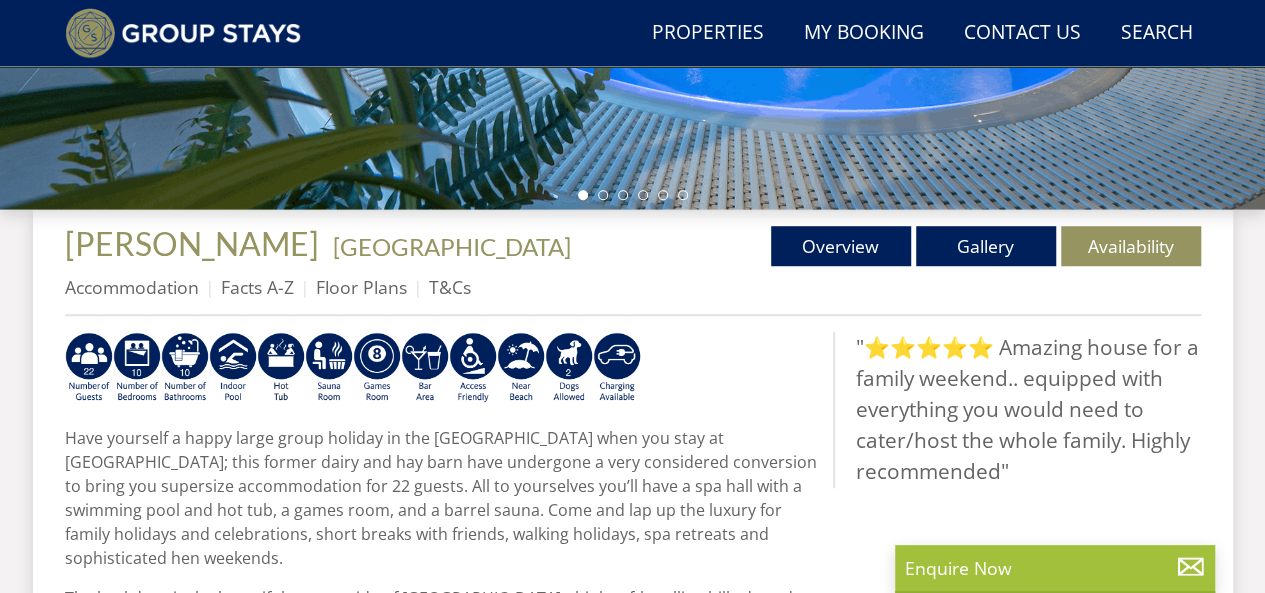 scroll, scrollTop: 600, scrollLeft: 0, axis: vertical 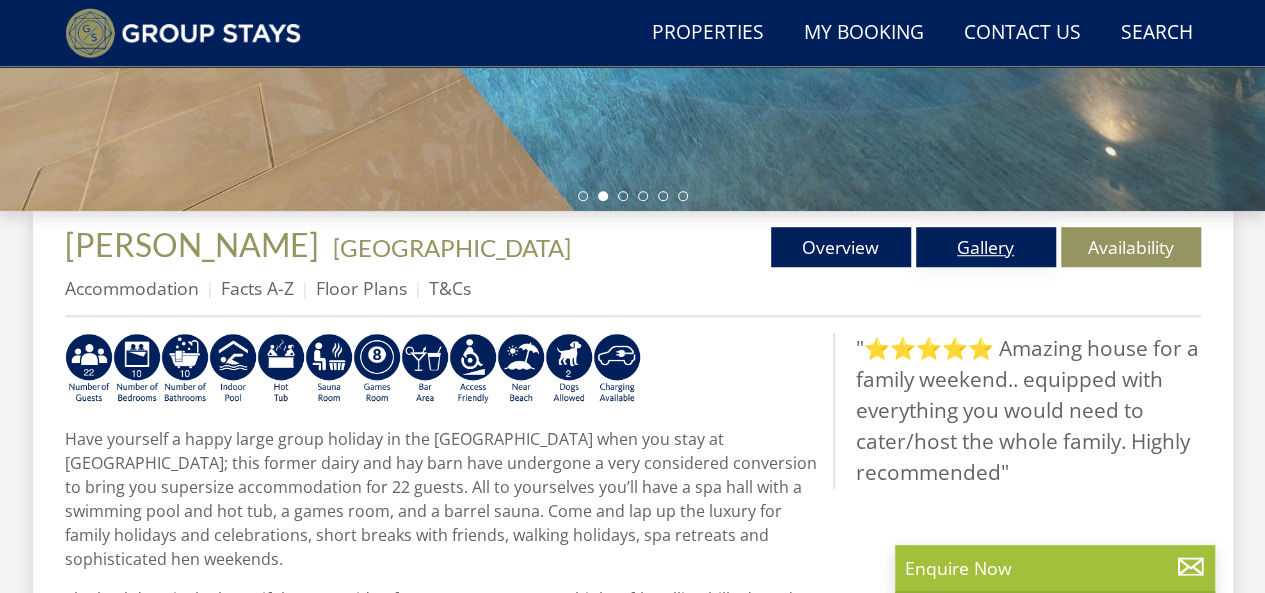 click on "Gallery" at bounding box center [986, 247] 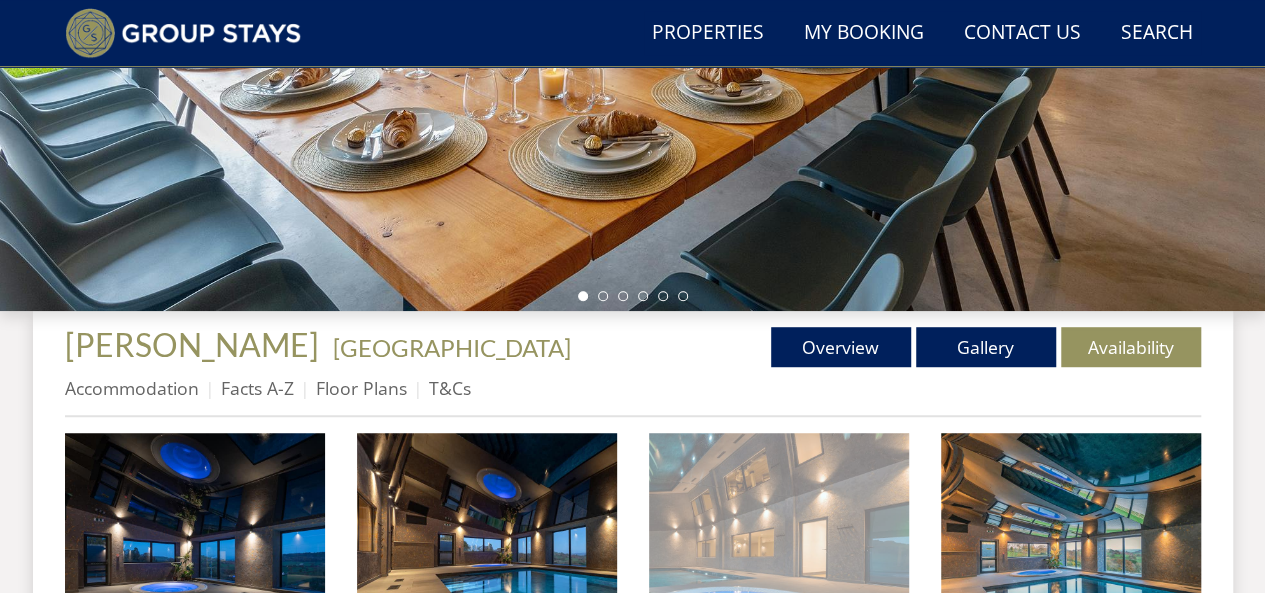 scroll, scrollTop: 700, scrollLeft: 0, axis: vertical 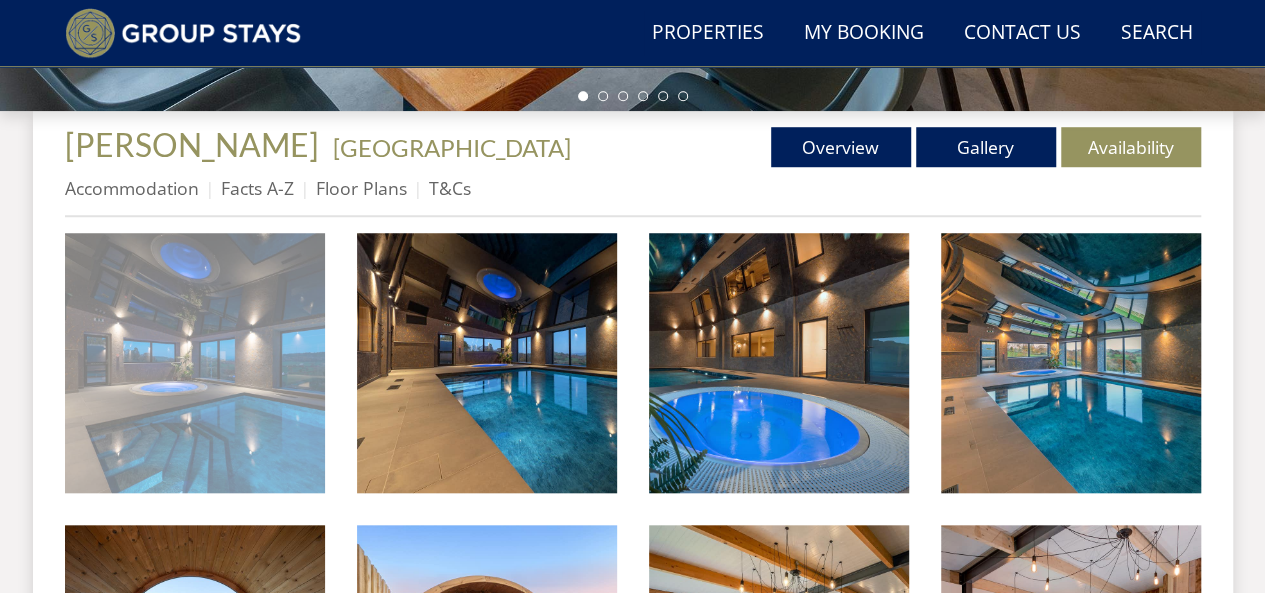 click at bounding box center [195, 363] 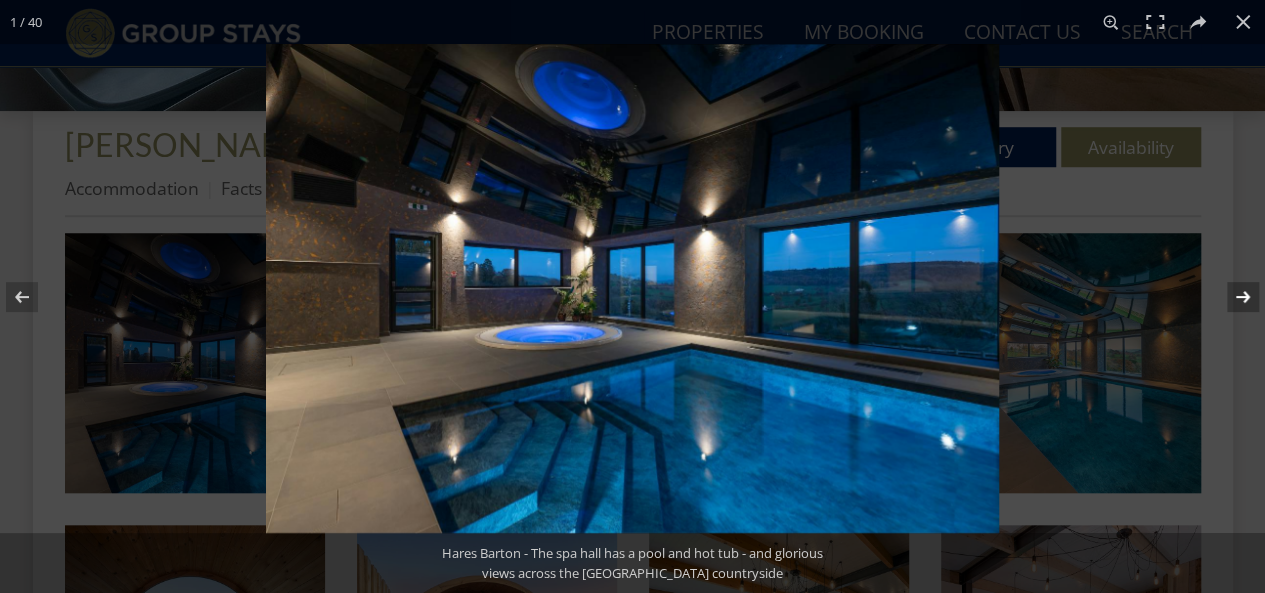 click at bounding box center (1230, 297) 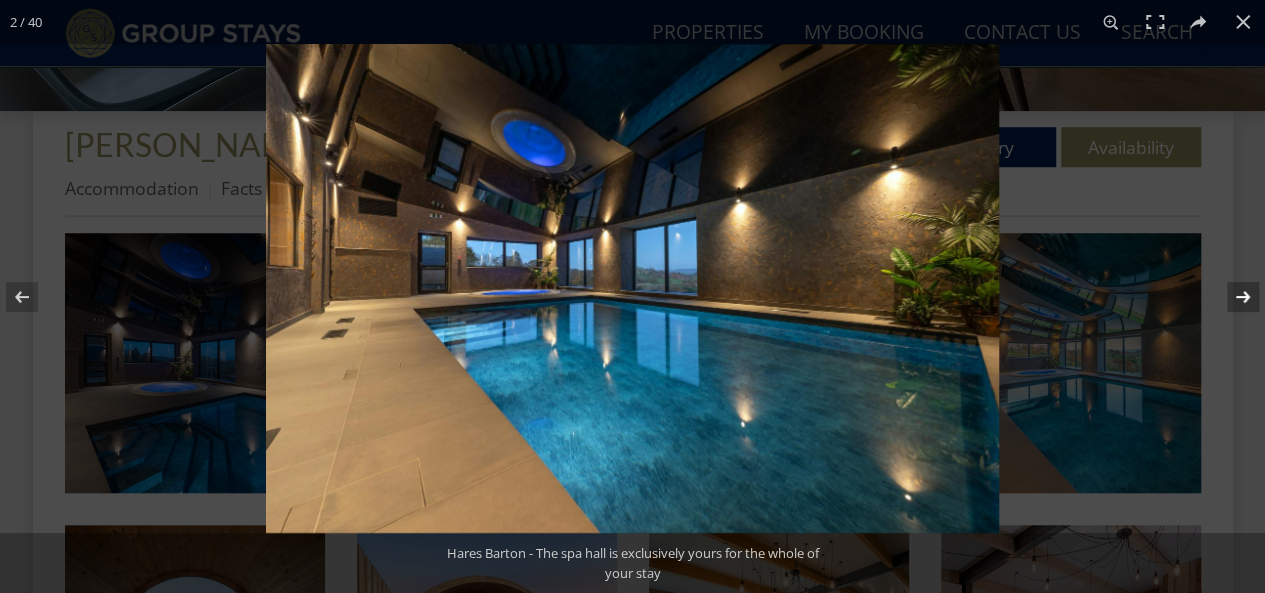 click at bounding box center [1230, 297] 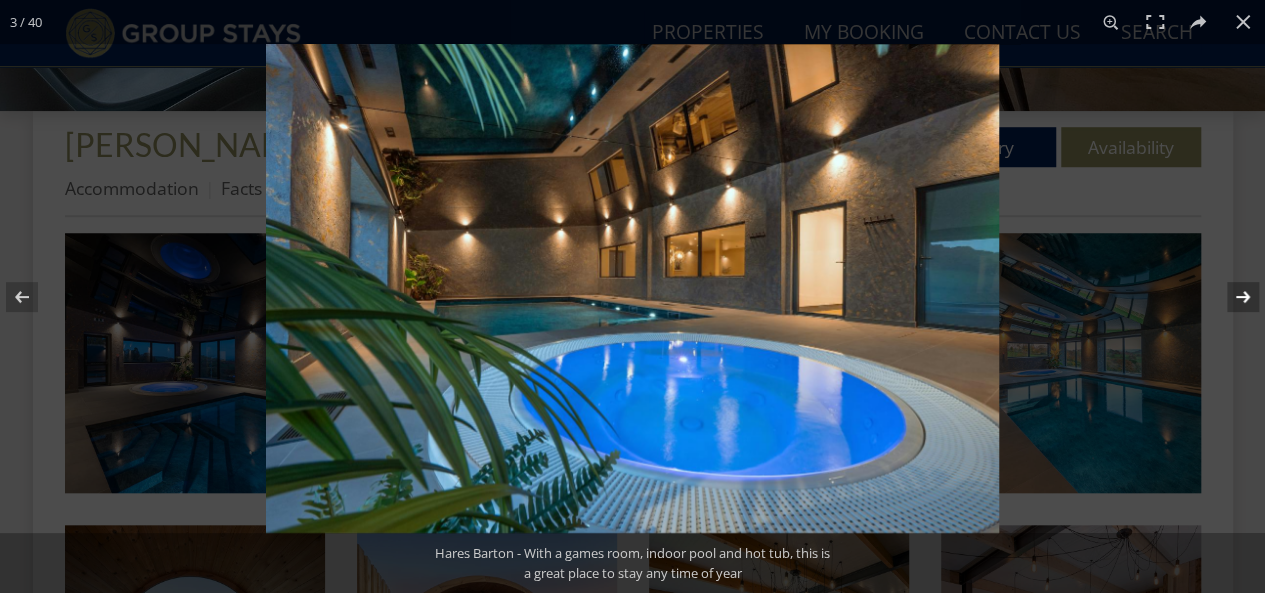 click at bounding box center [1230, 297] 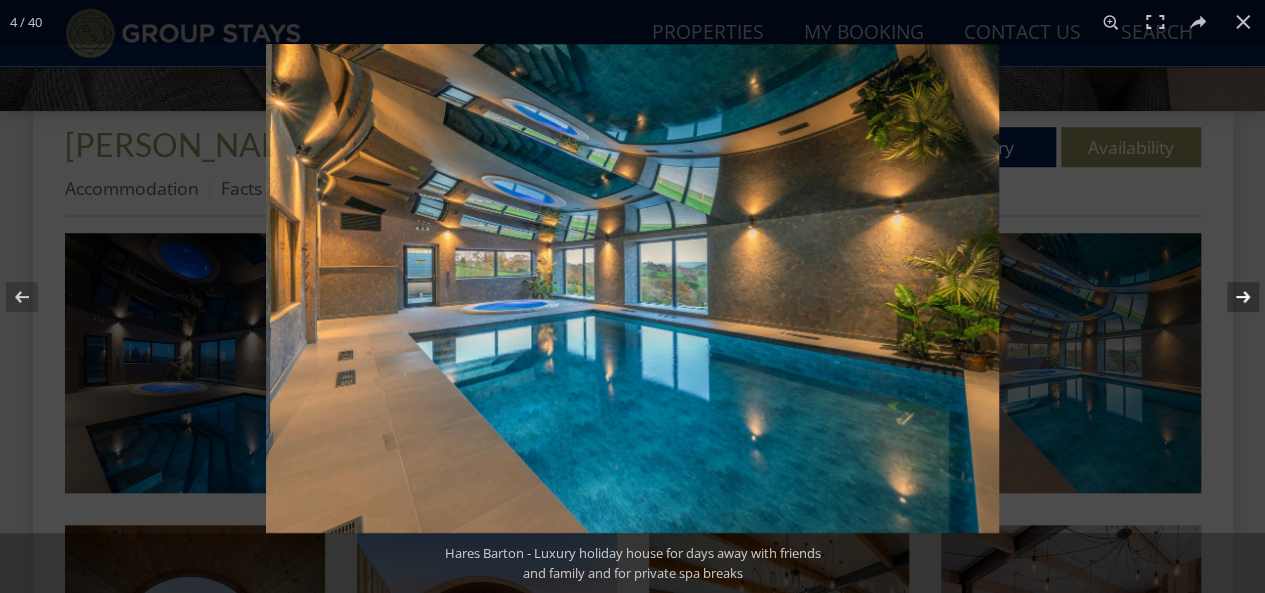 click at bounding box center [1230, 297] 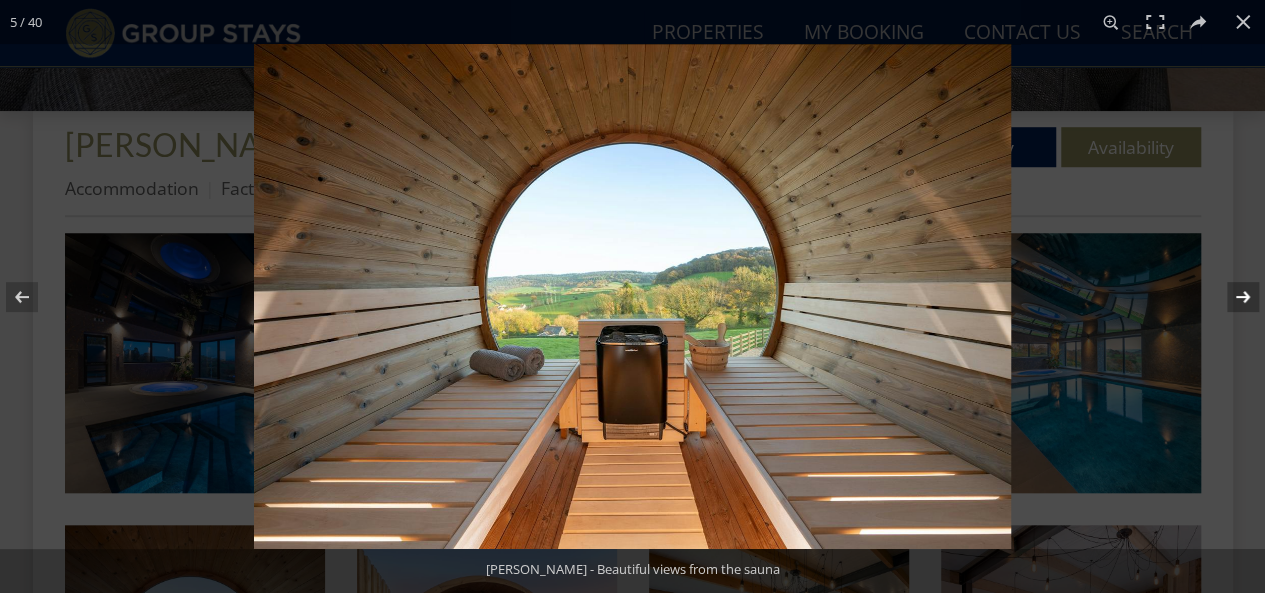 click at bounding box center [1230, 297] 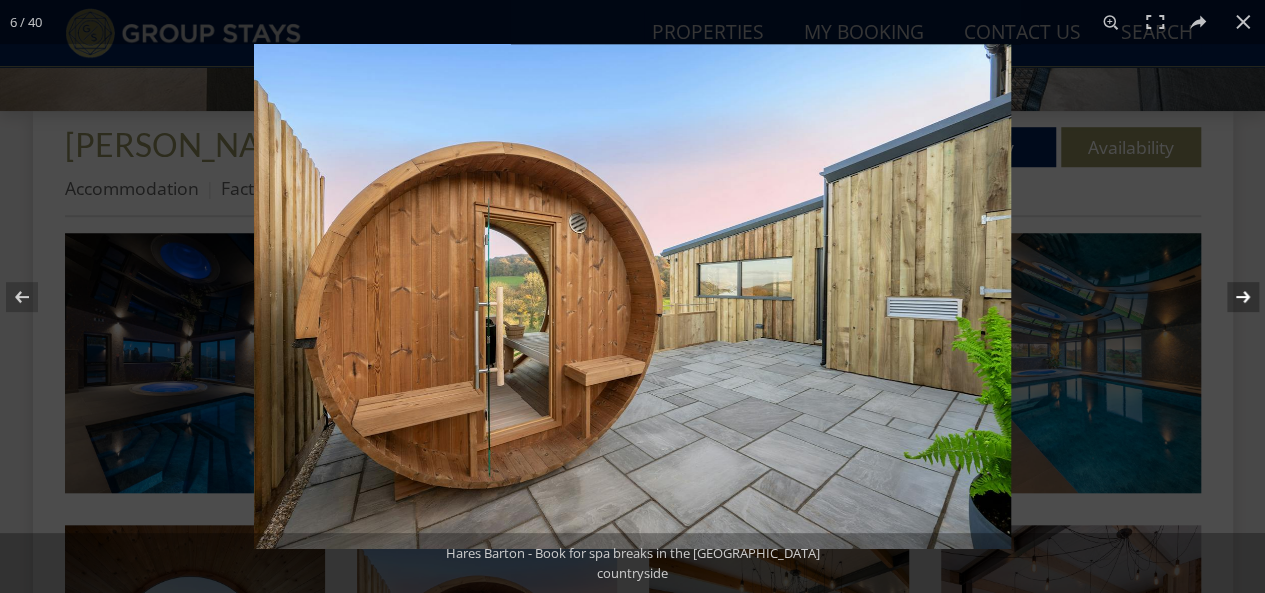 click at bounding box center [1230, 297] 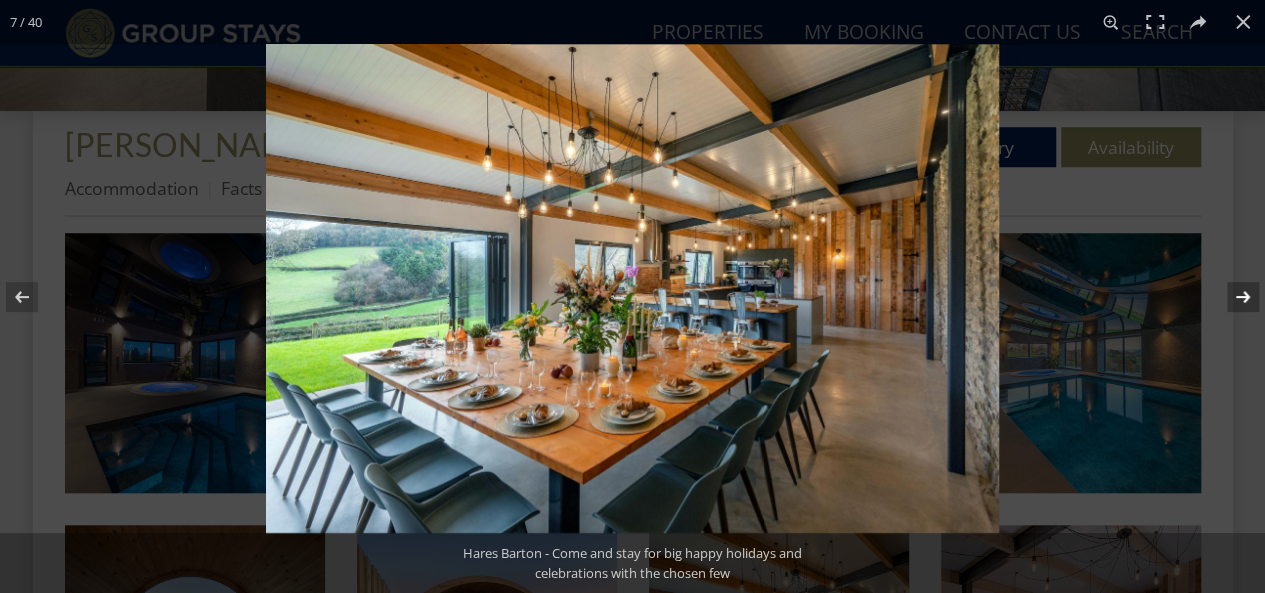 click at bounding box center (1230, 297) 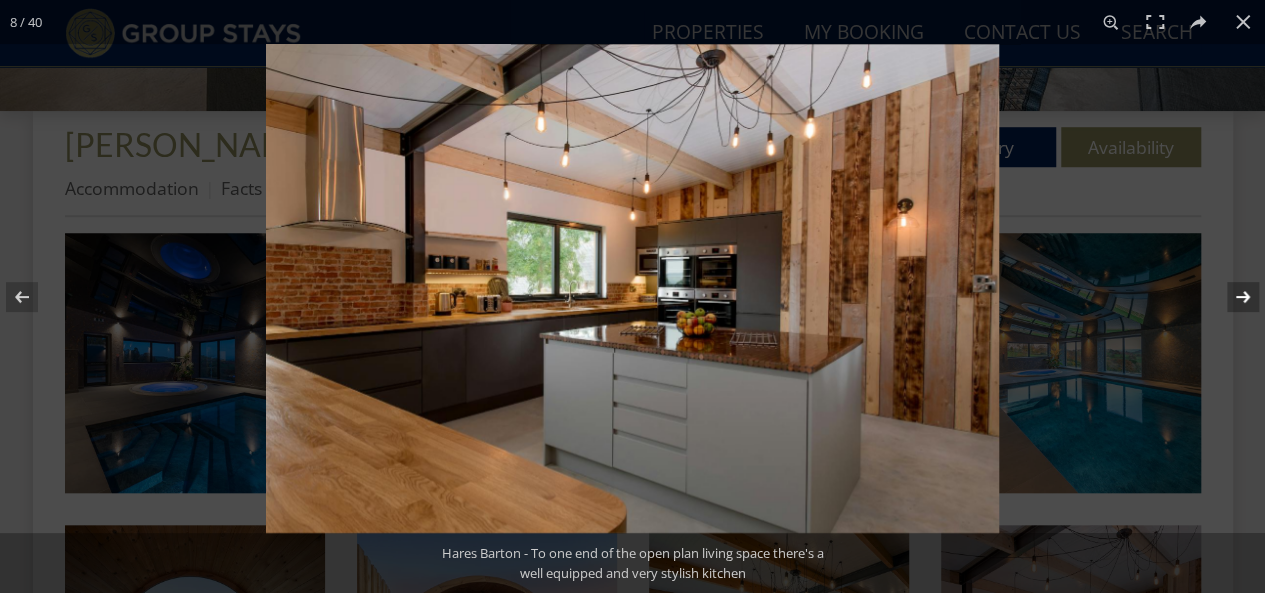 click at bounding box center (1230, 297) 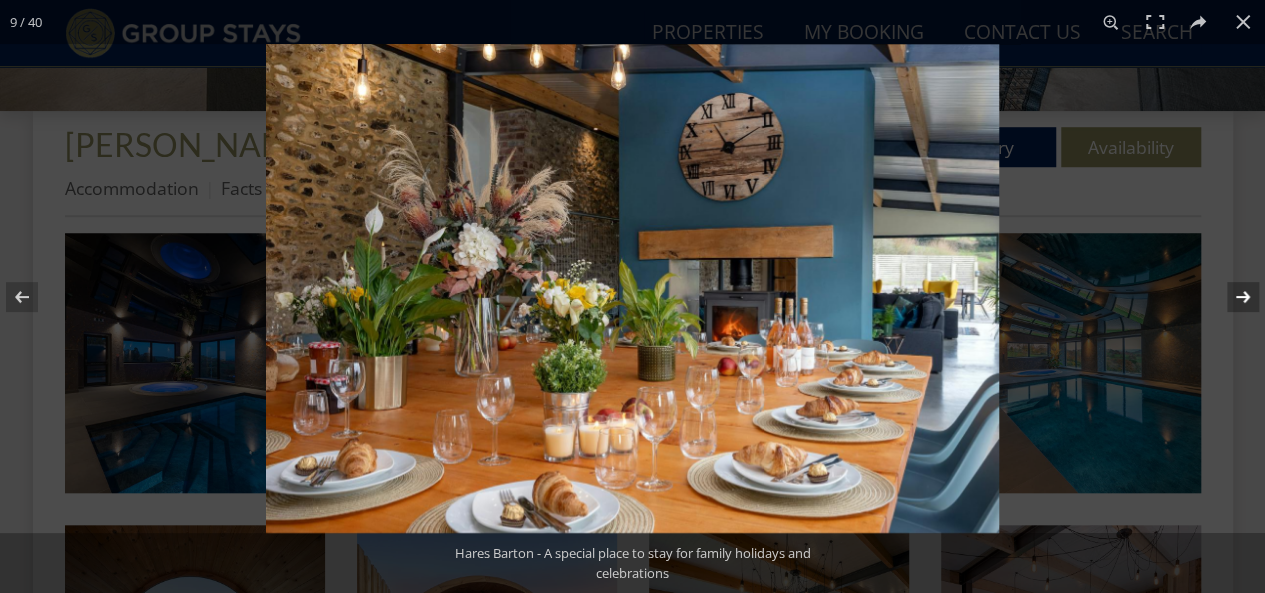 click at bounding box center (1230, 297) 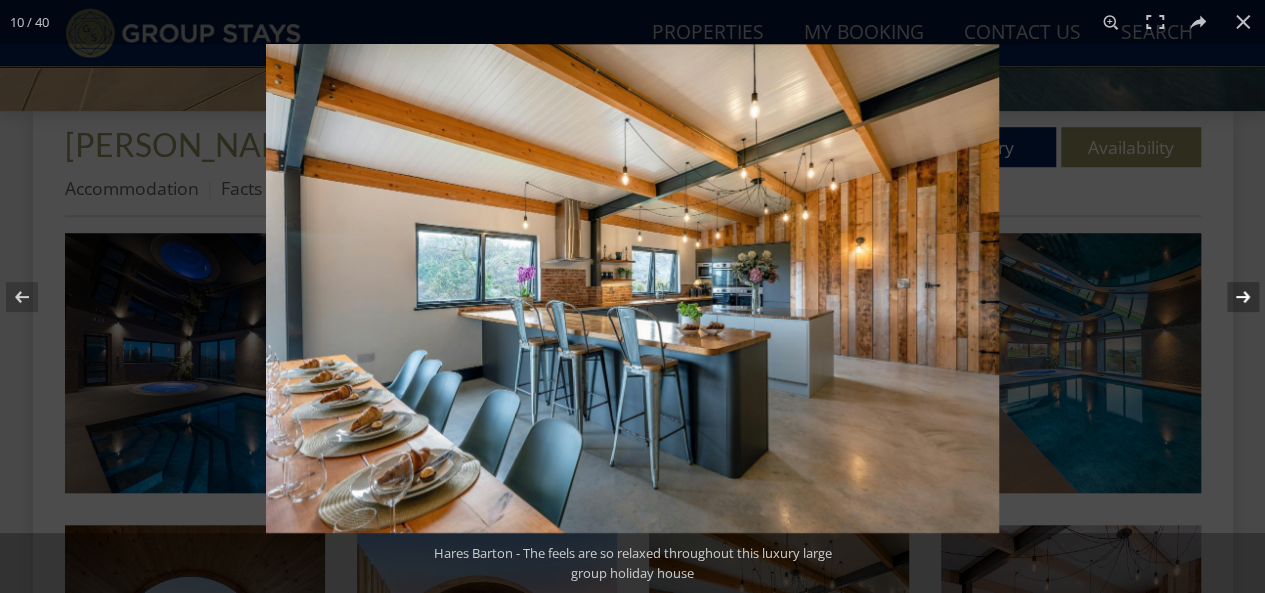 click at bounding box center [1230, 297] 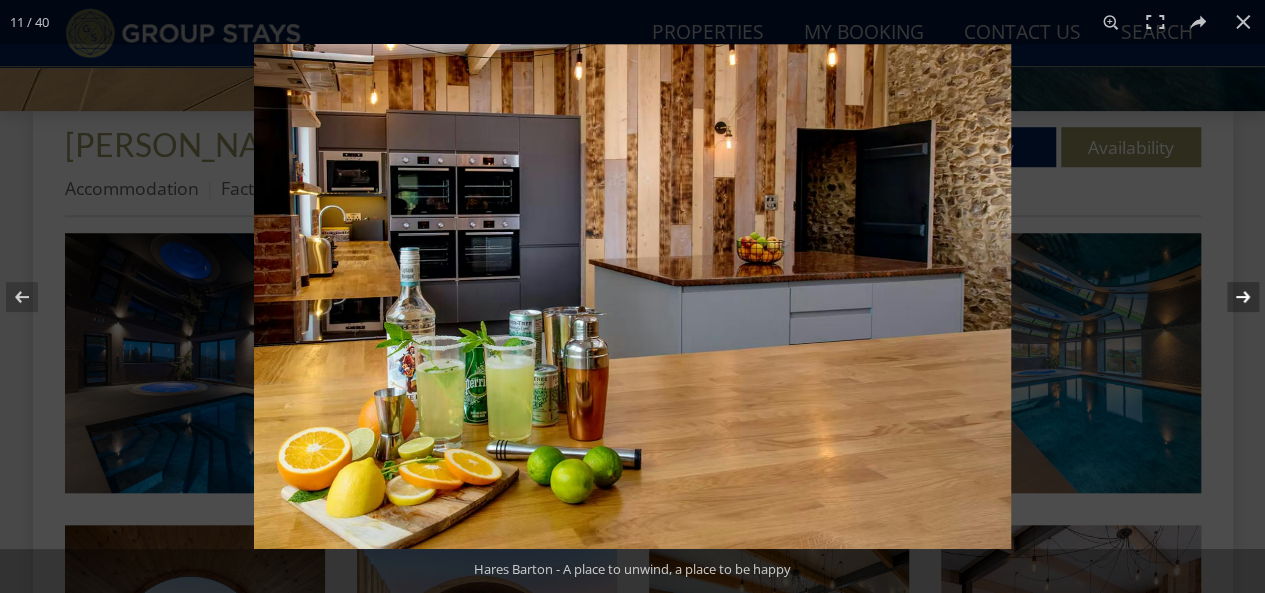 click at bounding box center (1230, 297) 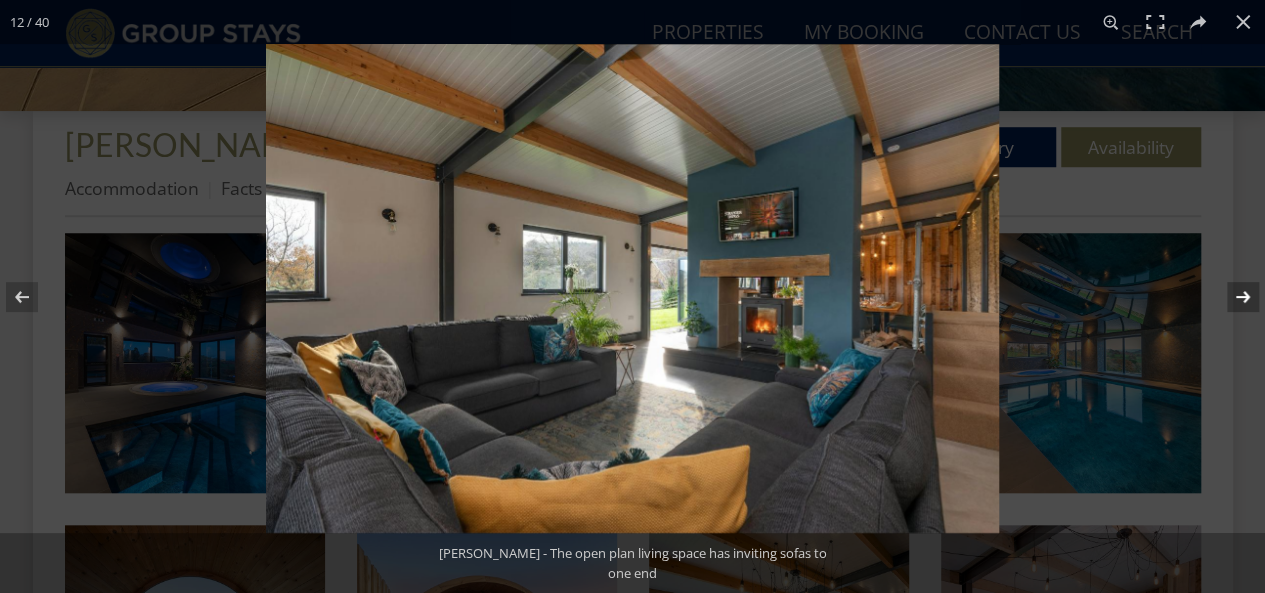 click at bounding box center [1230, 297] 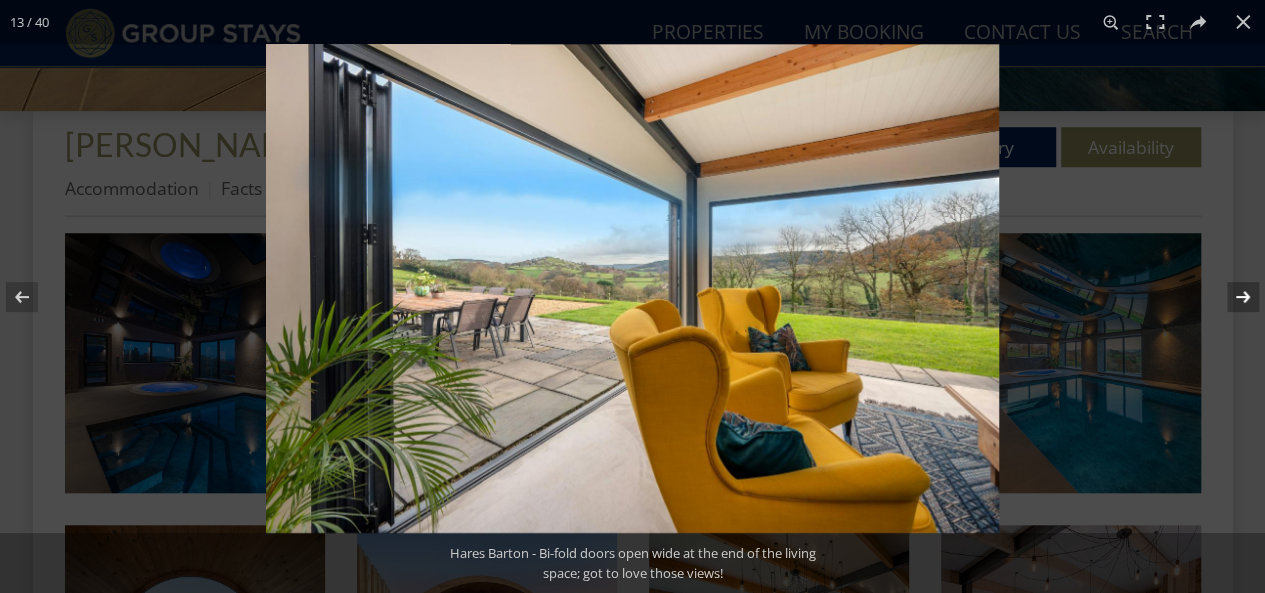 click at bounding box center [1230, 297] 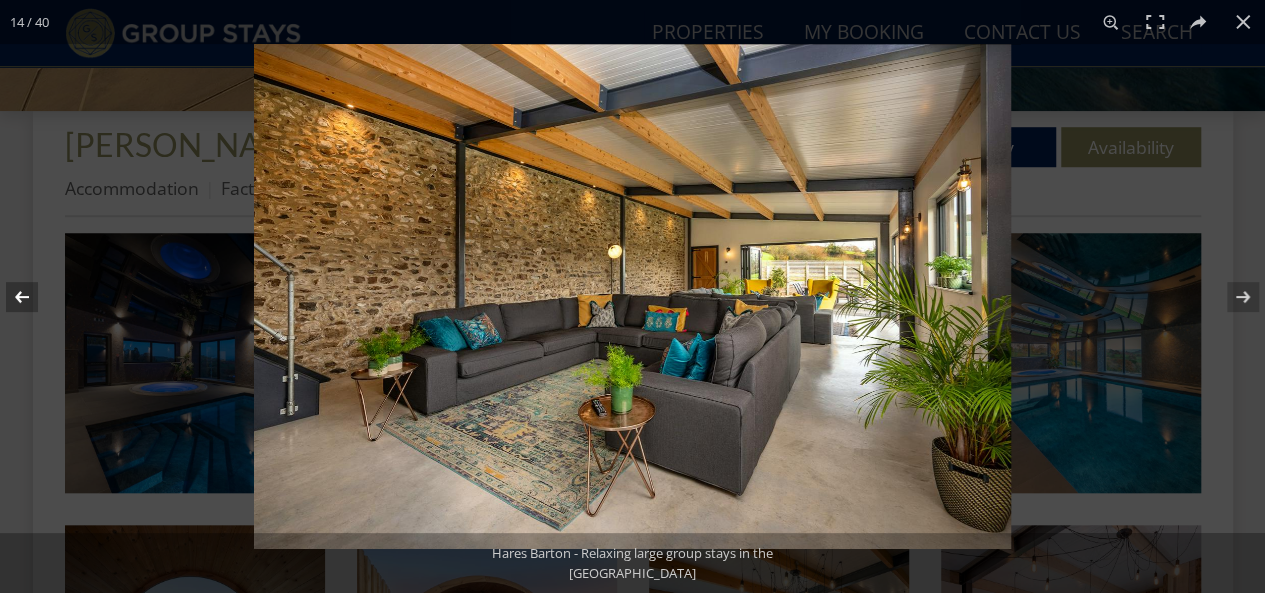 click at bounding box center [35, 297] 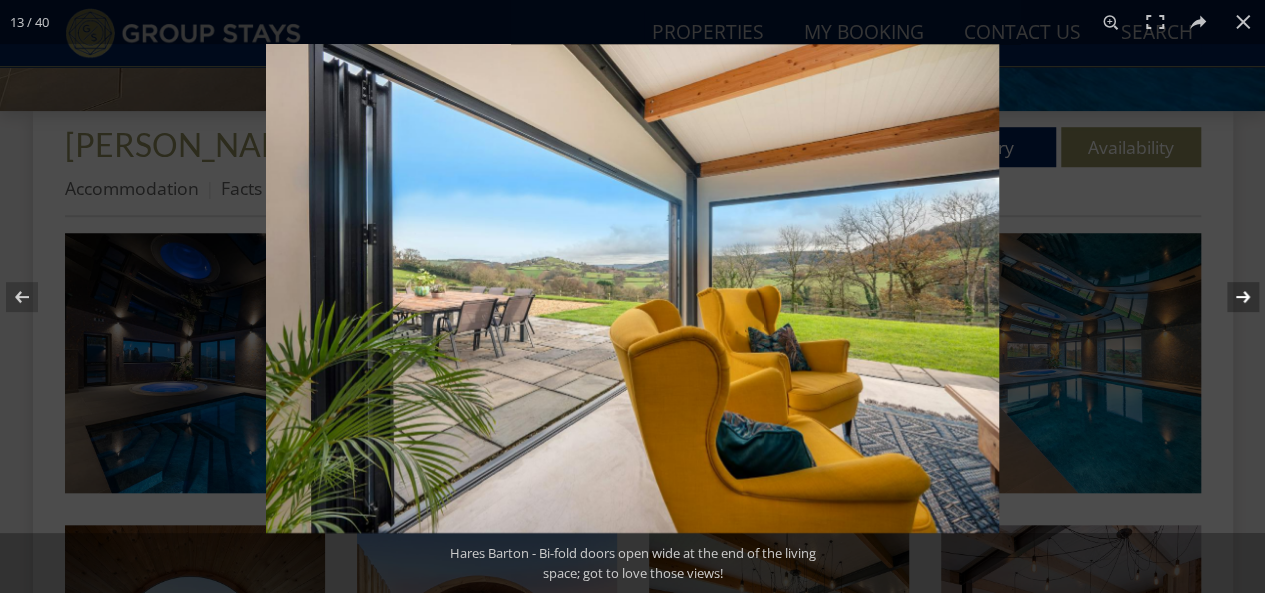click at bounding box center (1230, 297) 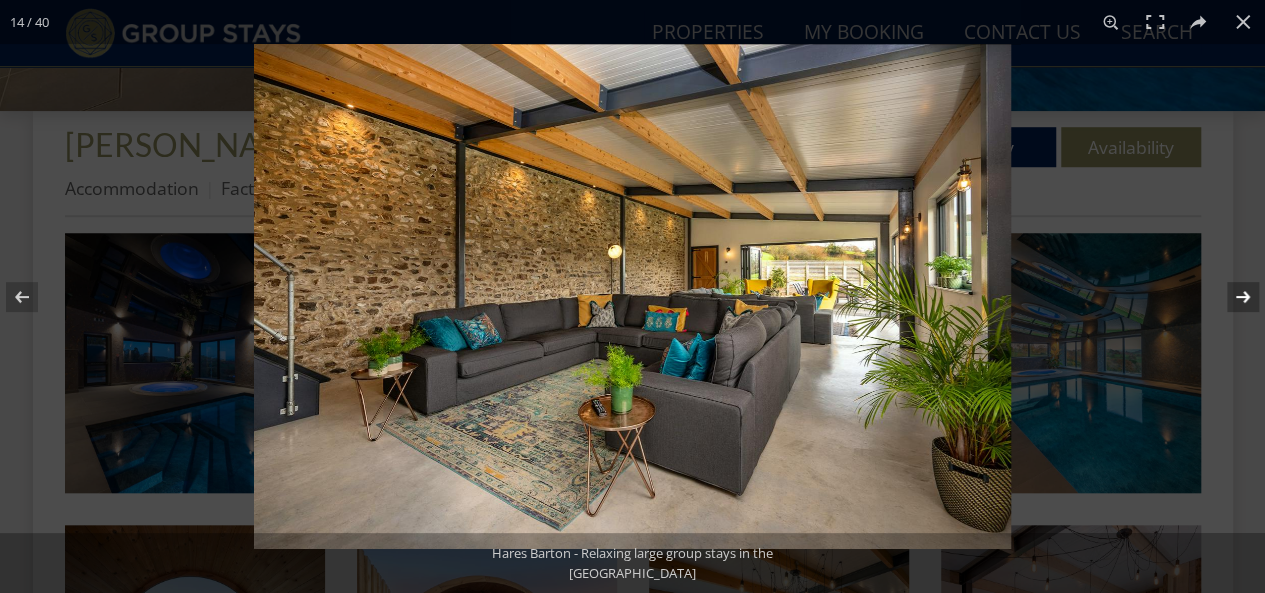 click at bounding box center (1230, 297) 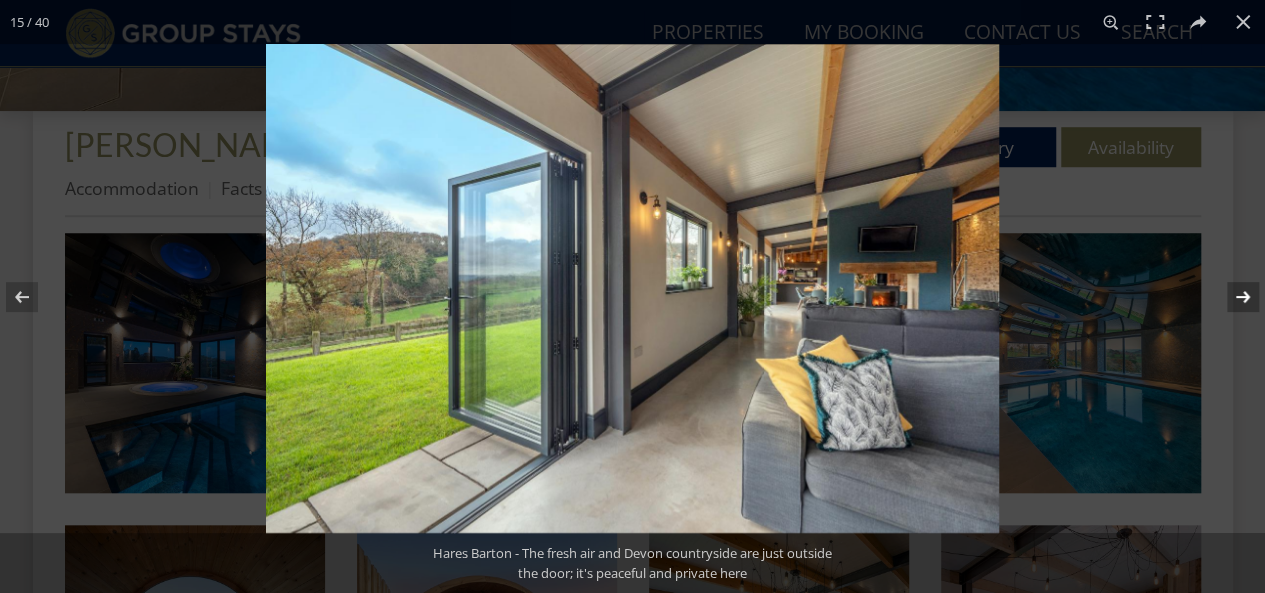 click at bounding box center [1230, 297] 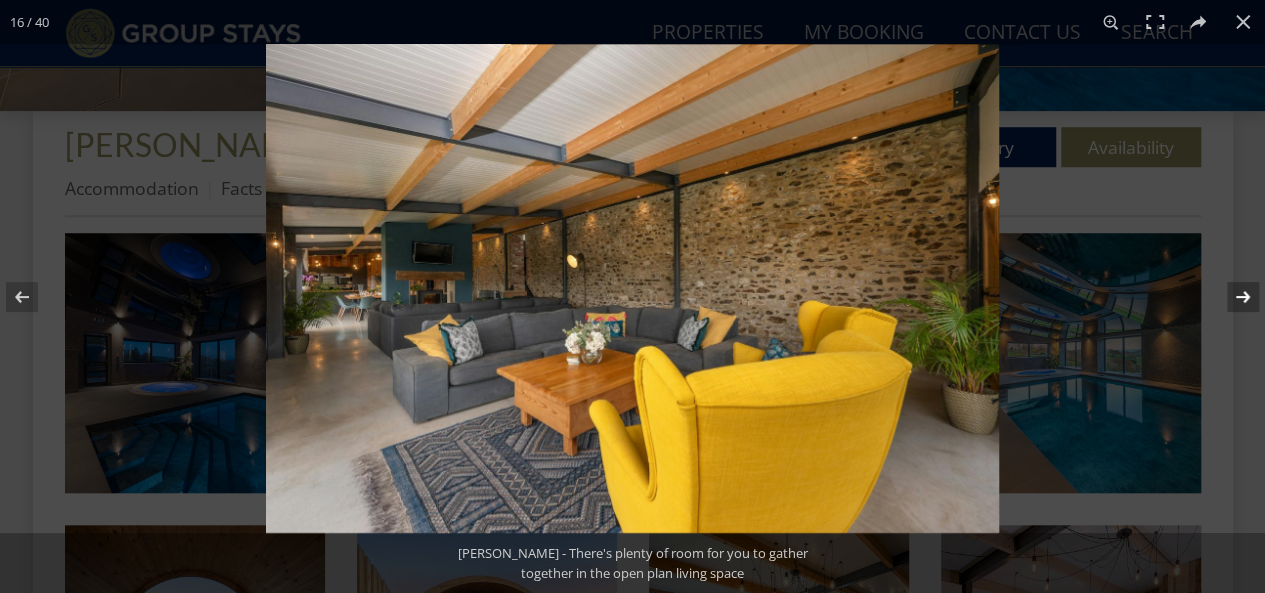 click at bounding box center [1230, 297] 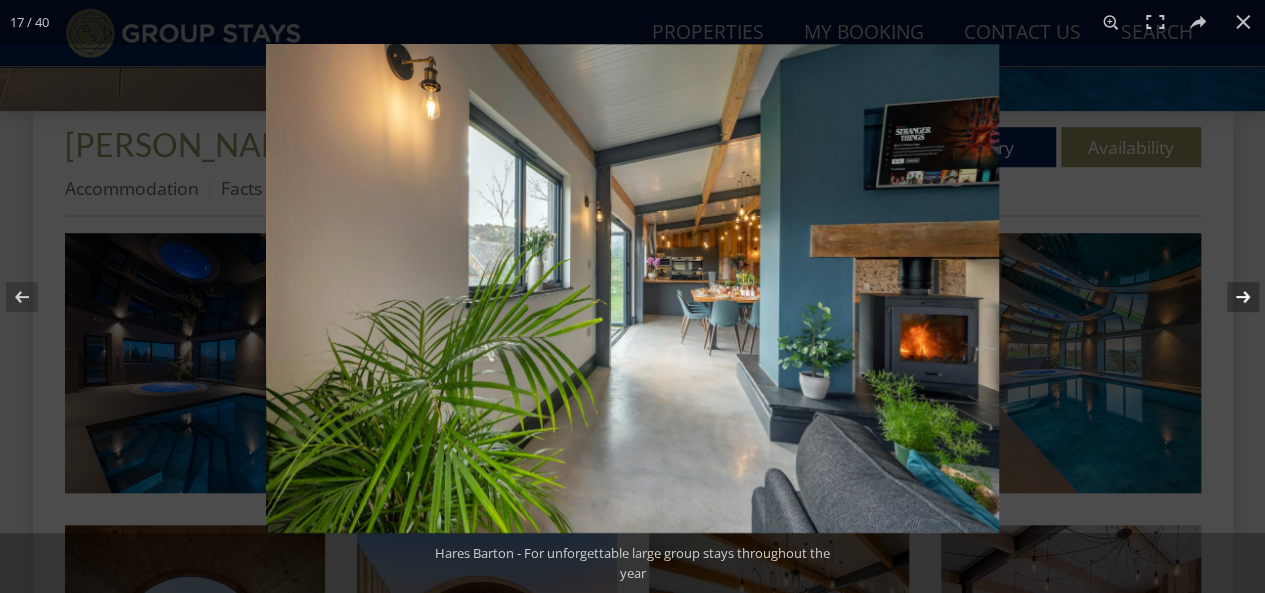 click at bounding box center (1230, 297) 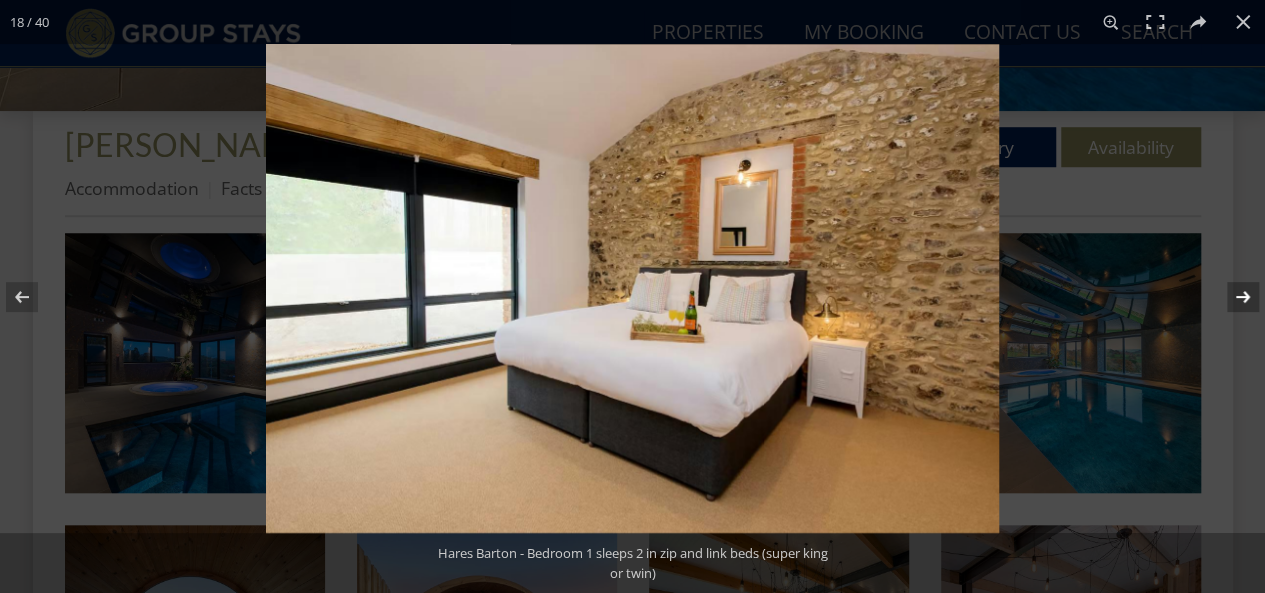 click at bounding box center [1230, 297] 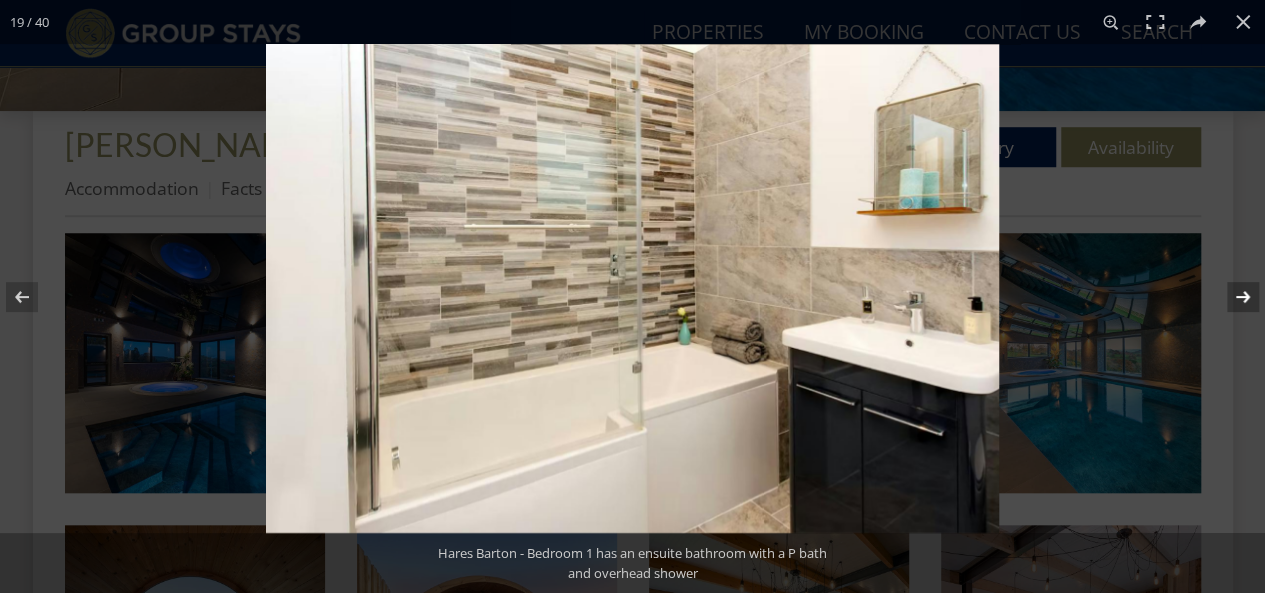 click at bounding box center [1230, 297] 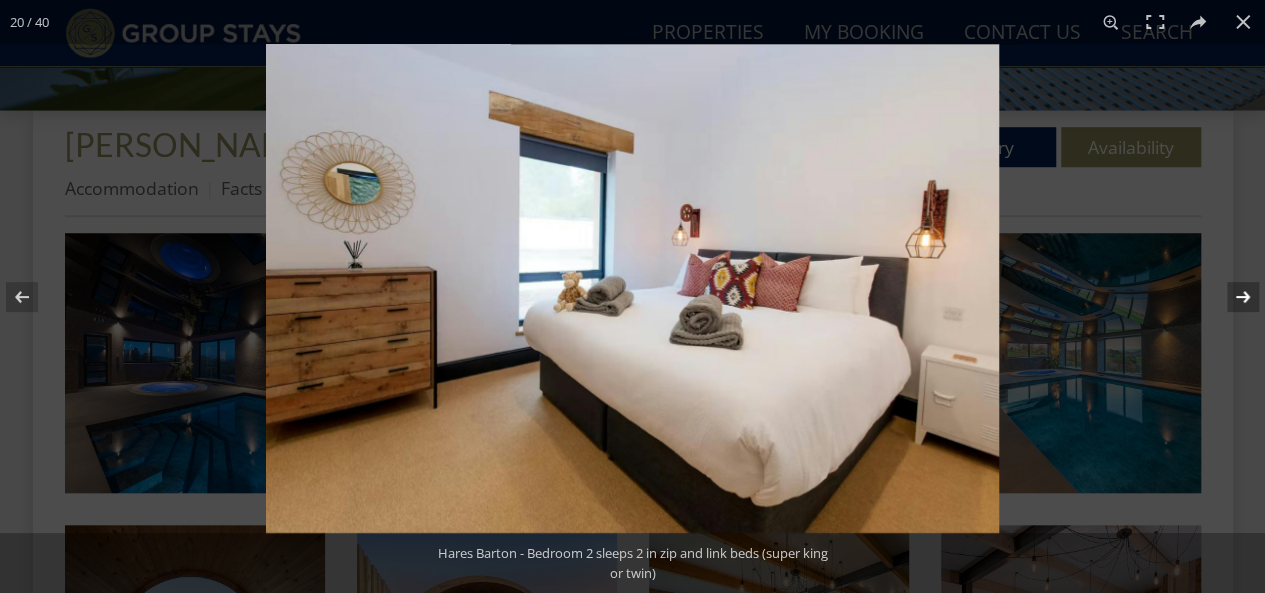 click at bounding box center [1230, 297] 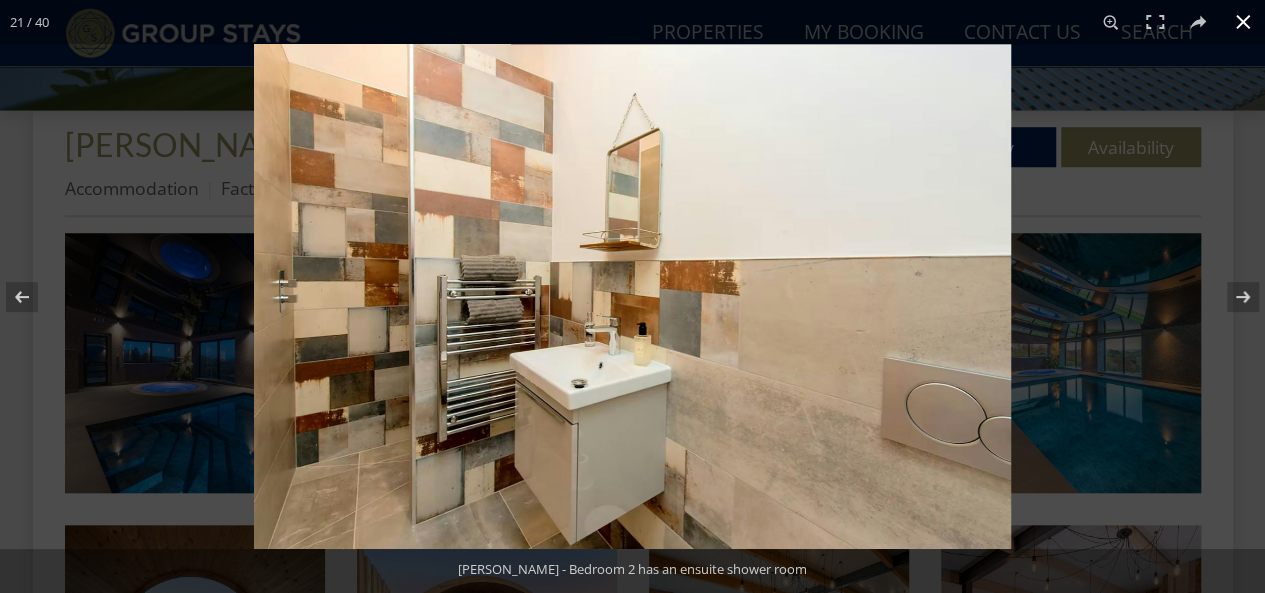 click at bounding box center (1243, 22) 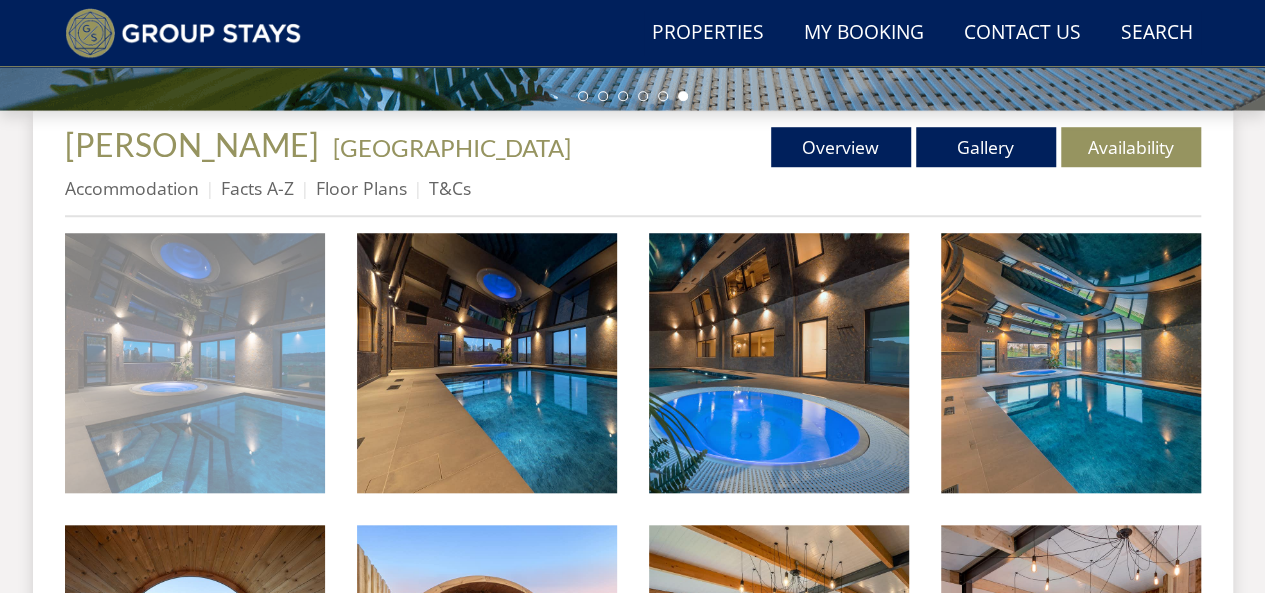 click at bounding box center (195, 363) 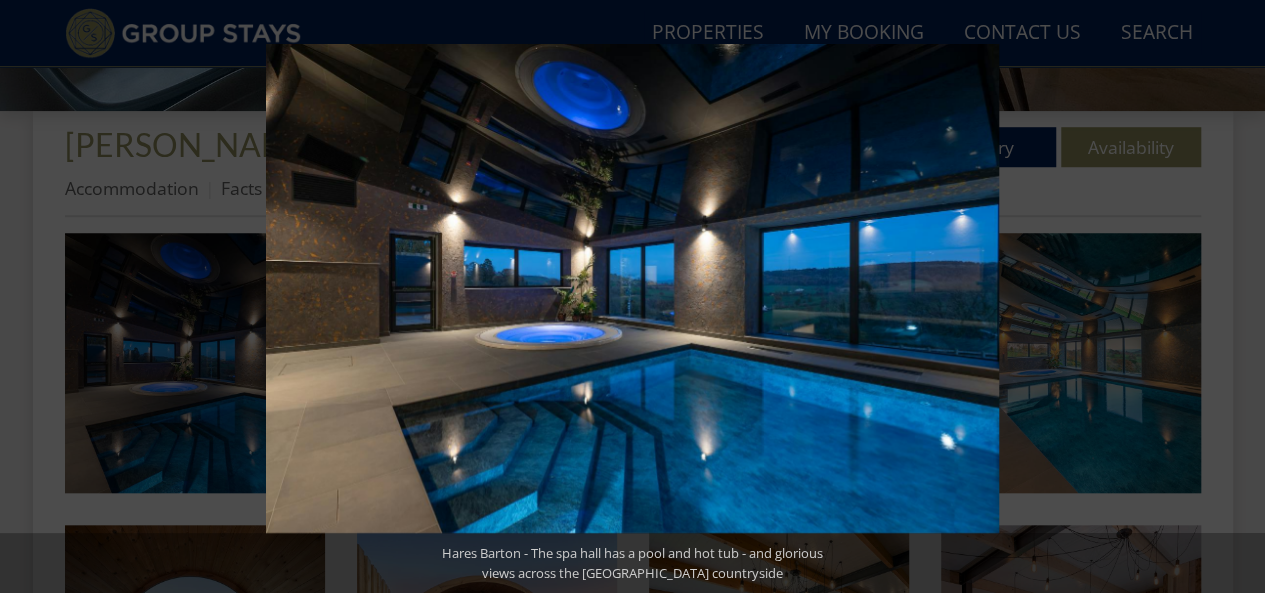 click at bounding box center (1230, 297) 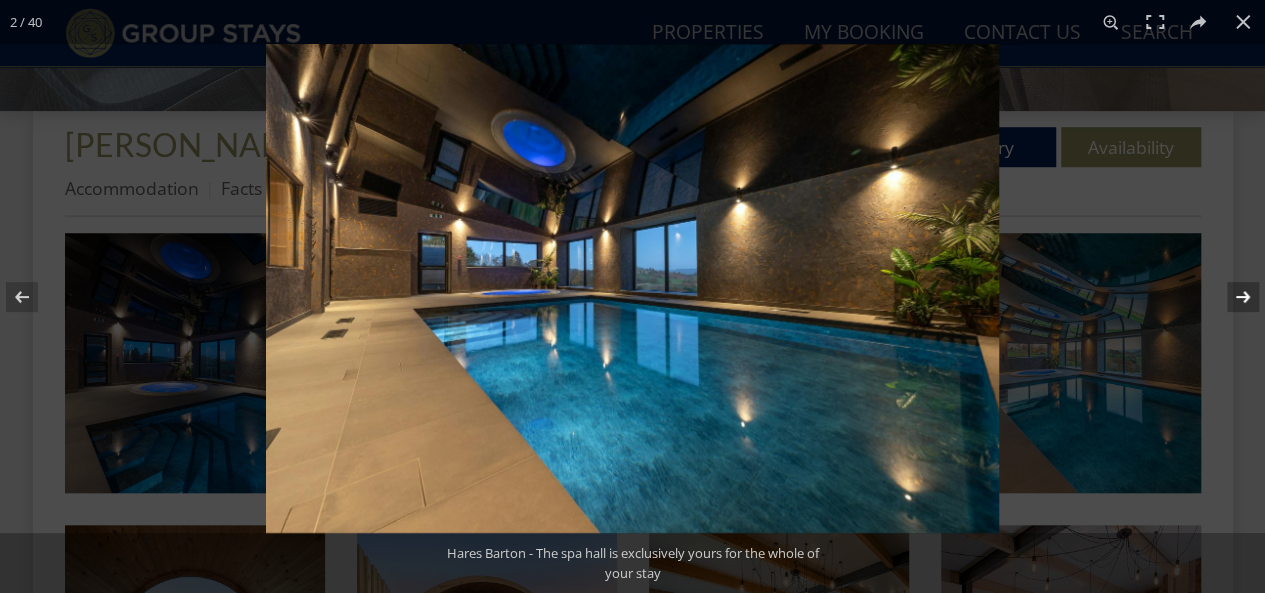 click at bounding box center (1230, 297) 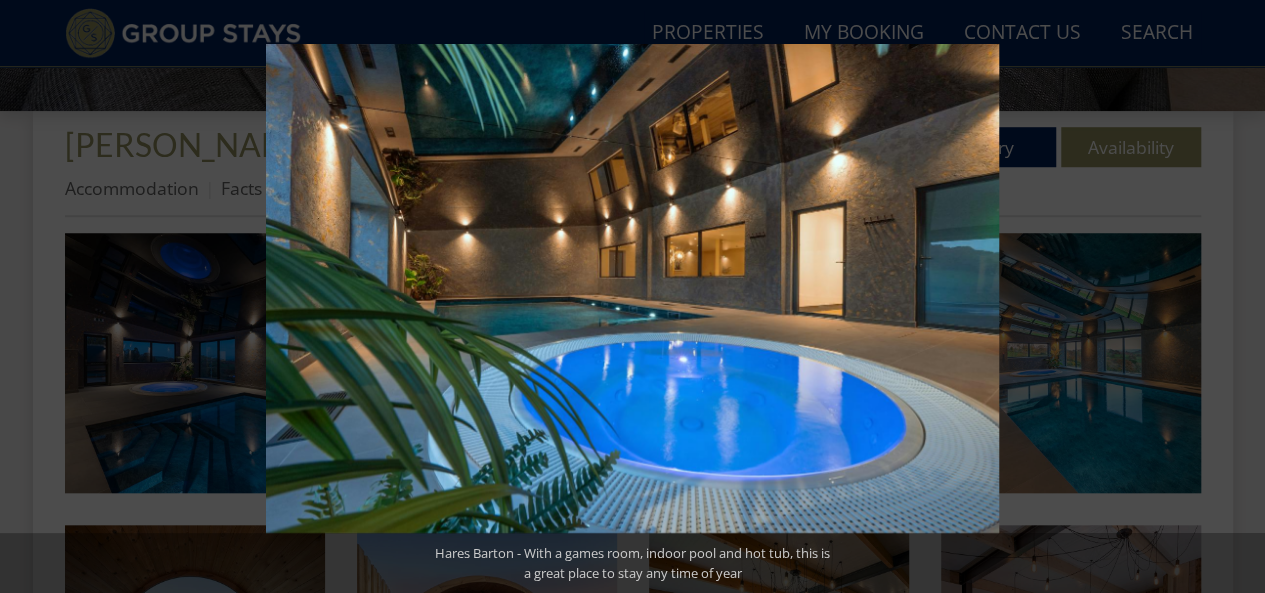 click at bounding box center [1230, 297] 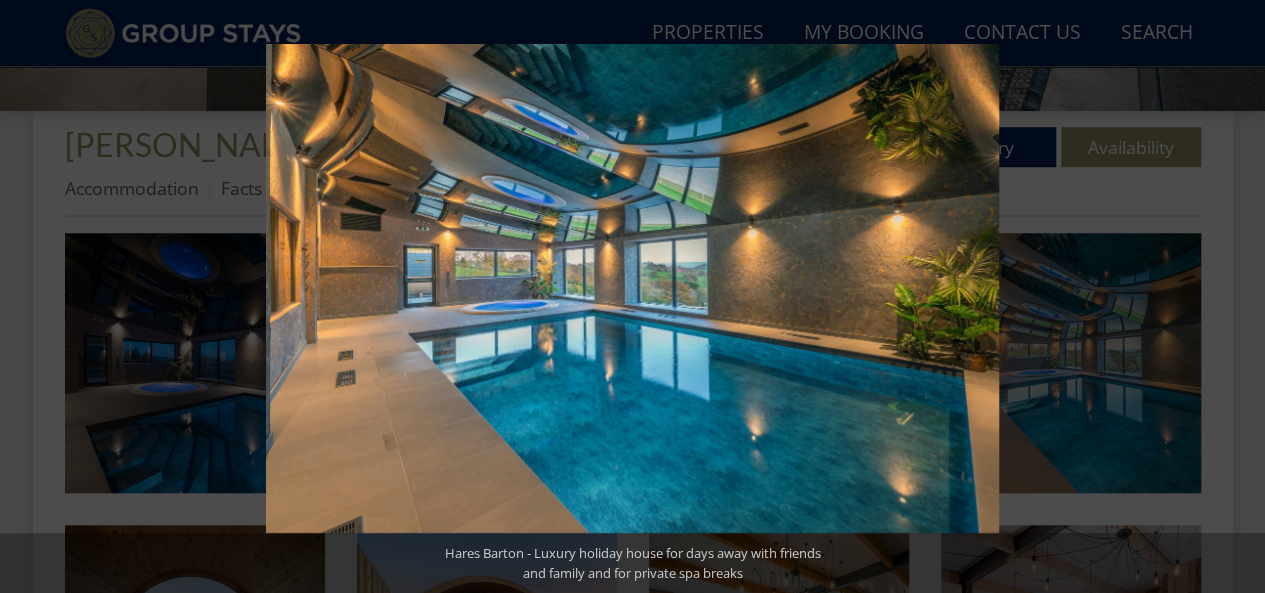 click at bounding box center (1230, 297) 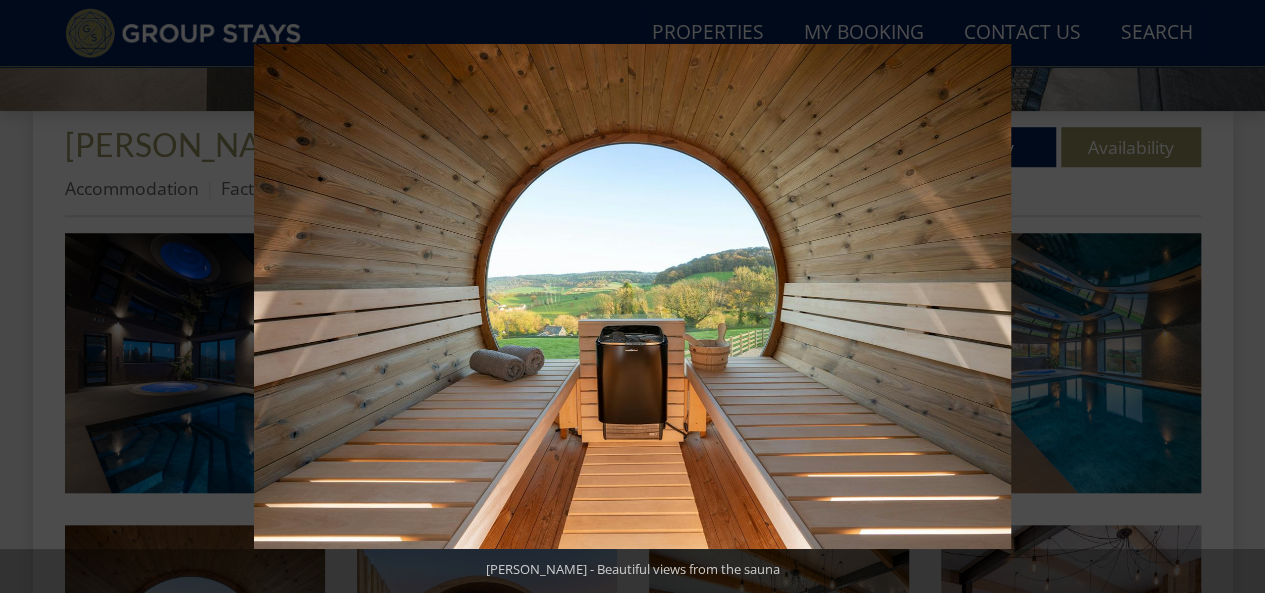 click at bounding box center [1230, 297] 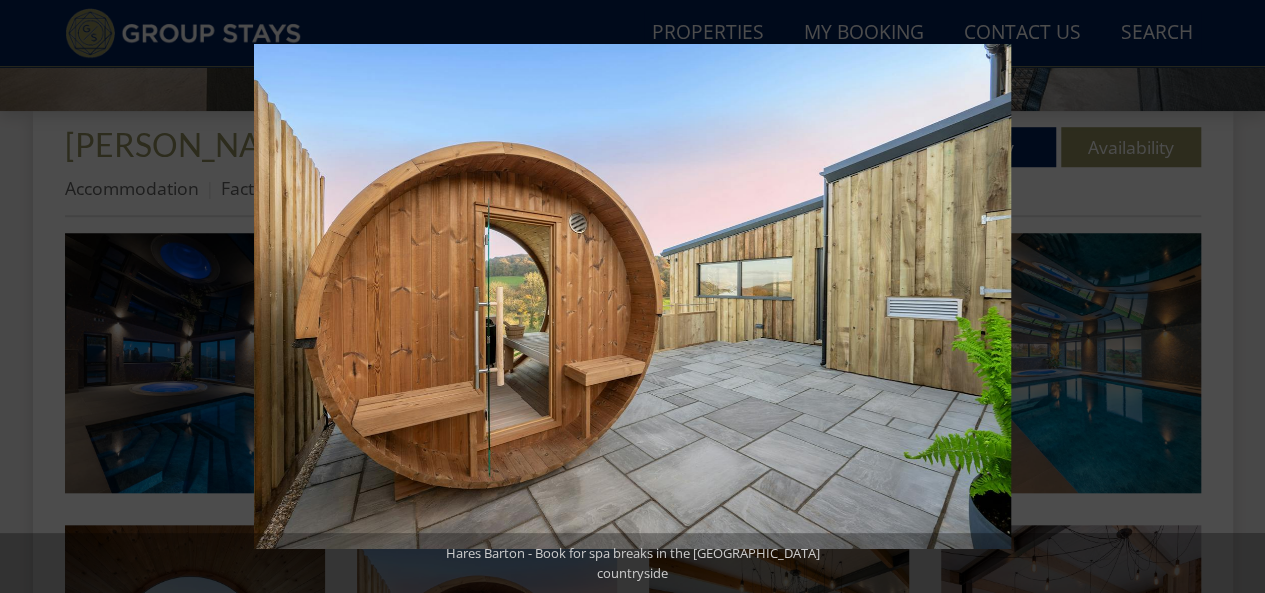 click at bounding box center [1230, 297] 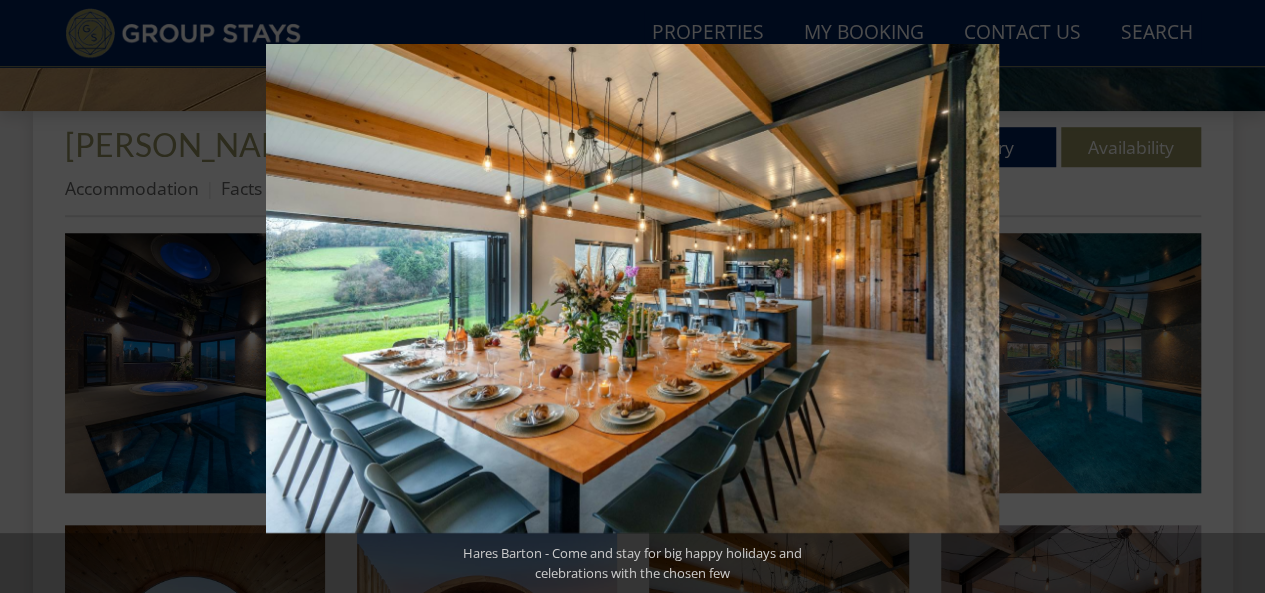 click at bounding box center (1230, 297) 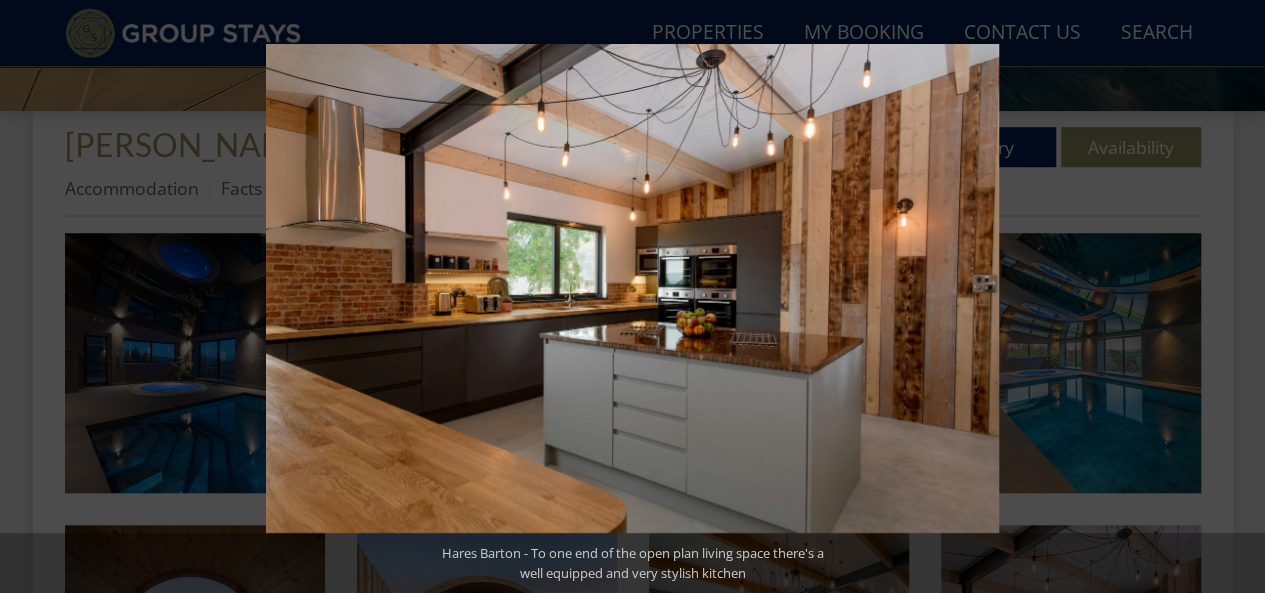 click at bounding box center [1230, 297] 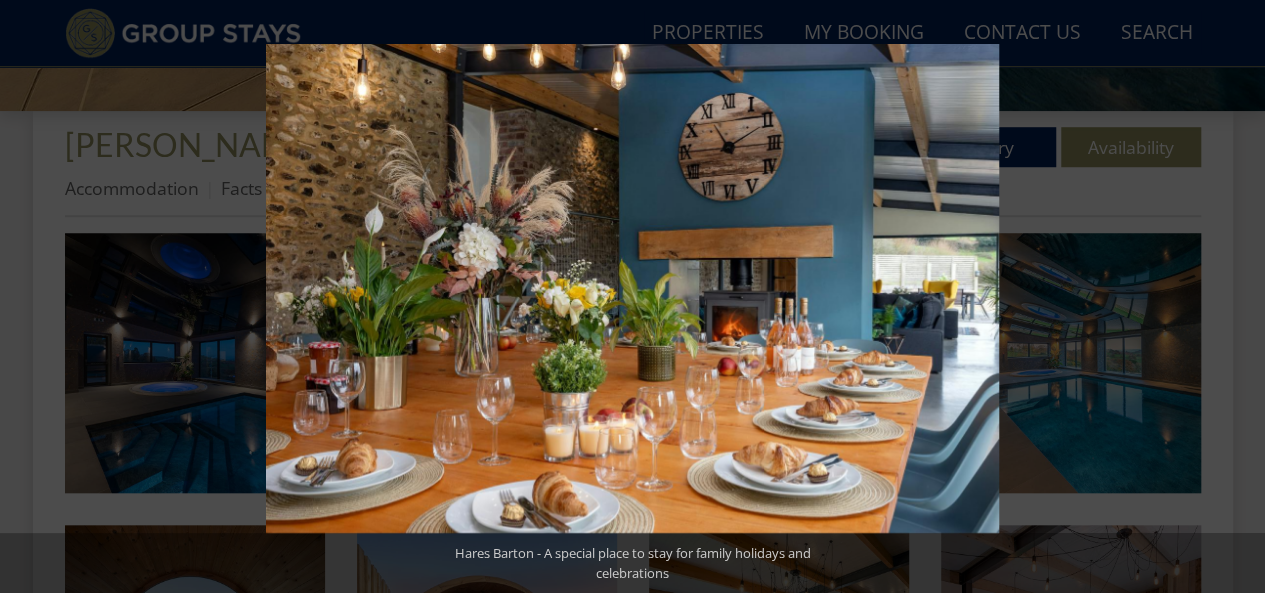 click at bounding box center [1230, 297] 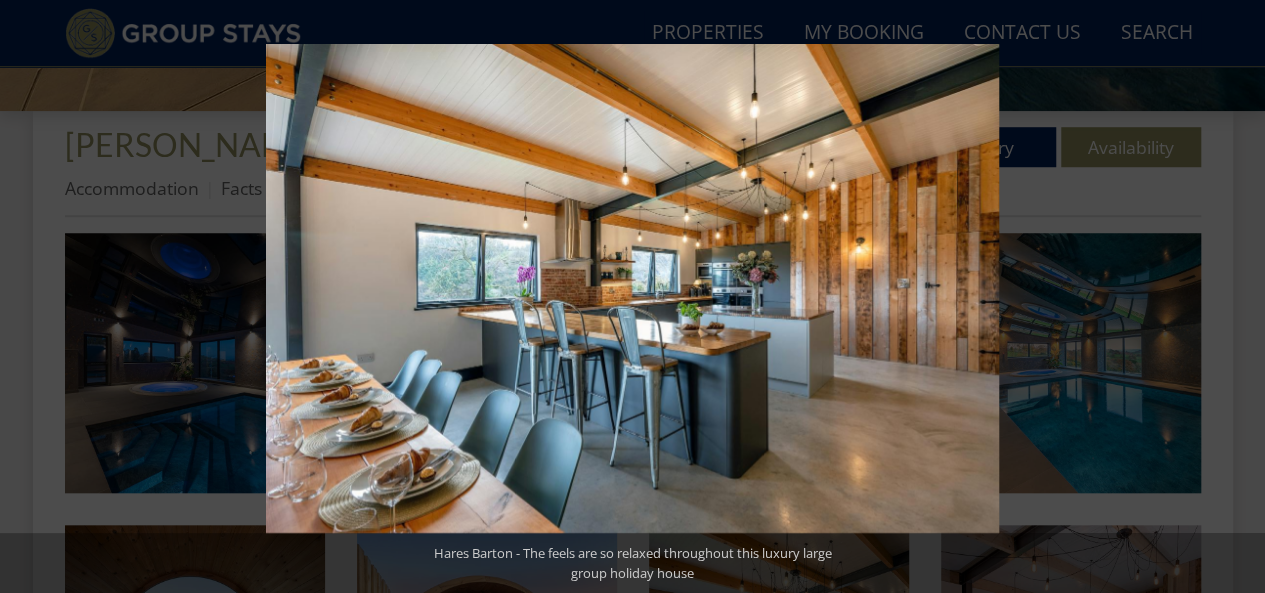 click at bounding box center [1230, 297] 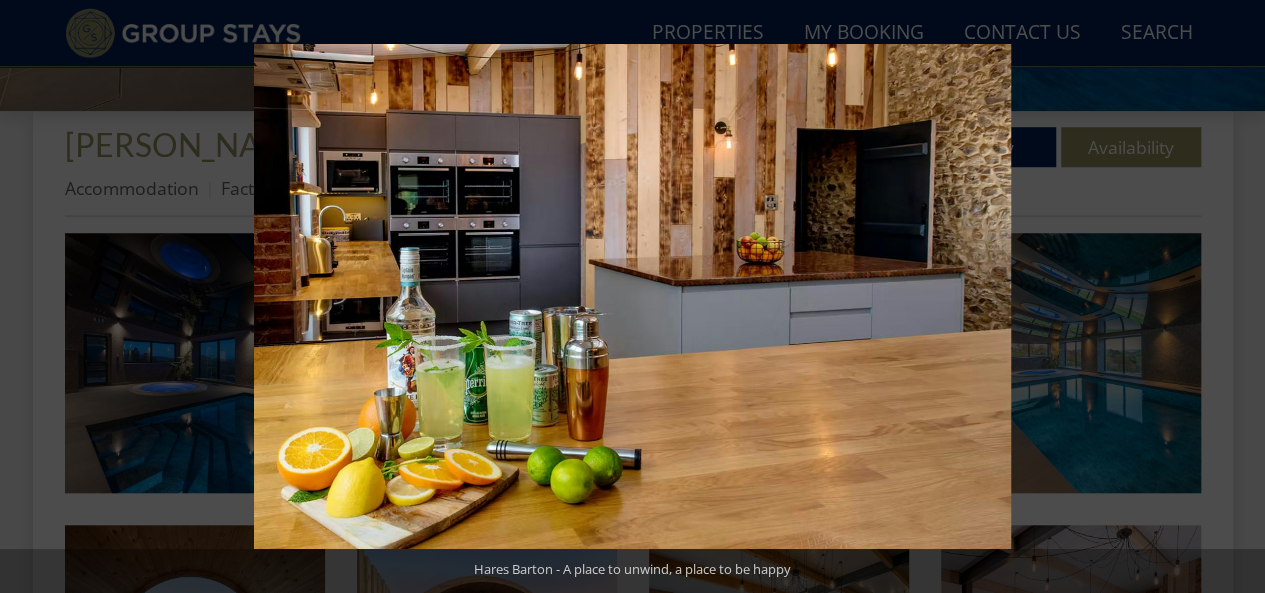 click at bounding box center (1230, 297) 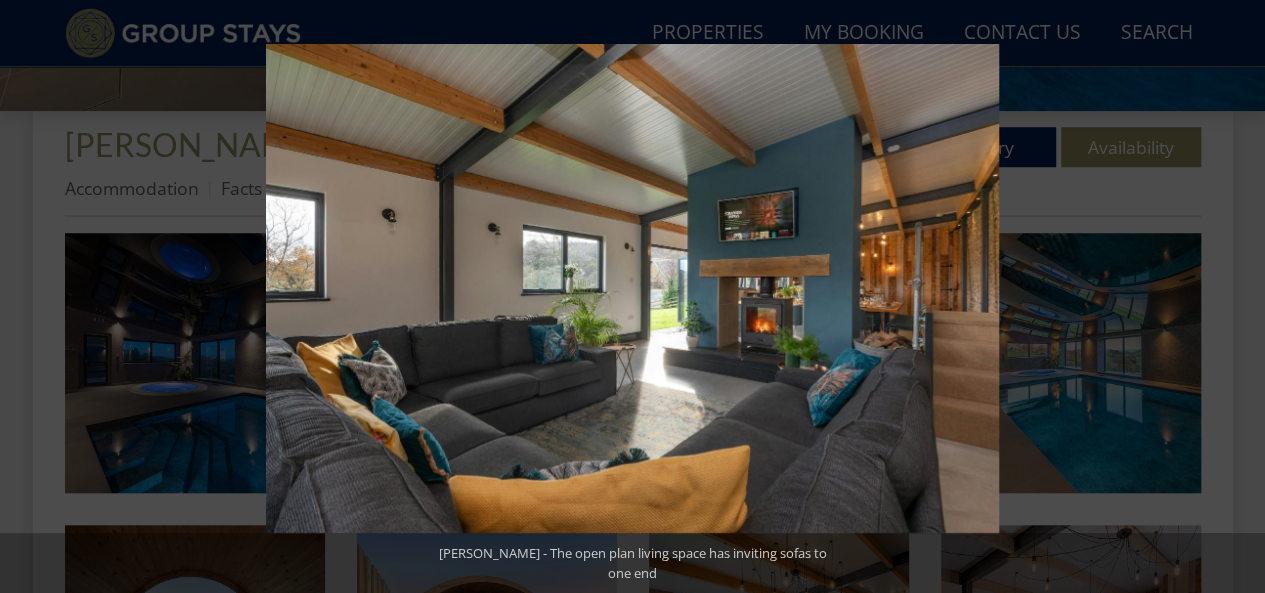 click at bounding box center (1230, 297) 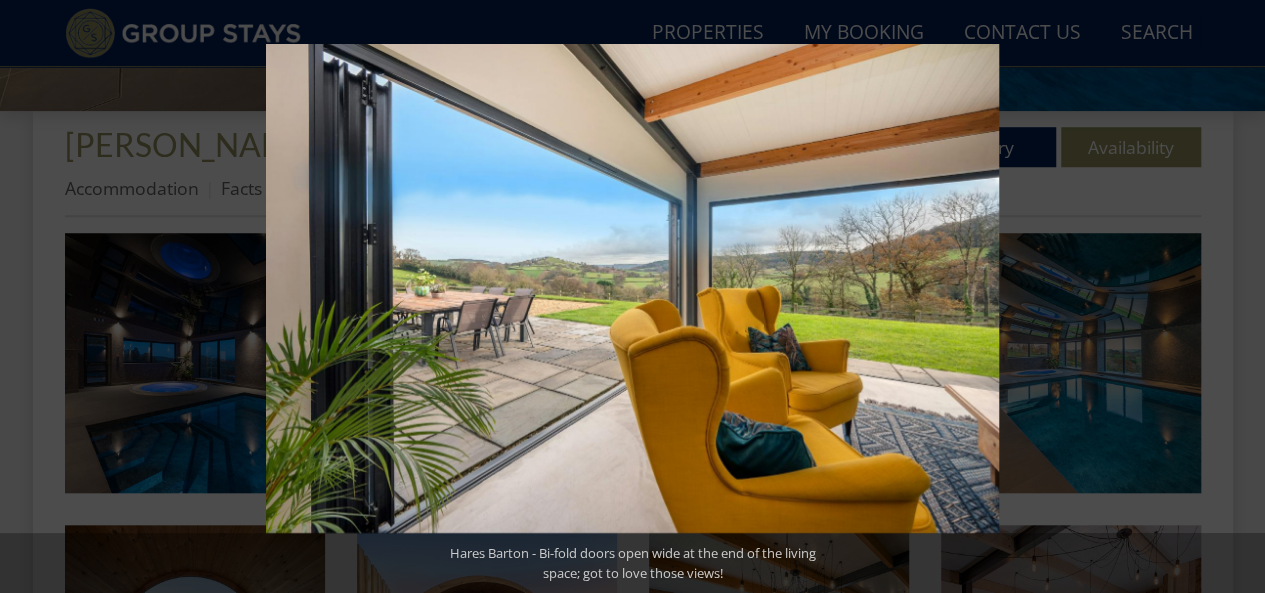 click at bounding box center (1230, 297) 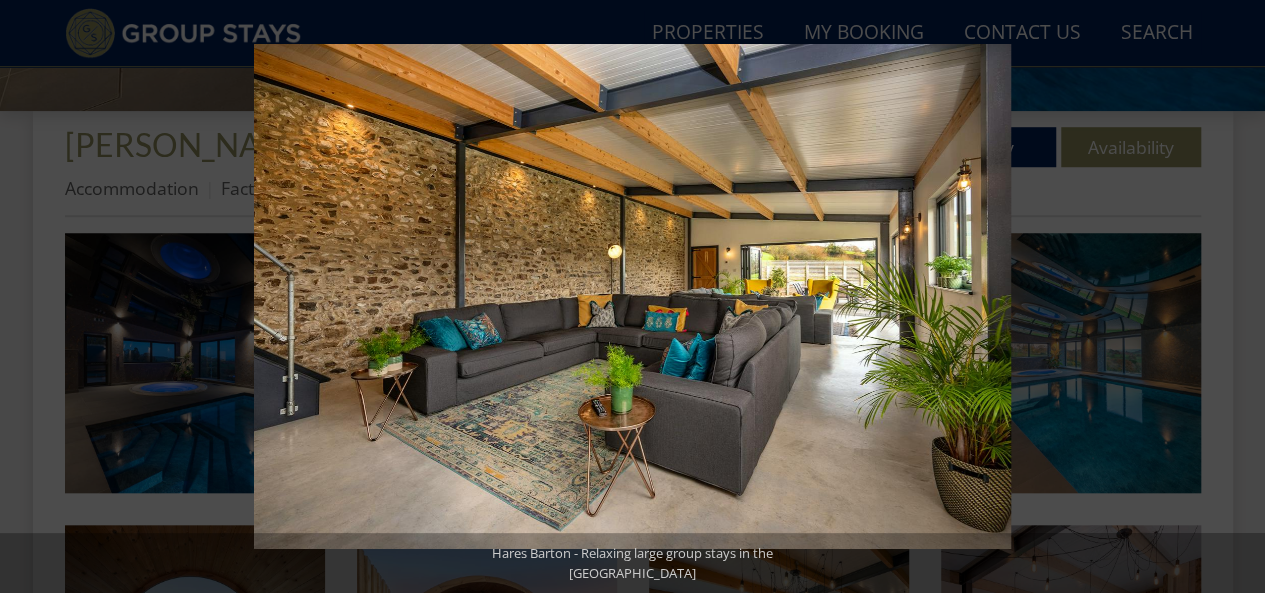 click at bounding box center [1230, 297] 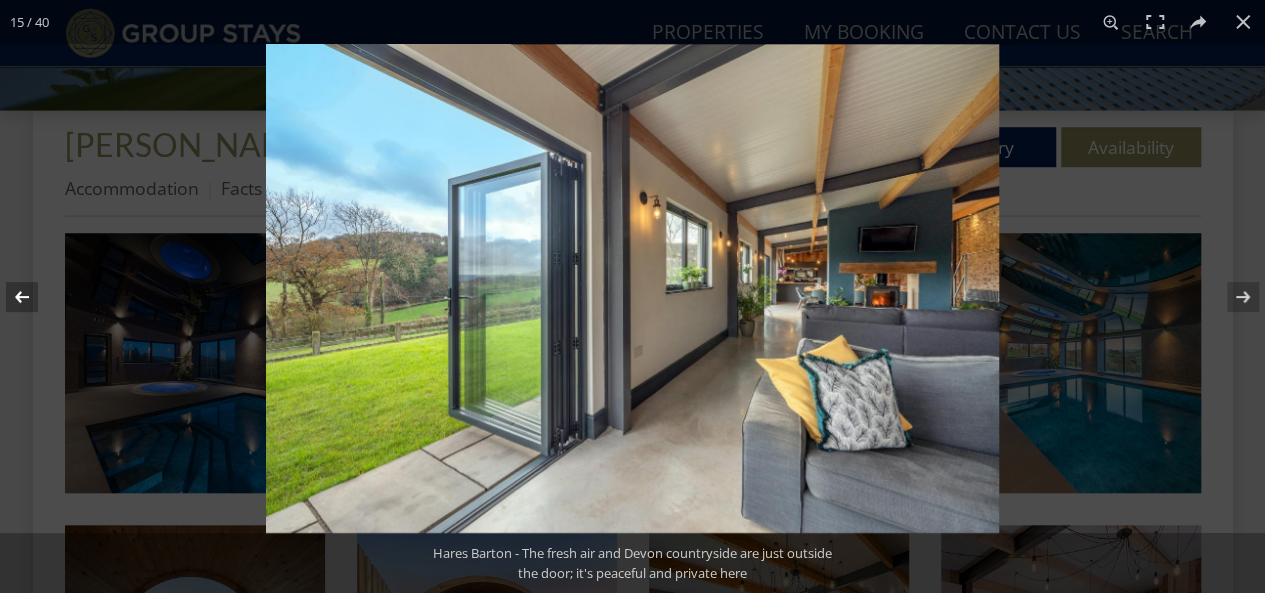 click at bounding box center [35, 297] 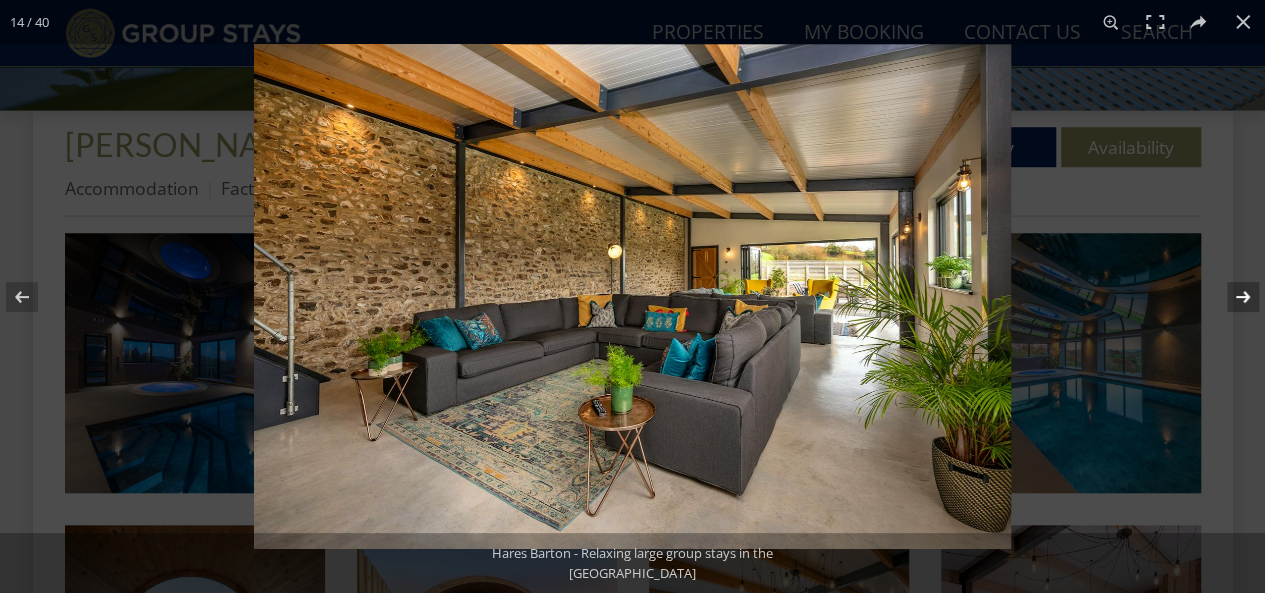click at bounding box center [1230, 297] 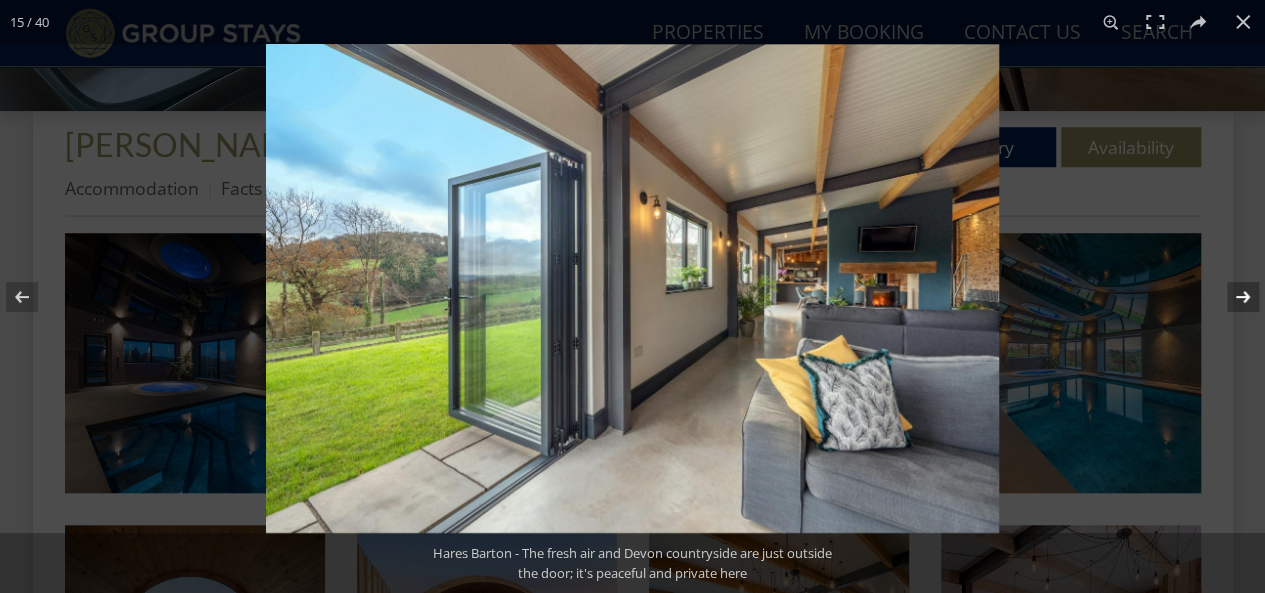 click at bounding box center [1230, 297] 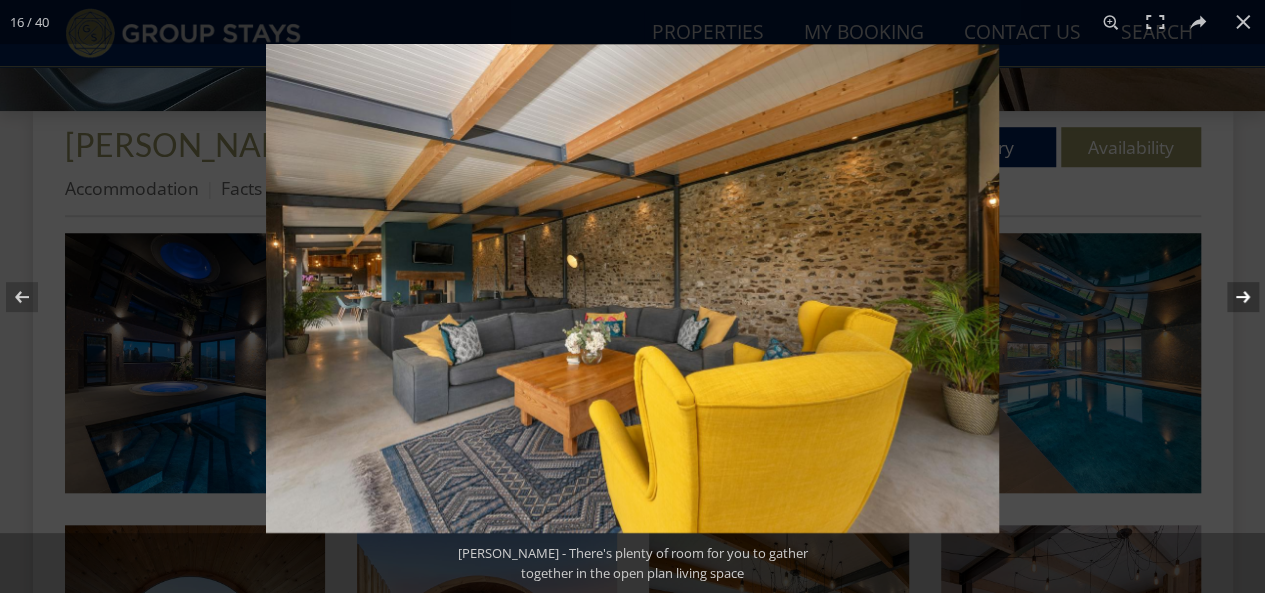 click at bounding box center (1230, 297) 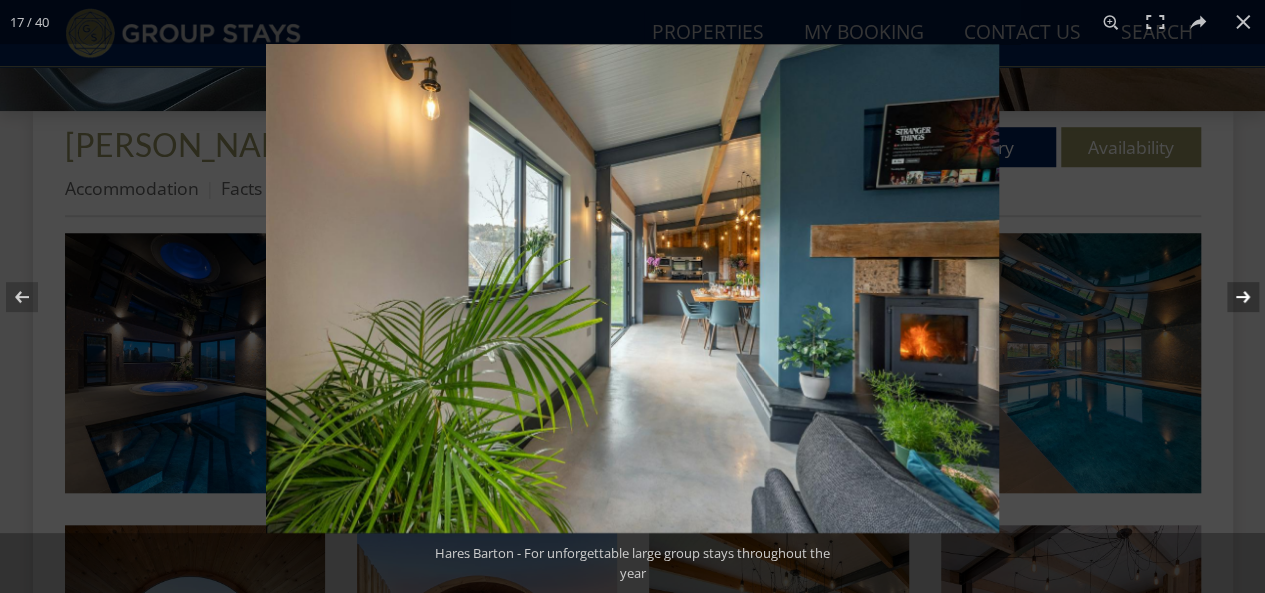 click at bounding box center [1230, 297] 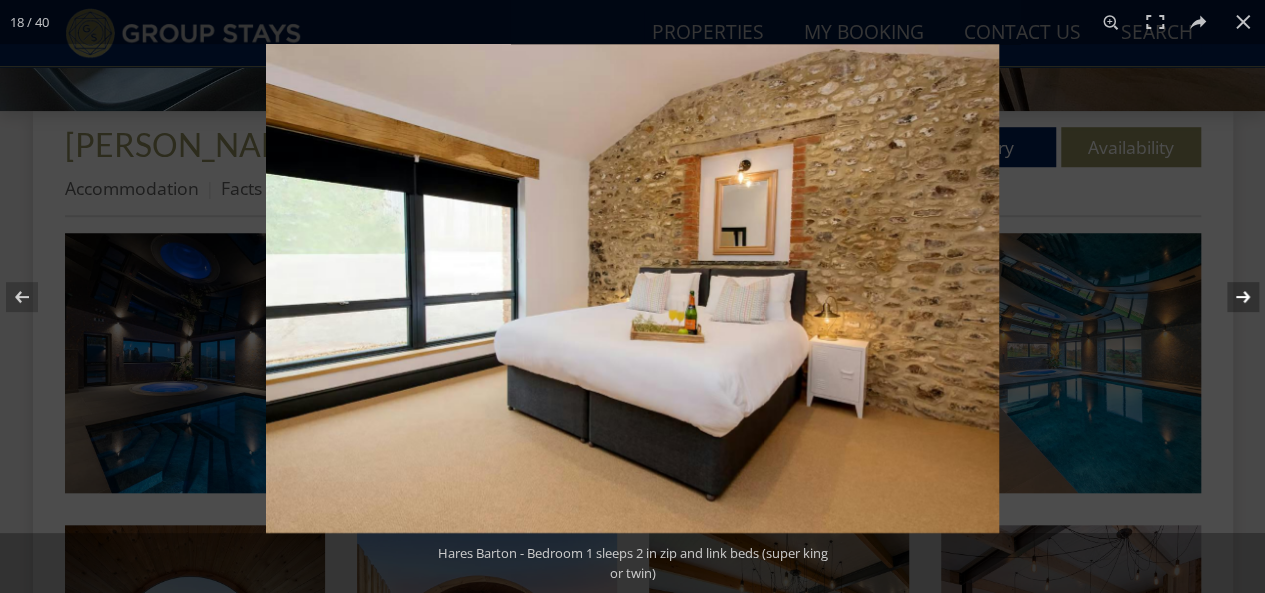 click at bounding box center [1230, 297] 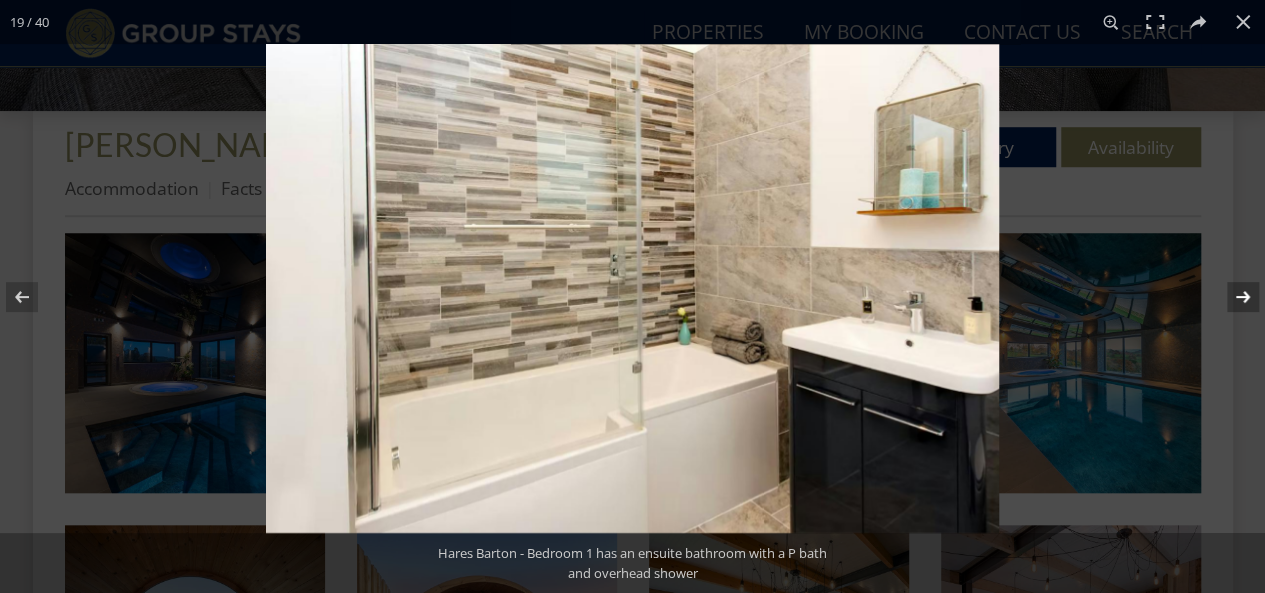 click at bounding box center (1230, 297) 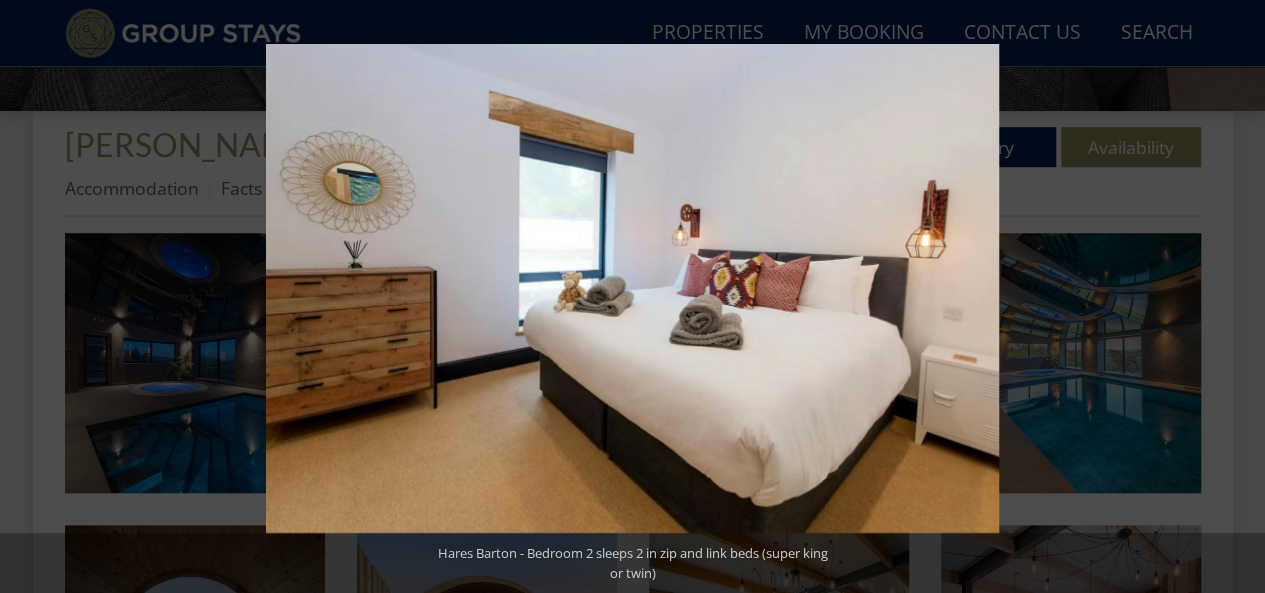 click at bounding box center [1230, 297] 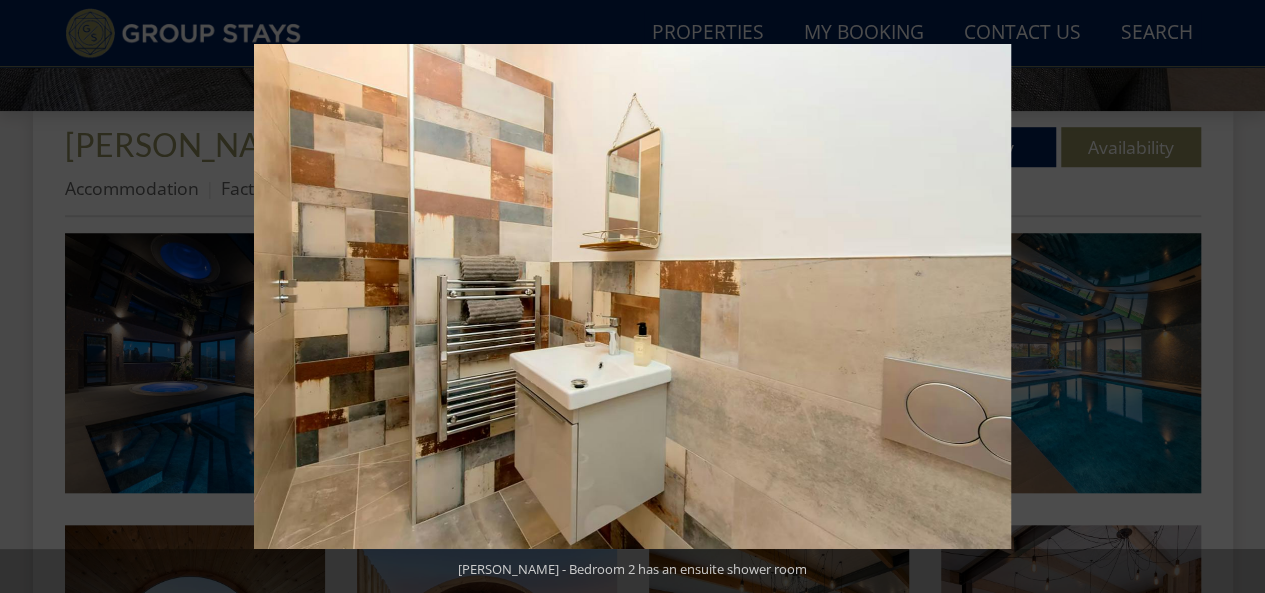click at bounding box center [1230, 297] 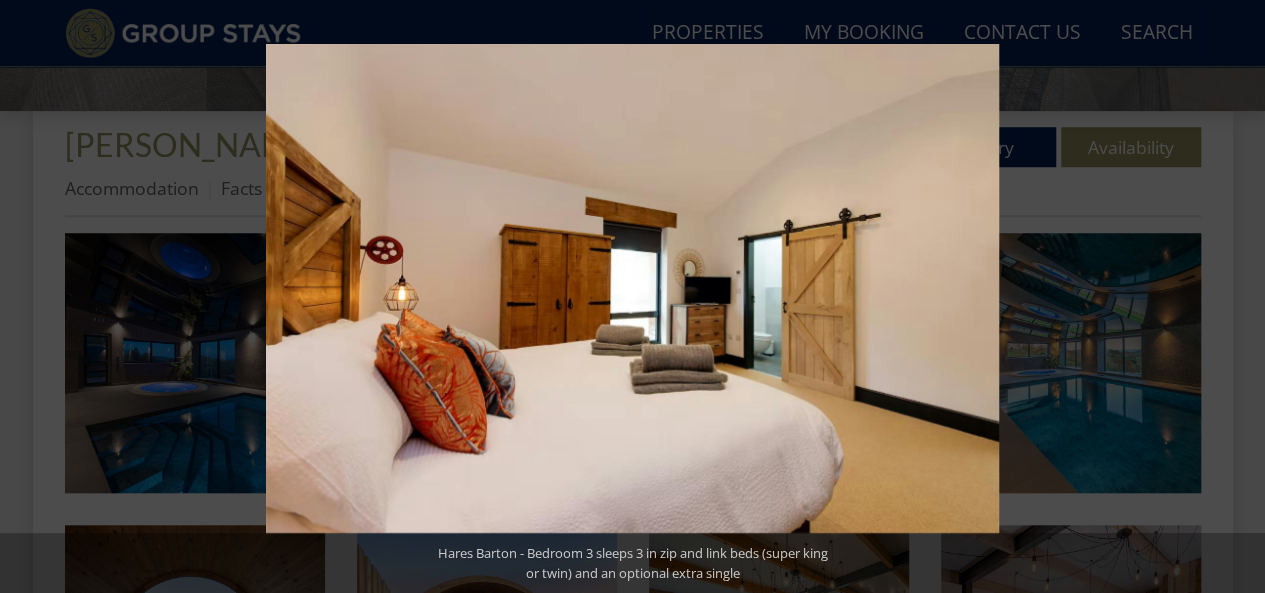 click at bounding box center [1230, 297] 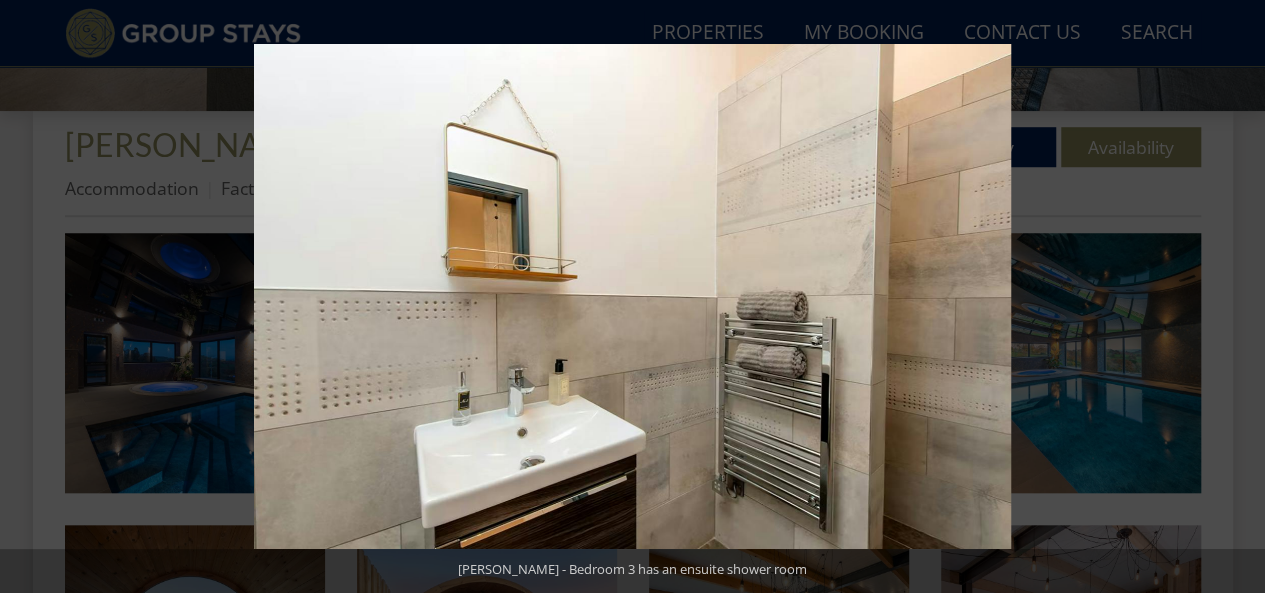 click at bounding box center (1230, 297) 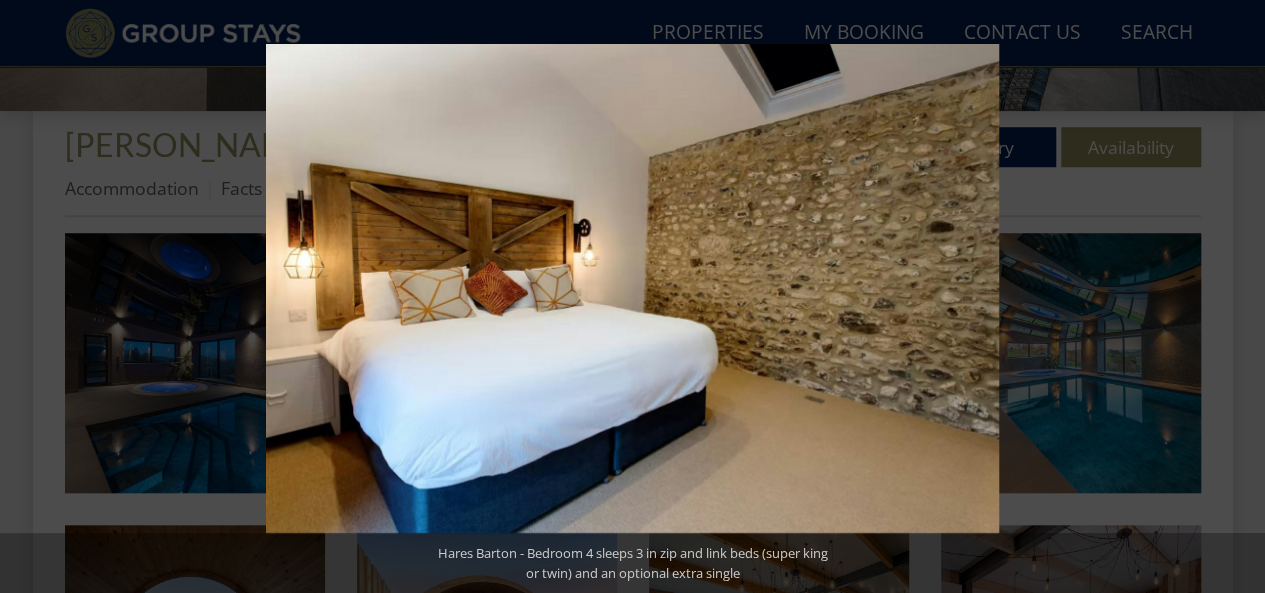 click at bounding box center (1230, 297) 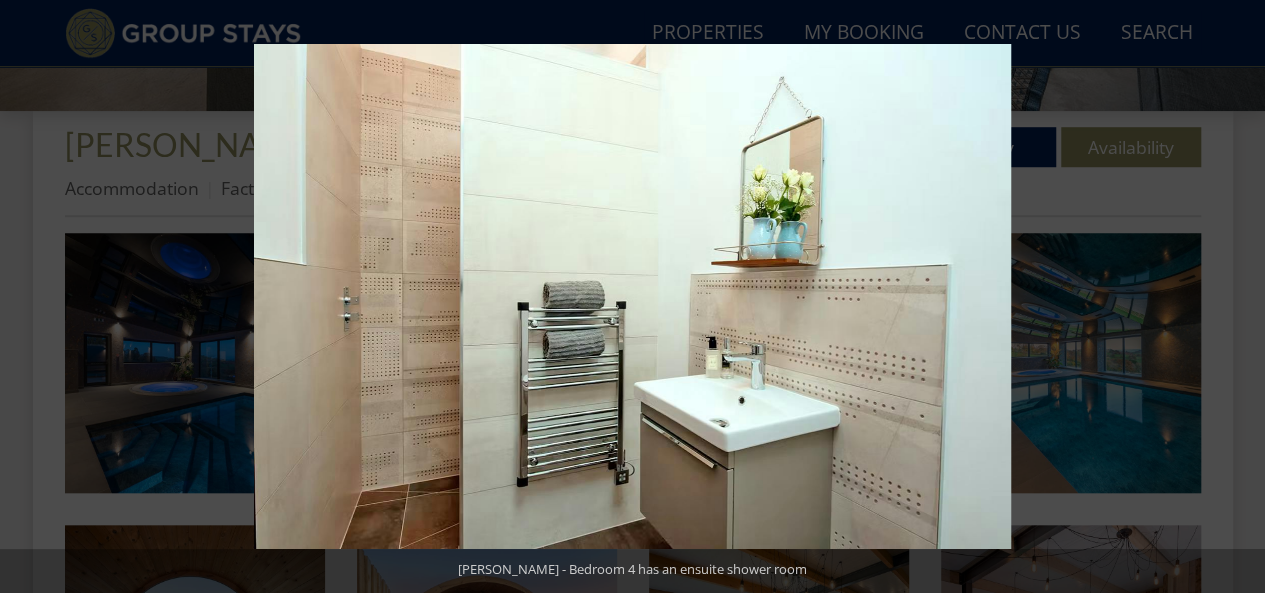 click at bounding box center [1230, 297] 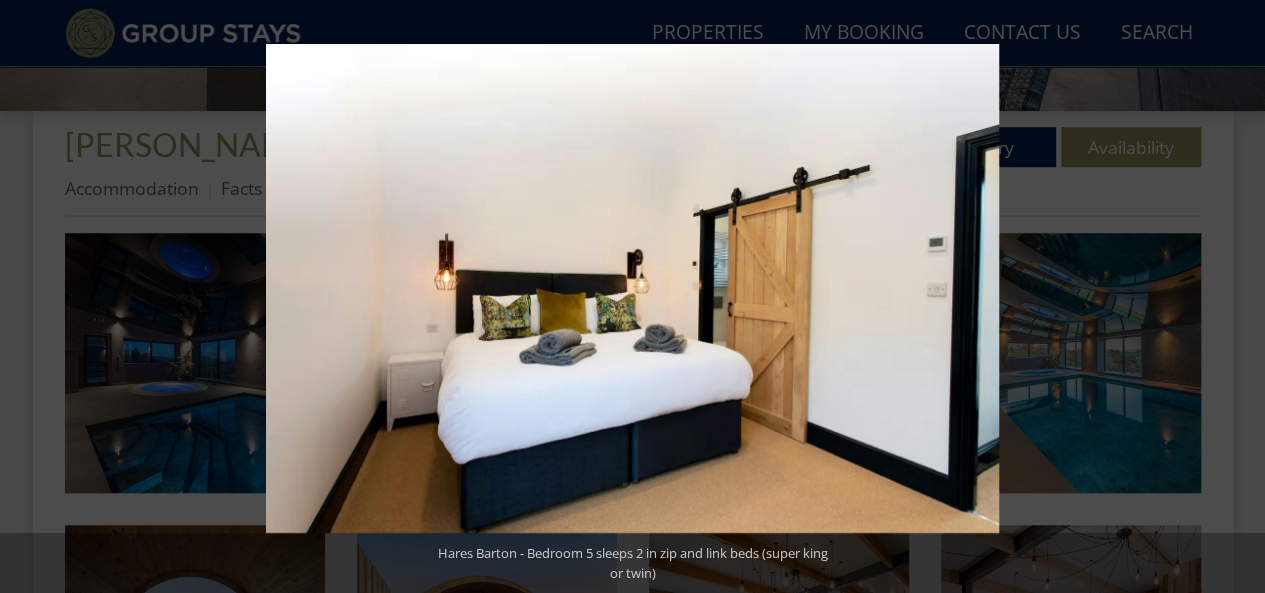 click at bounding box center [1230, 297] 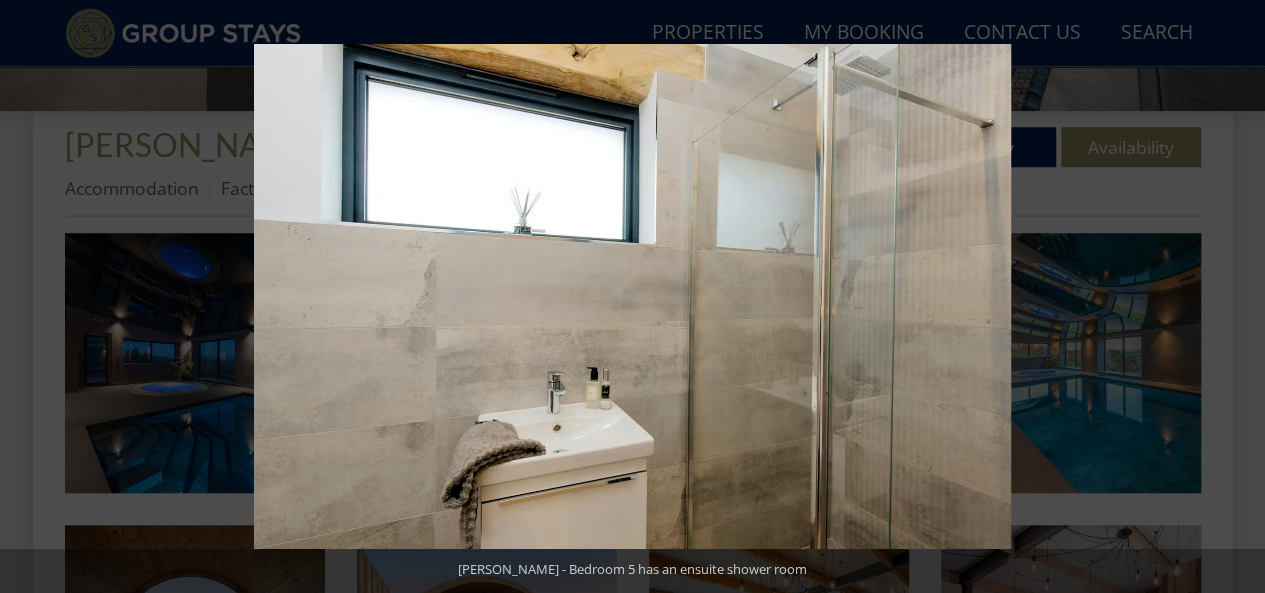 click at bounding box center [1230, 297] 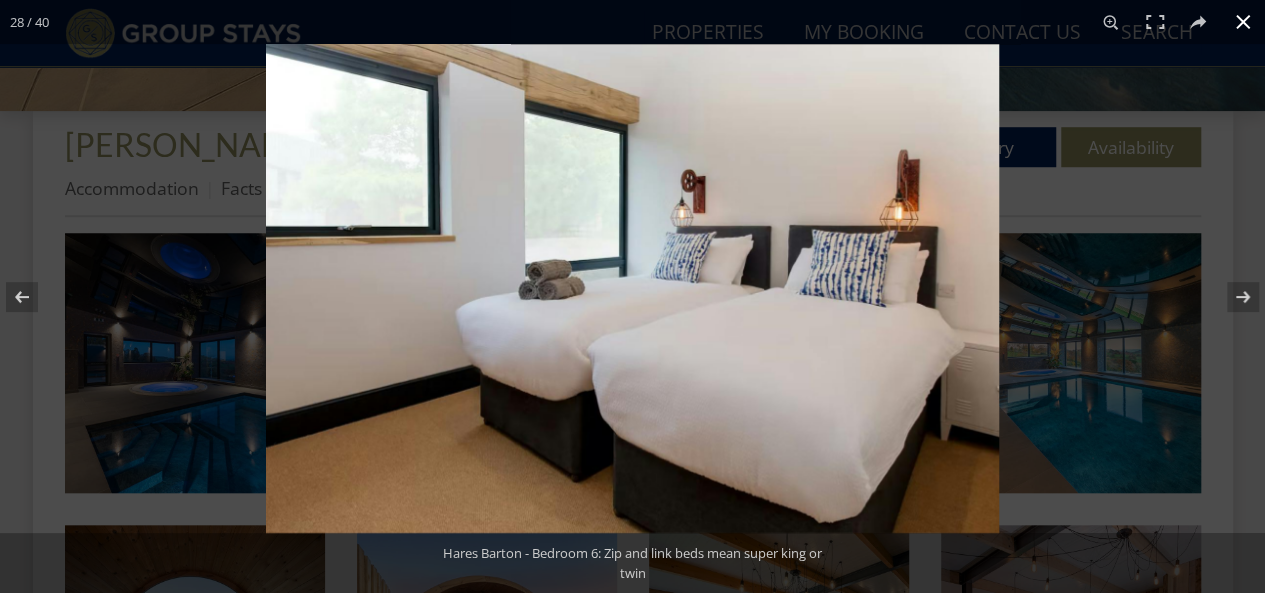 click at bounding box center (1243, 22) 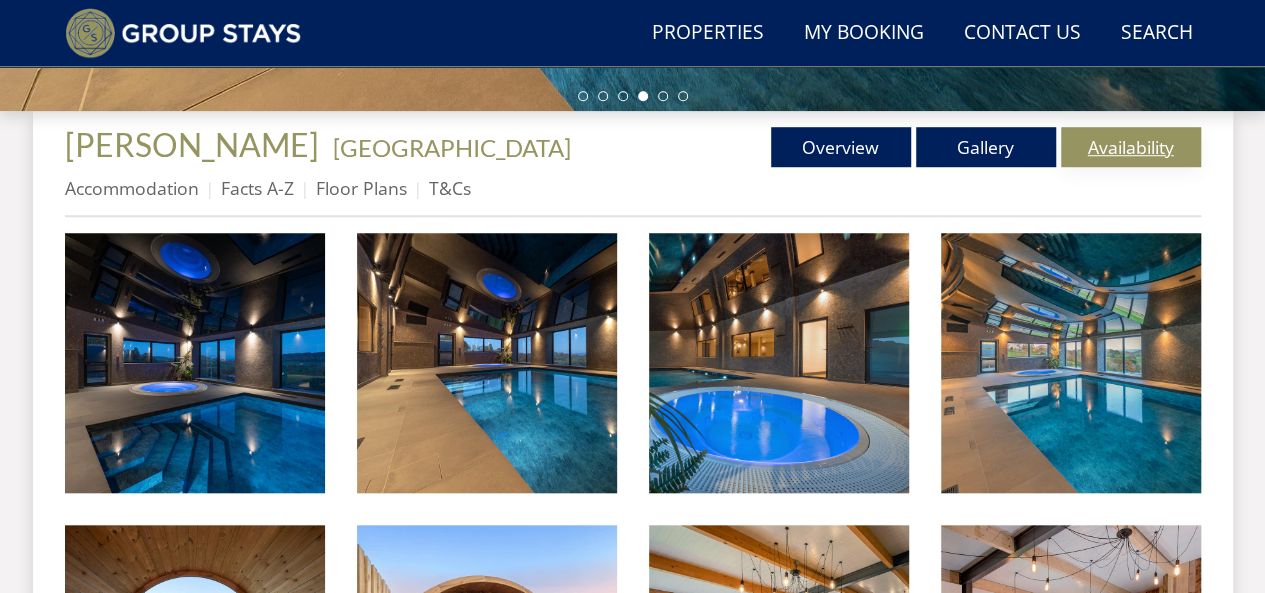click on "Availability" at bounding box center [1131, 147] 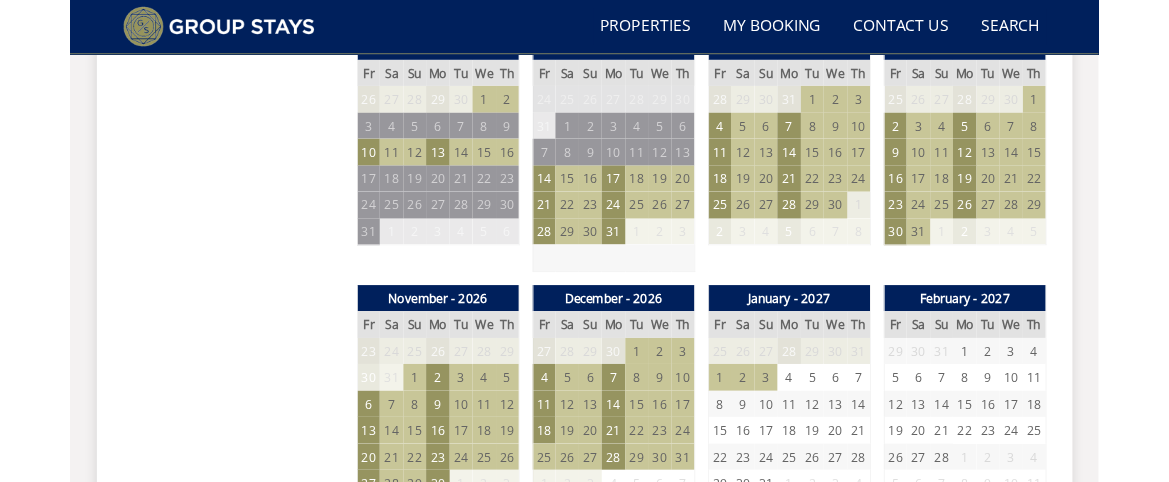 scroll, scrollTop: 1600, scrollLeft: 0, axis: vertical 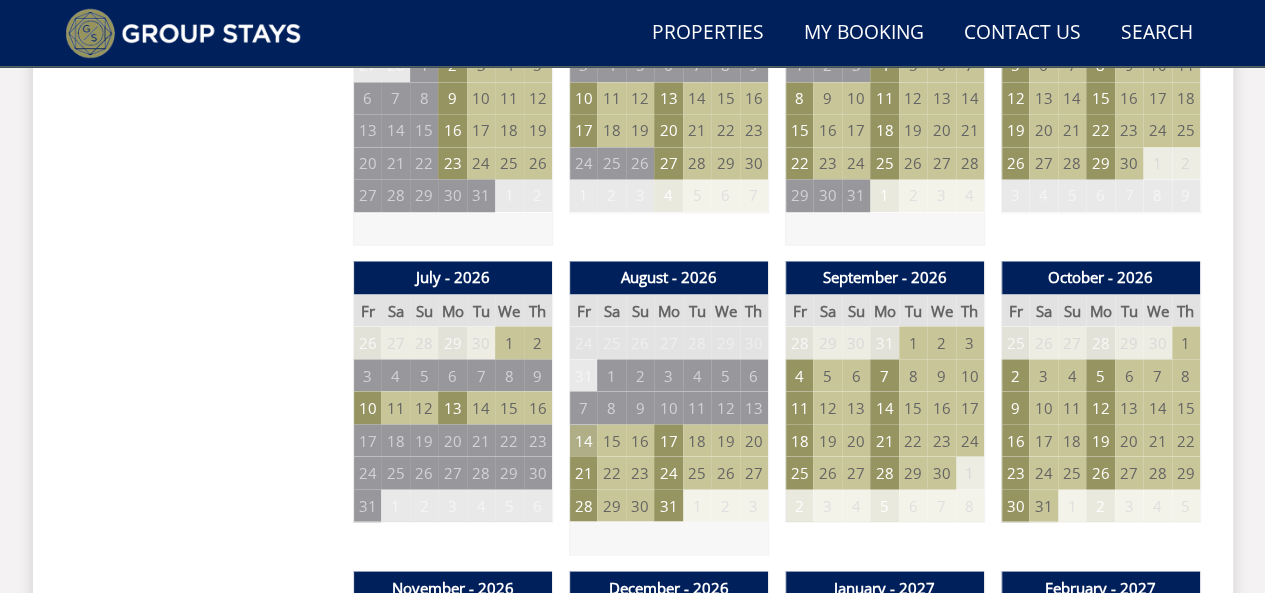 click on "14" at bounding box center (583, 440) 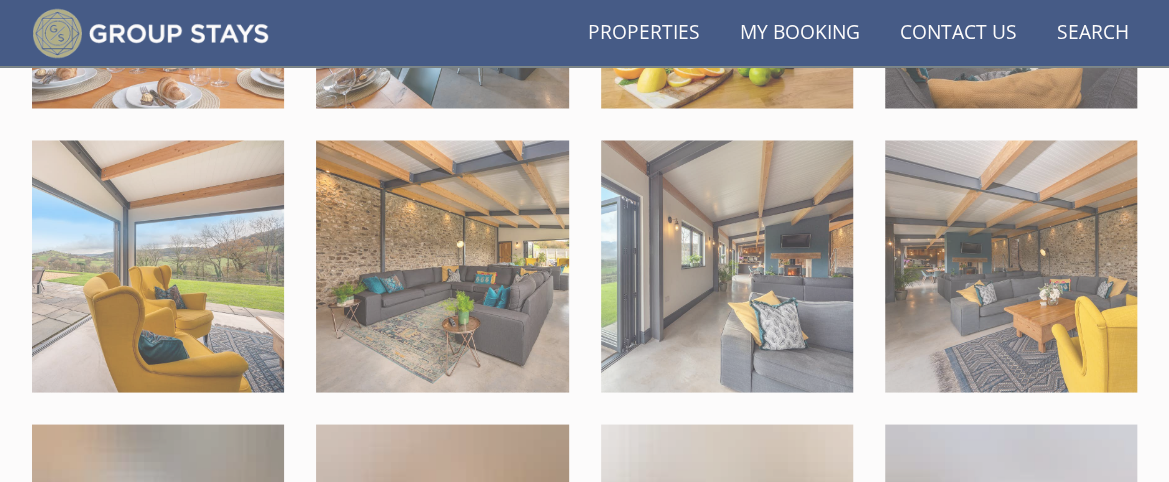 scroll, scrollTop: 700, scrollLeft: 0, axis: vertical 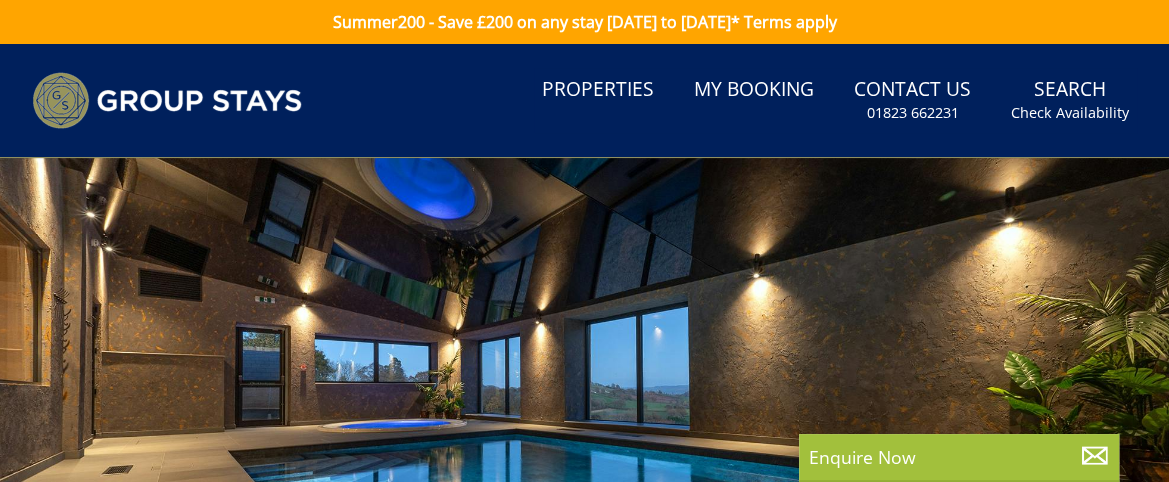 select on "10" 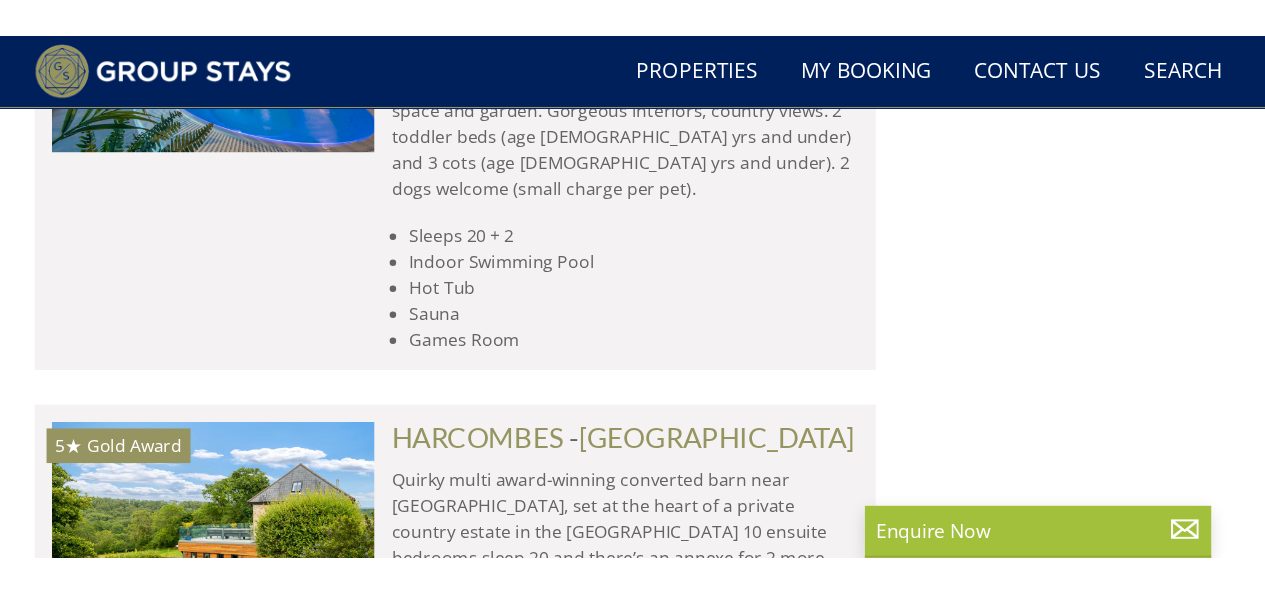 scroll, scrollTop: 3699, scrollLeft: 0, axis: vertical 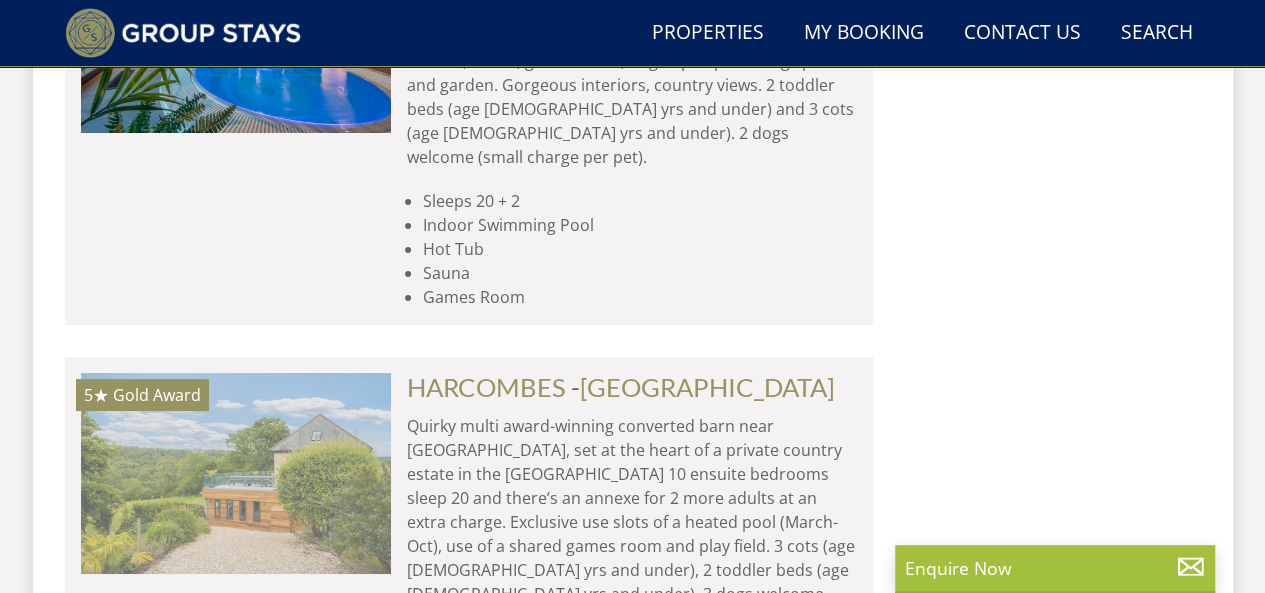 click at bounding box center (236, 473) 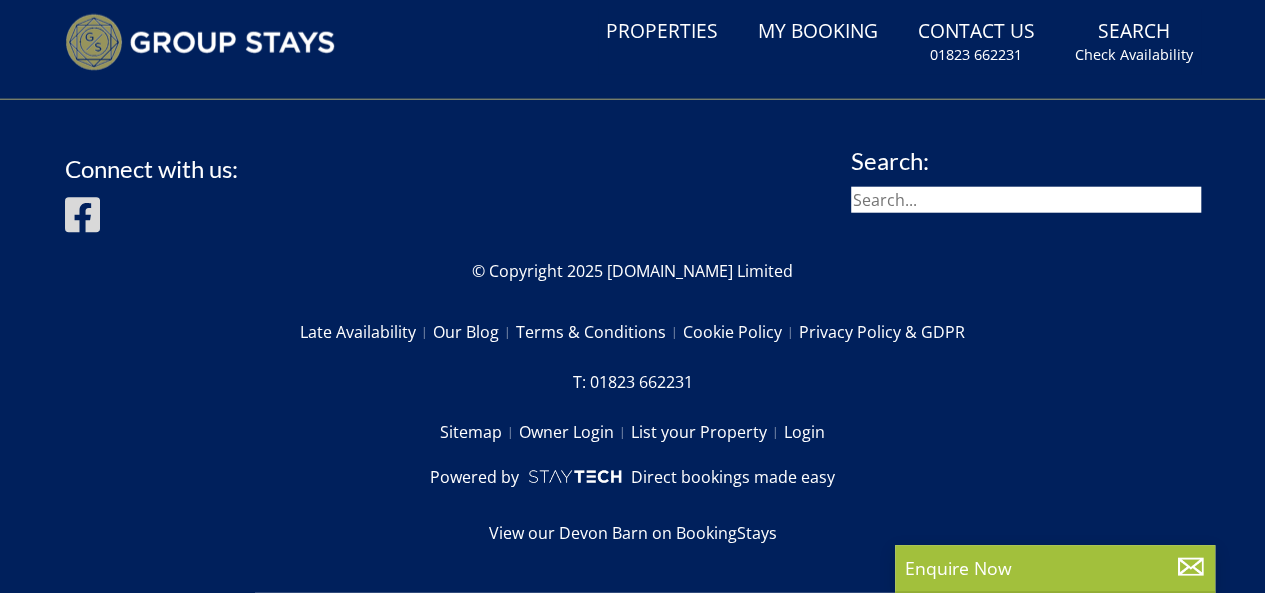 scroll, scrollTop: 0, scrollLeft: 0, axis: both 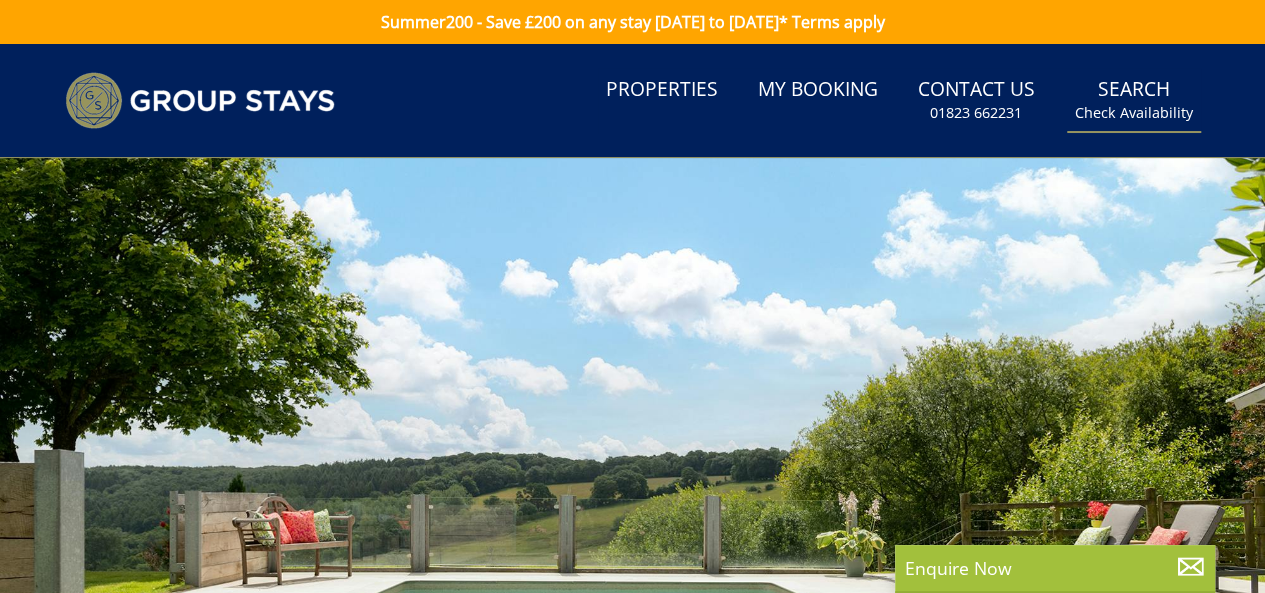 click on "Search  Check Availability" at bounding box center (1134, 100) 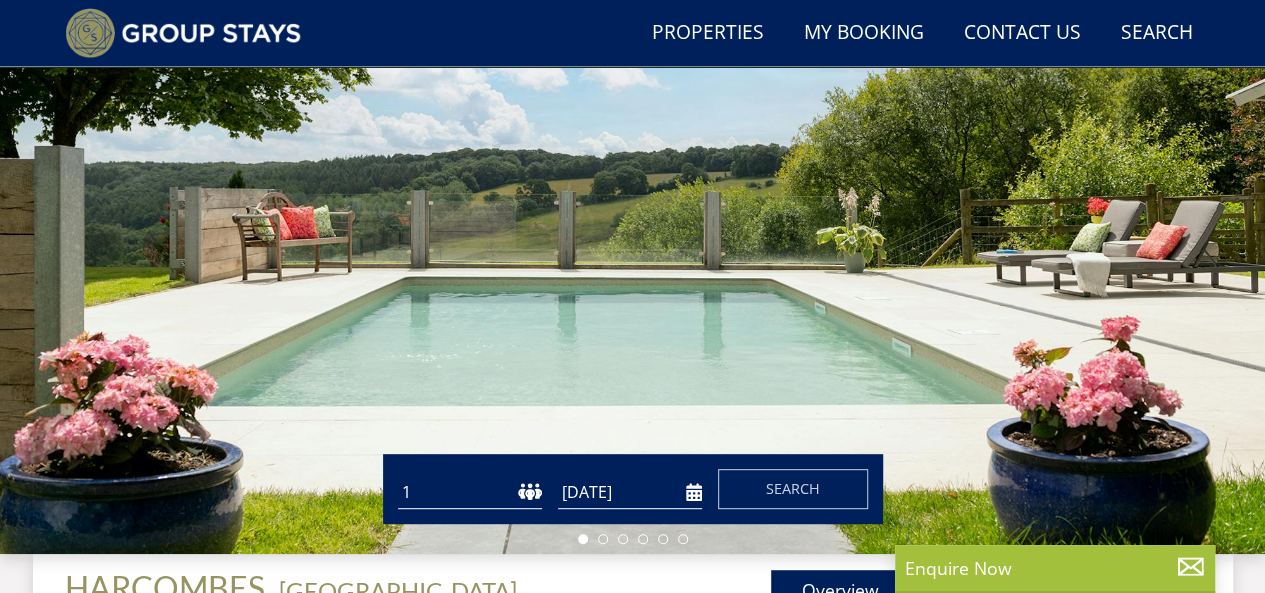scroll, scrollTop: 268, scrollLeft: 0, axis: vertical 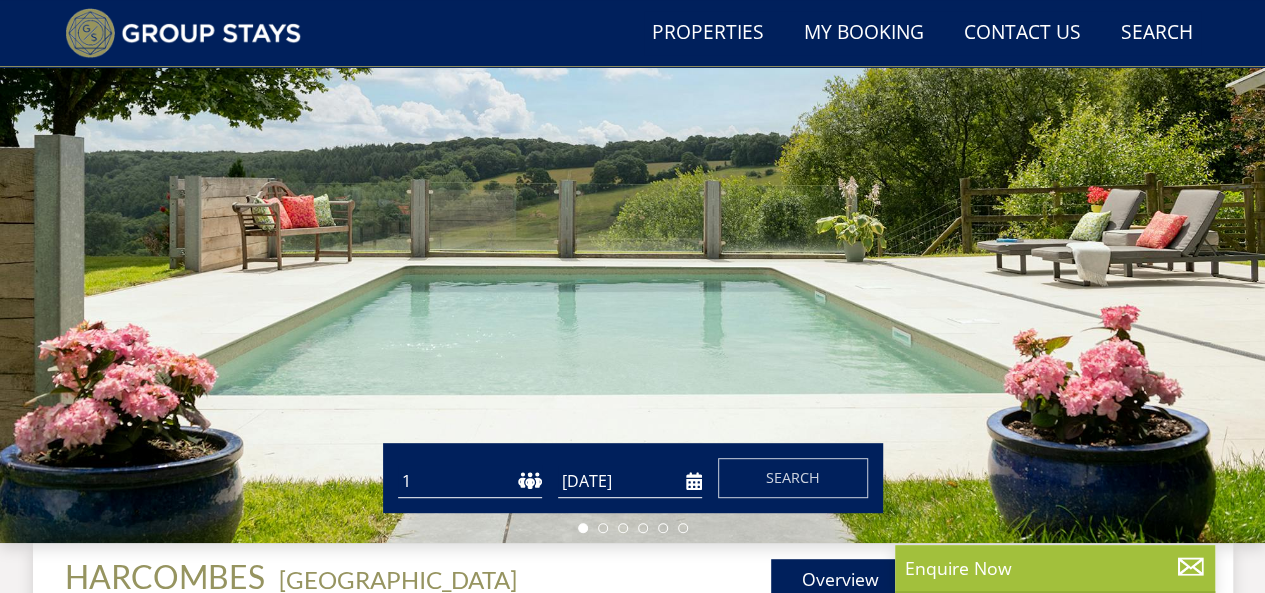 click on "1
2
3
4
5
6
7
8
9
10
11
12
13
14
15
16
17
18
19
20
21
22
23
24
25
26
27
28
29
30
31
32
33
34
35
36
37
38
39
40
41
42
43
44
45
46
47
48
49
50" at bounding box center (470, 481) 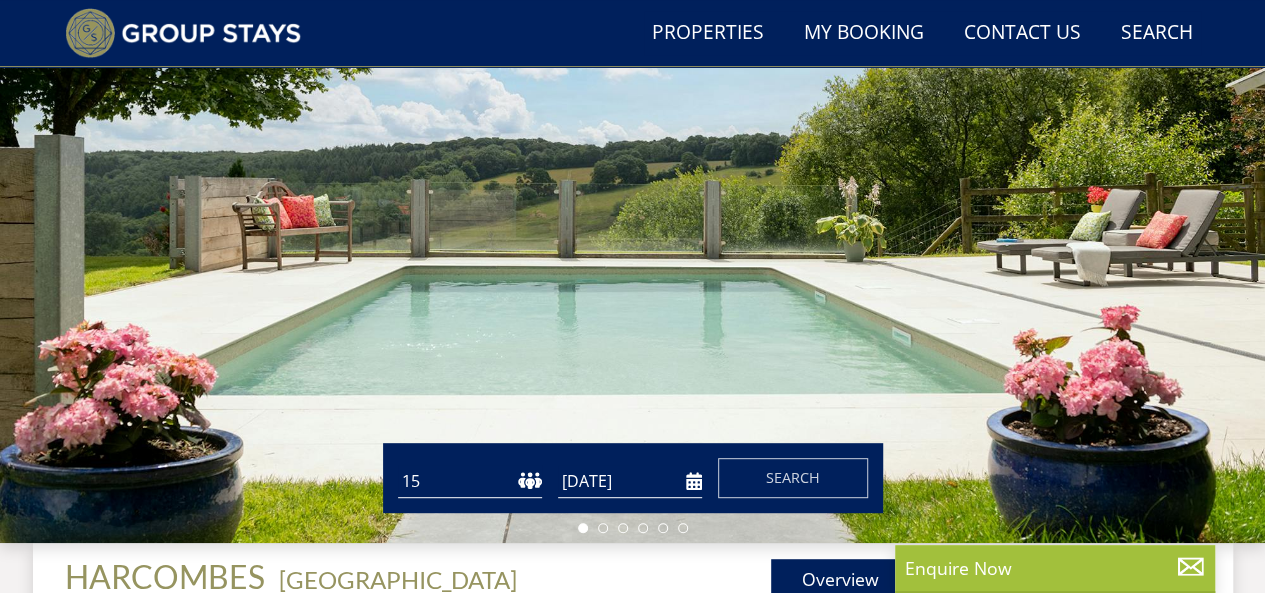click on "1
2
3
4
5
6
7
8
9
10
11
12
13
14
15
16
17
18
19
20
21
22
23
24
25
26
27
28
29
30
31
32
33
34
35
36
37
38
39
40
41
42
43
44
45
46
47
48
49
50" at bounding box center [470, 481] 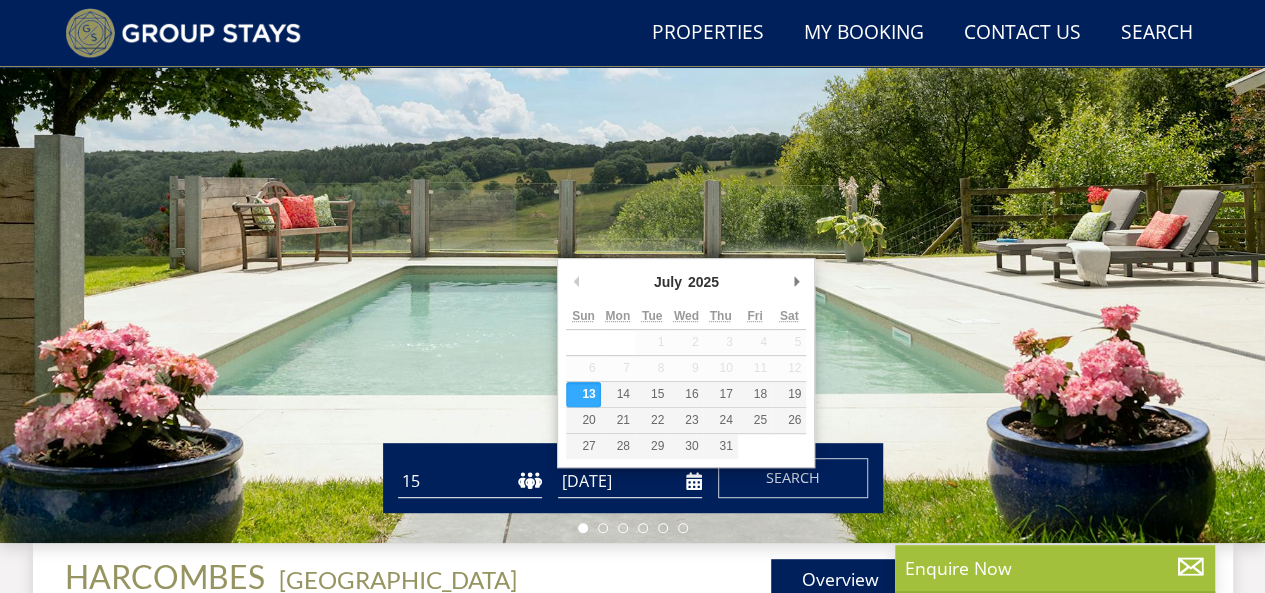 click on "[DATE]" at bounding box center (630, 481) 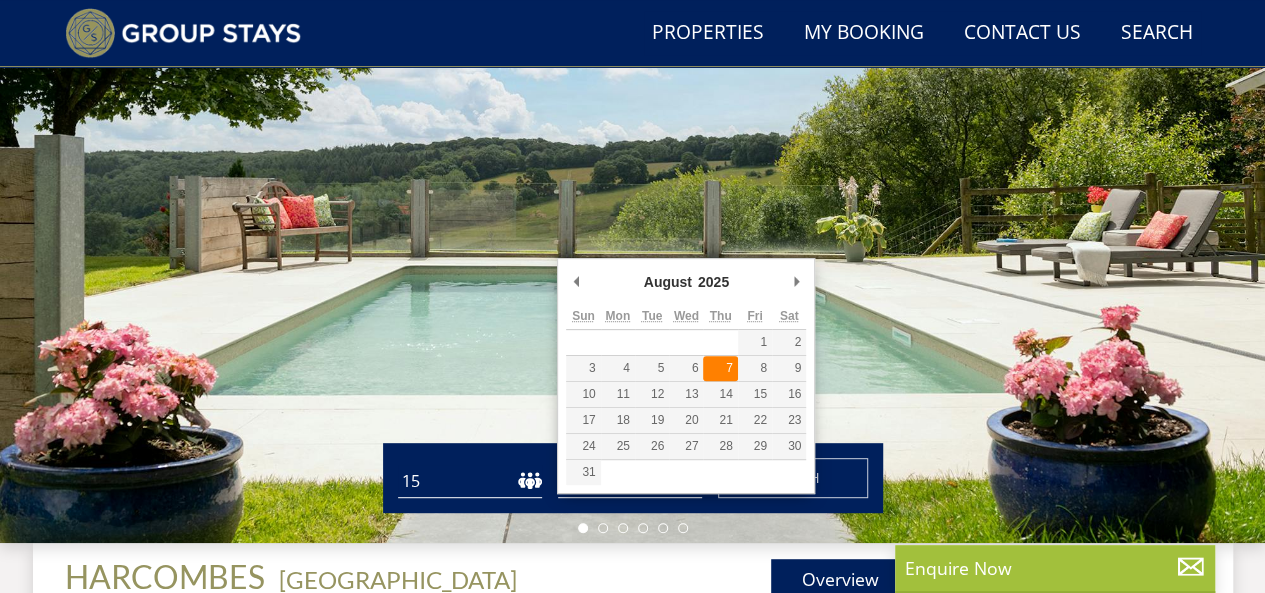 type on "07/08/2025" 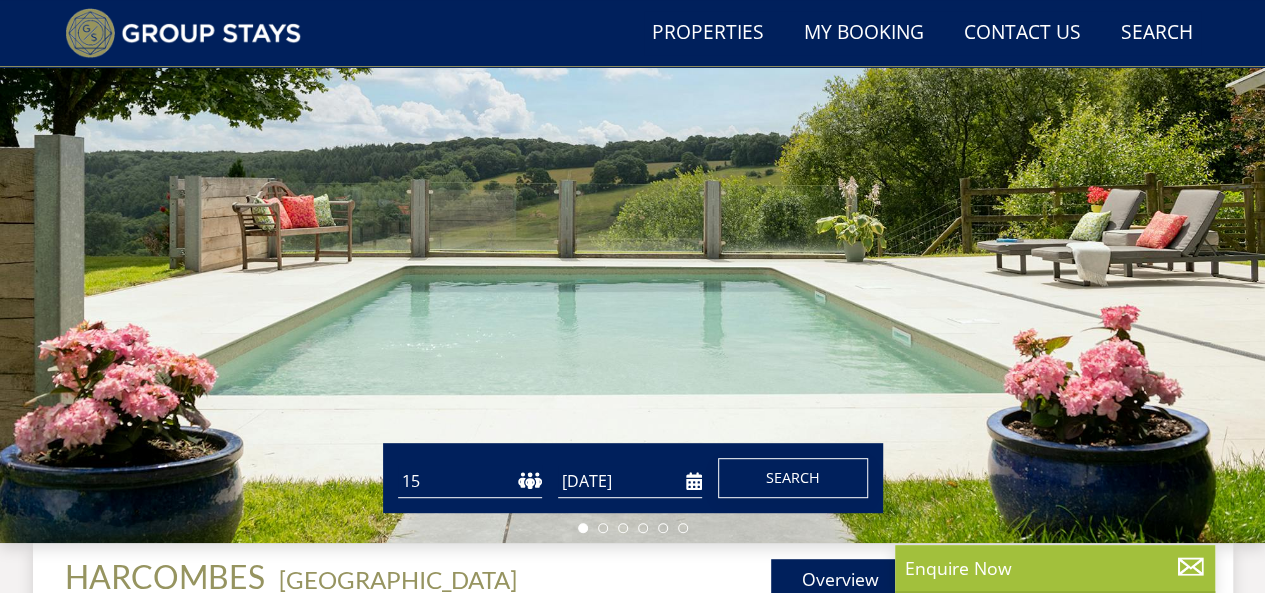 click on "Search" at bounding box center [793, 477] 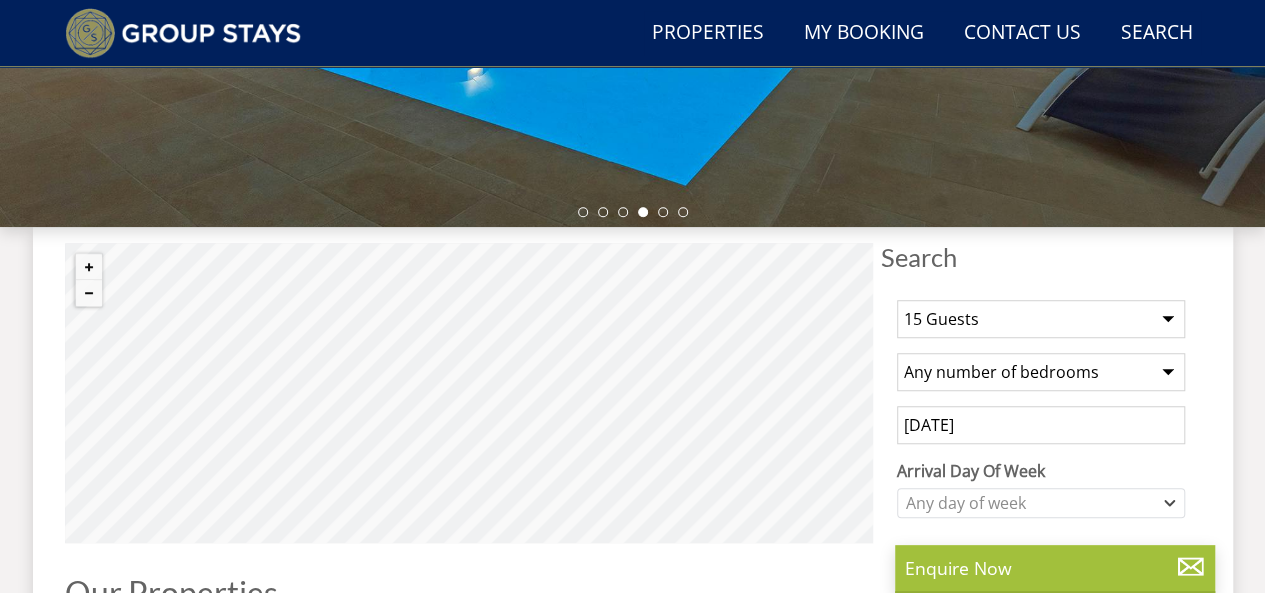 scroll, scrollTop: 600, scrollLeft: 0, axis: vertical 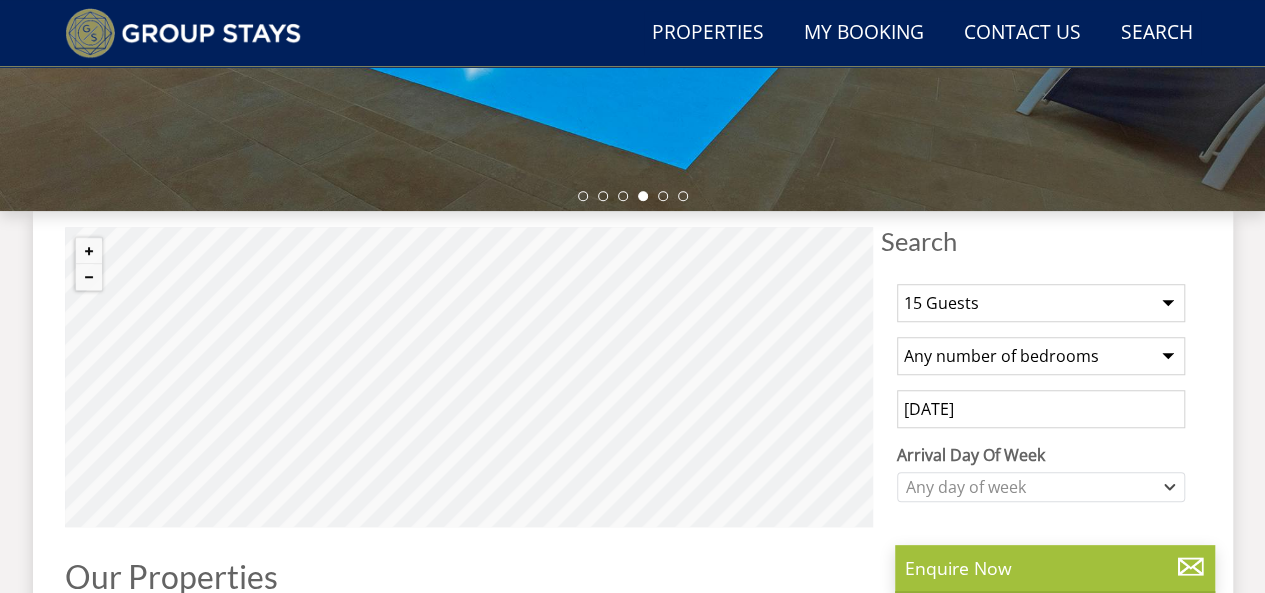 click on "1 Guest
2 Guests
3 Guests
4 Guests
5 Guests
6 Guests
7 Guests
8 Guests
9 Guests
10 Guests
11 Guests
12 Guests
13 Guests
14 Guests
15 Guests
16 Guests
17 Guests
18 Guests
19 Guests
20 Guests
21 Guests
22 Guests
23 Guests
24 Guests
25 Guests
26 Guests
27 Guests
28 Guests
29 Guests
30 Guests
31 Guests
32 Guests" at bounding box center (1041, 303) 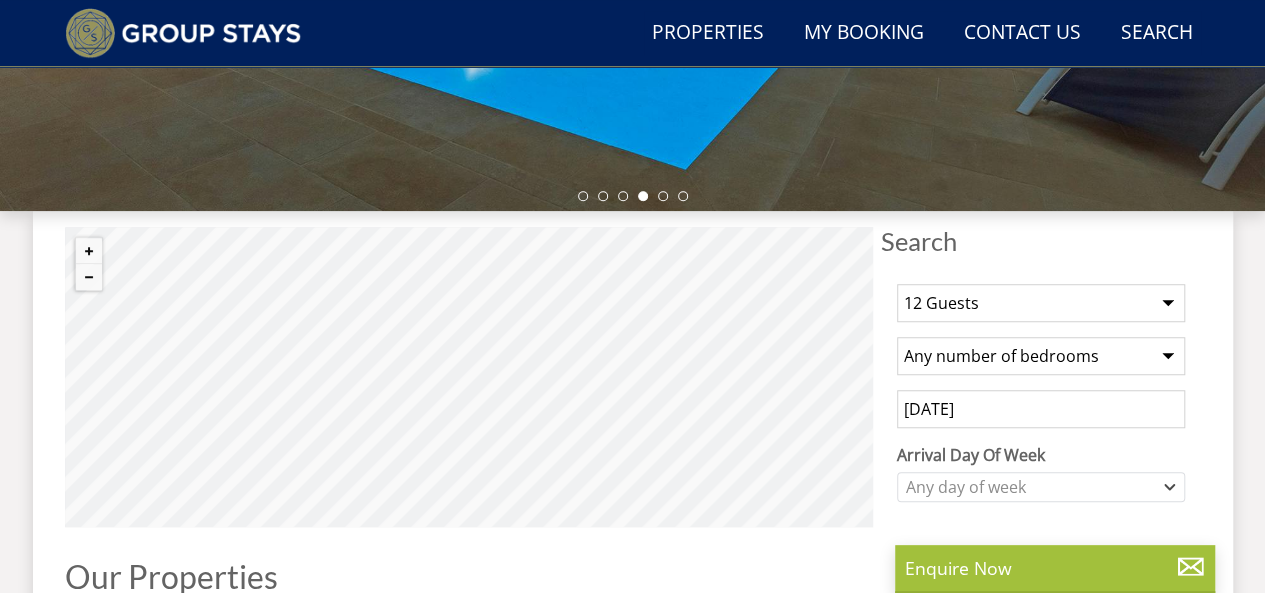 click on "1 Guest
2 Guests
3 Guests
4 Guests
5 Guests
6 Guests
7 Guests
8 Guests
9 Guests
10 Guests
11 Guests
12 Guests
13 Guests
14 Guests
15 Guests
16 Guests
17 Guests
18 Guests
19 Guests
20 Guests
21 Guests
22 Guests
23 Guests
24 Guests
25 Guests
26 Guests
27 Guests
28 Guests
29 Guests
30 Guests
31 Guests
32 Guests" at bounding box center (1041, 303) 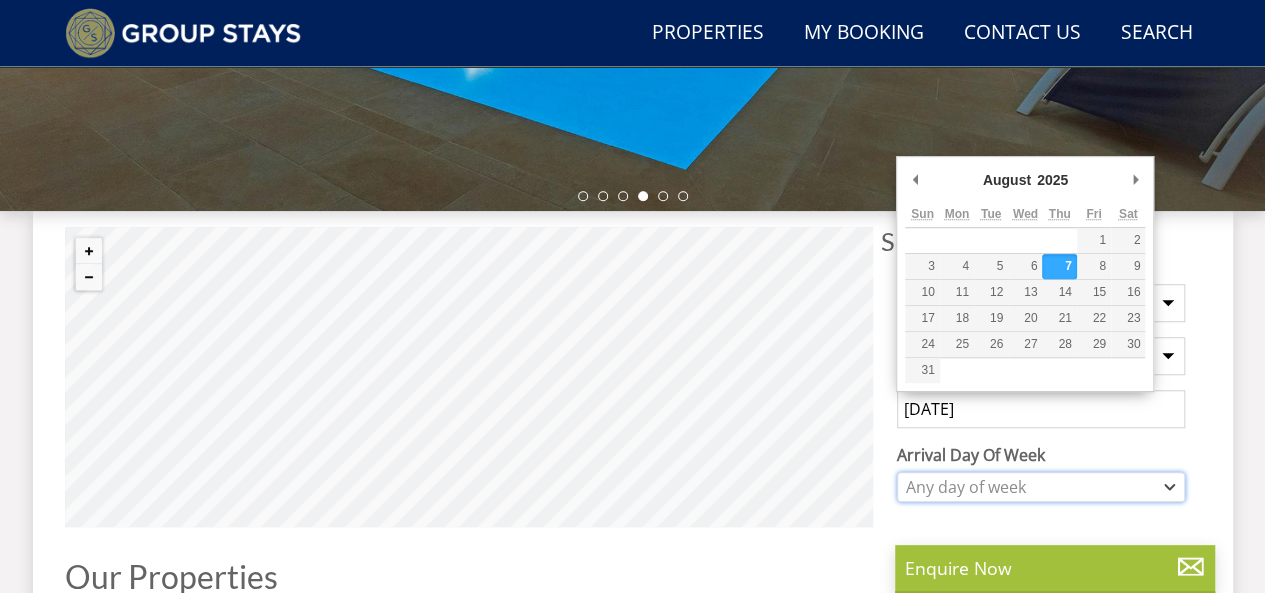 click on "Any day of week" at bounding box center (1030, 487) 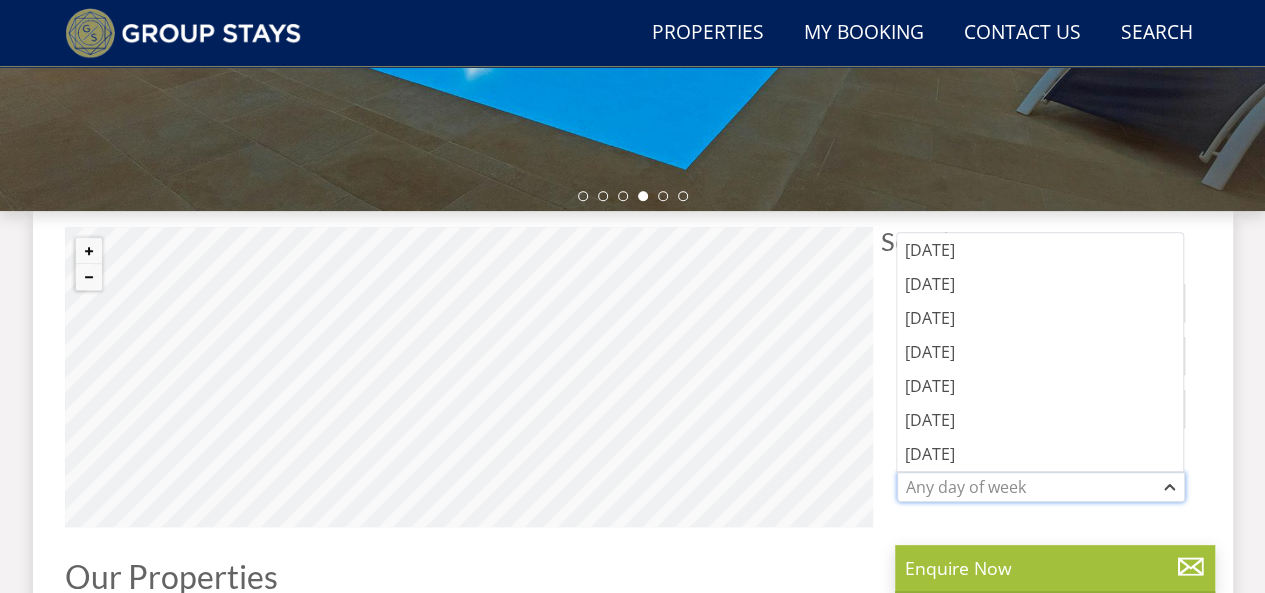 click on "Any day of week" at bounding box center [1030, 487] 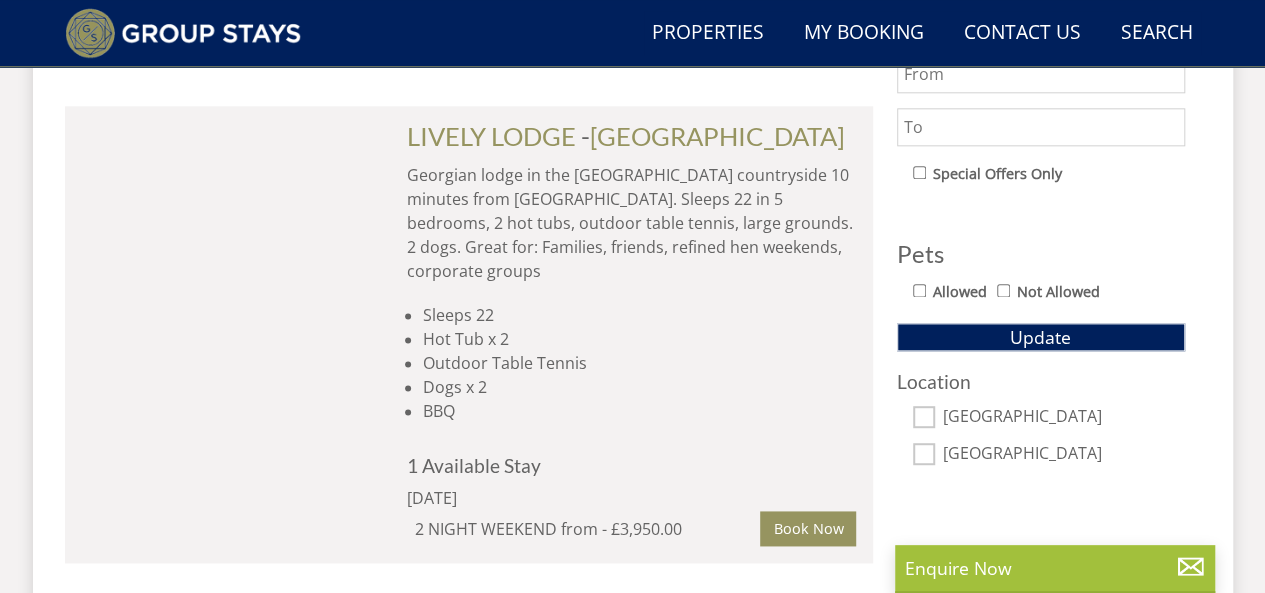 scroll, scrollTop: 1100, scrollLeft: 0, axis: vertical 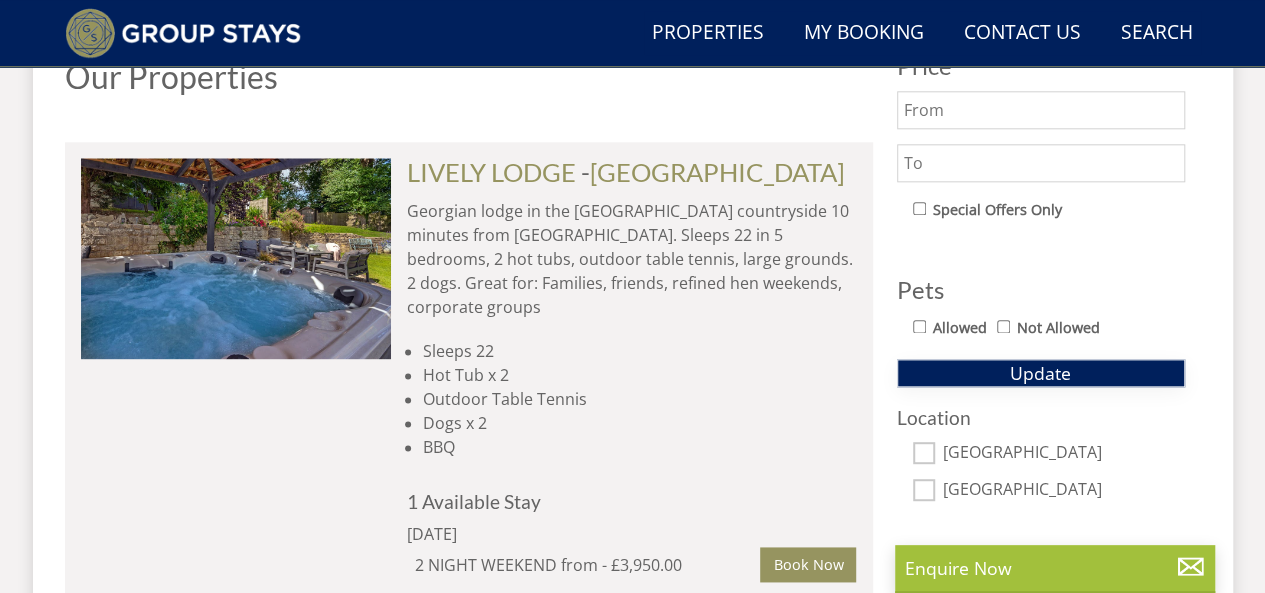 click on "Update" at bounding box center (1040, 373) 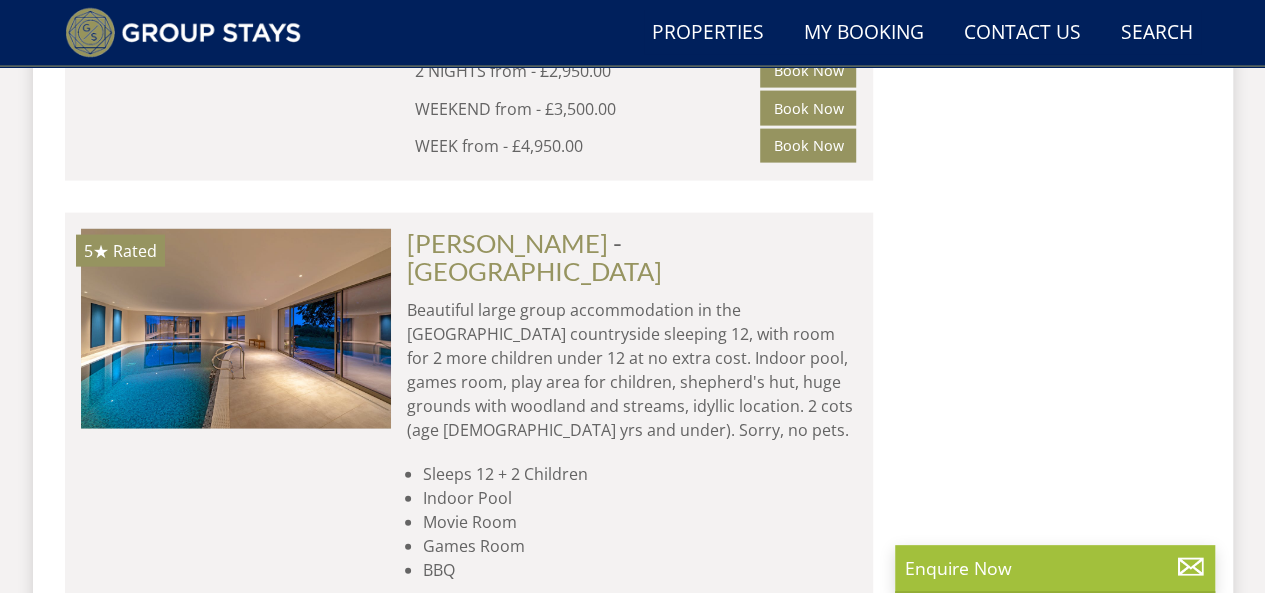 scroll, scrollTop: 2100, scrollLeft: 0, axis: vertical 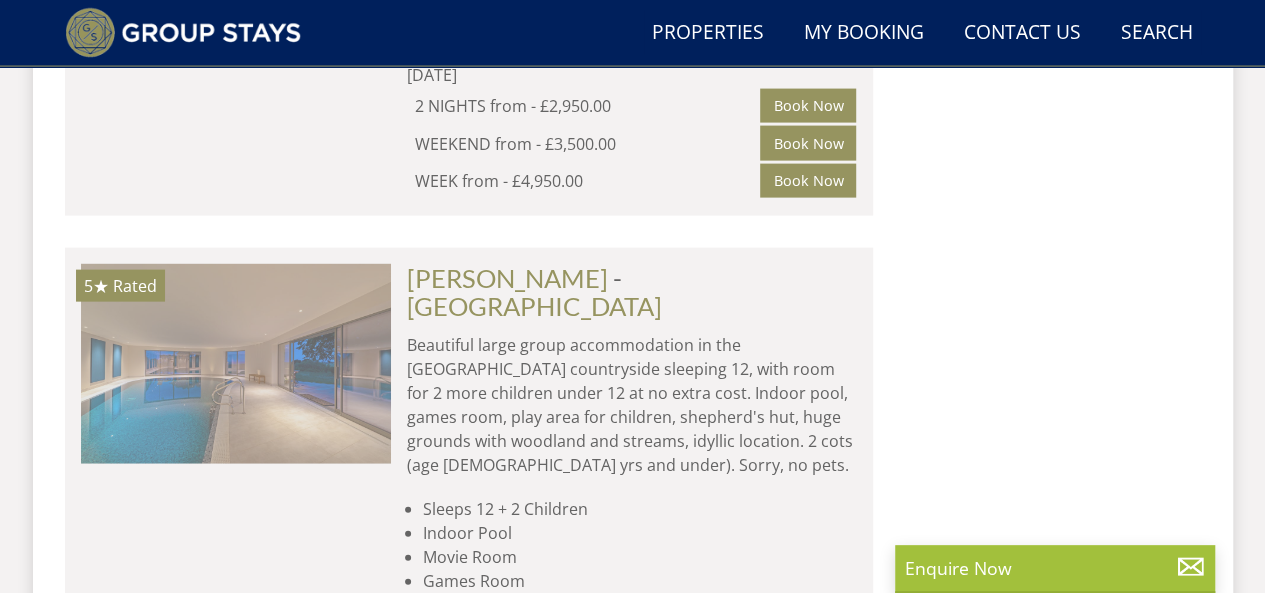click at bounding box center (236, 364) 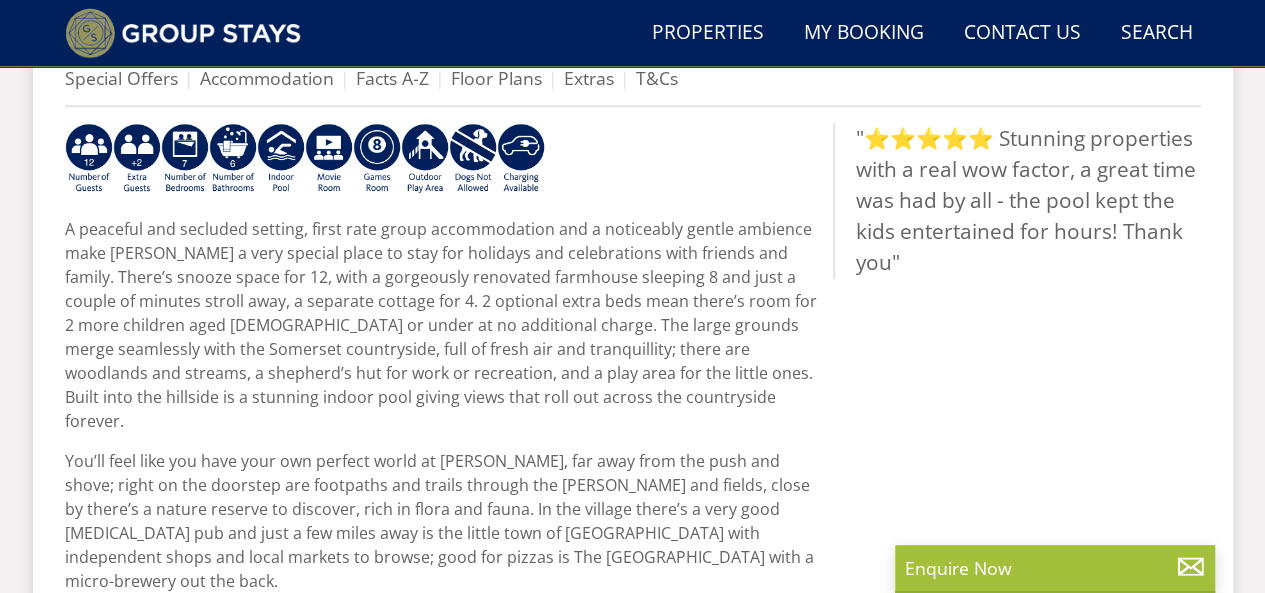 scroll, scrollTop: 500, scrollLeft: 0, axis: vertical 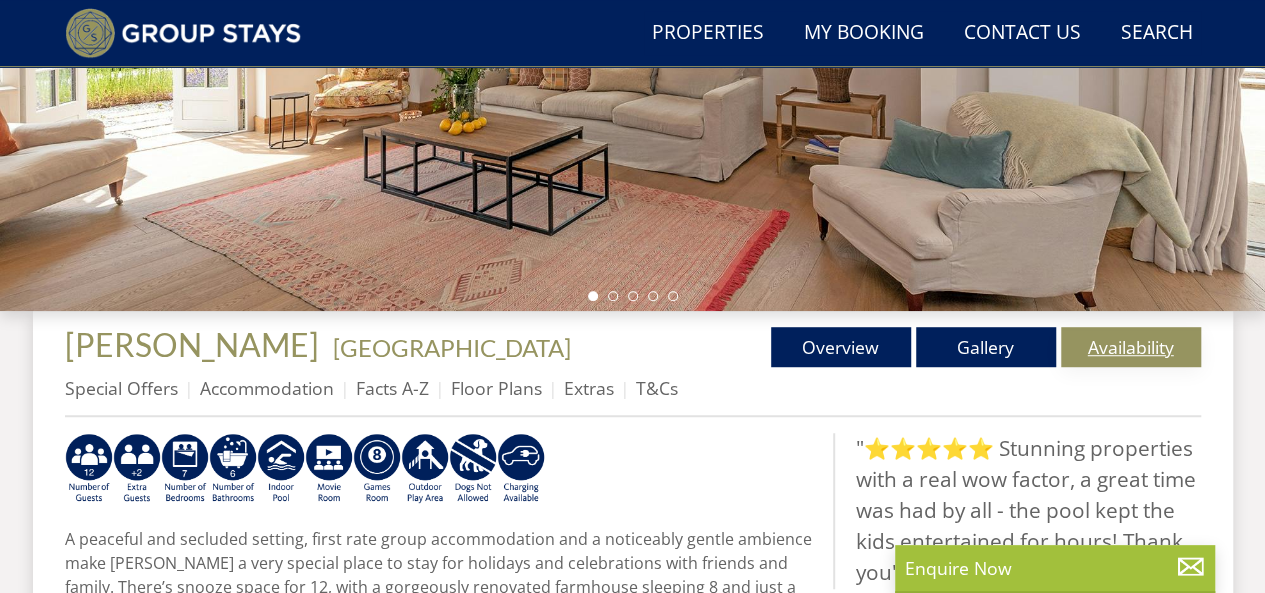 click on "Availability" at bounding box center (1131, 347) 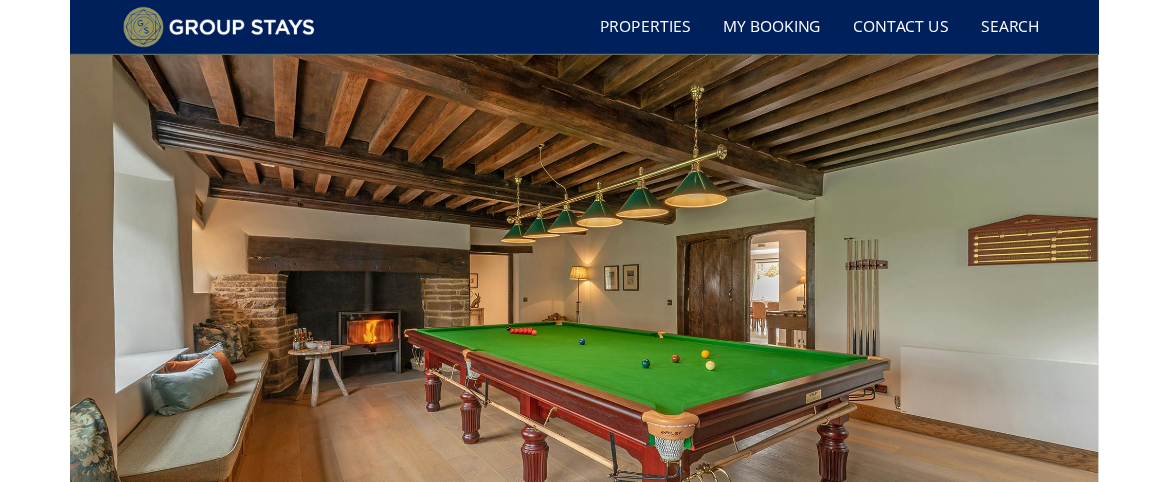 scroll, scrollTop: 200, scrollLeft: 0, axis: vertical 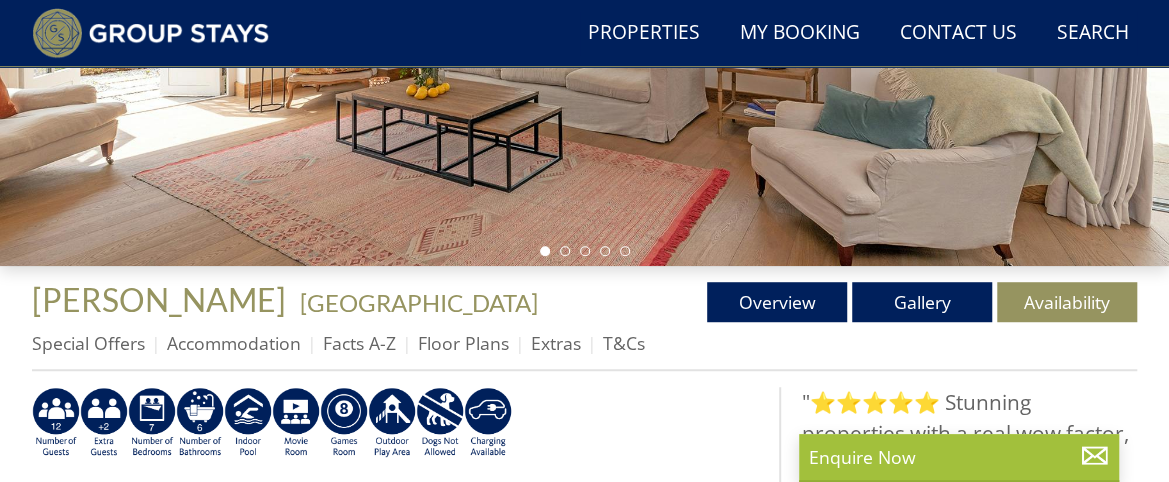select on "12" 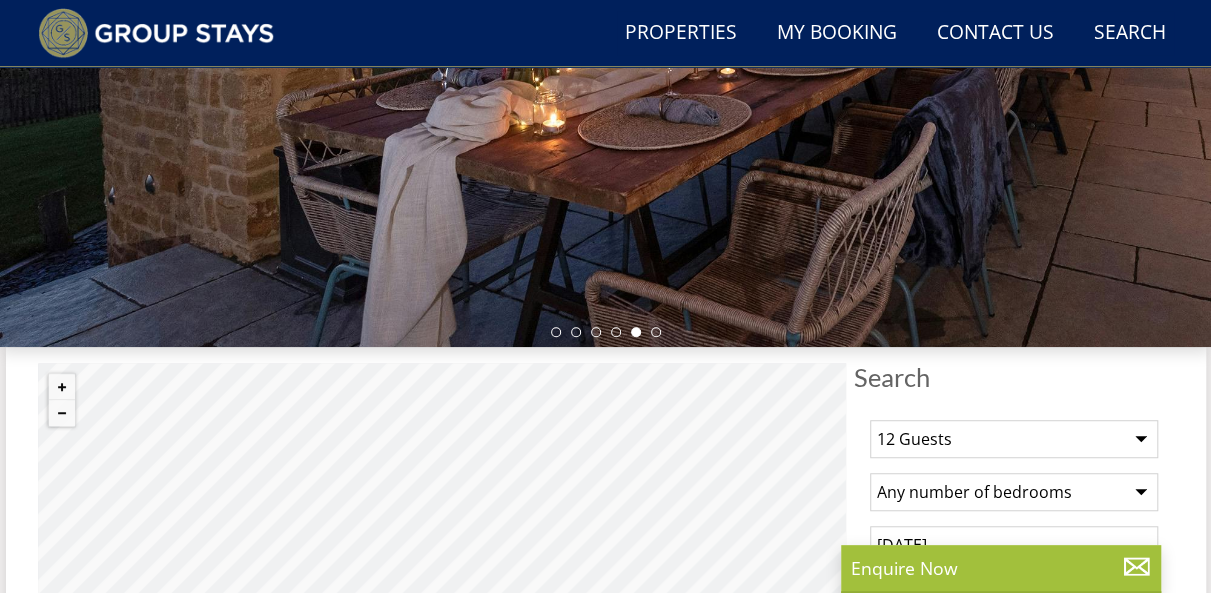 scroll, scrollTop: 423, scrollLeft: 0, axis: vertical 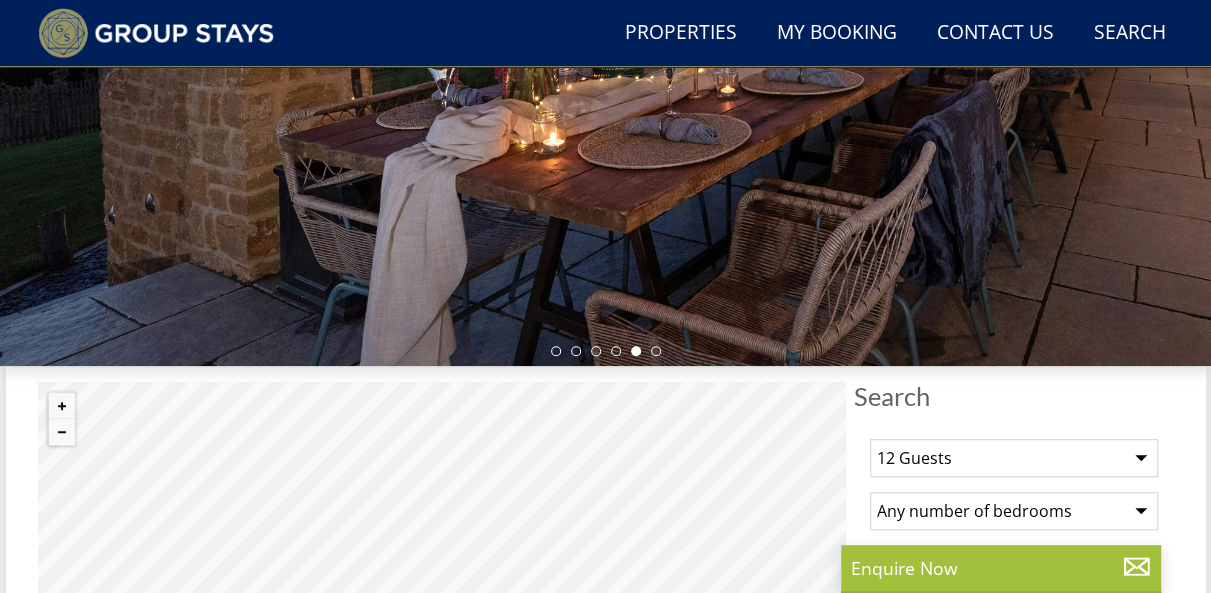 select on "15" 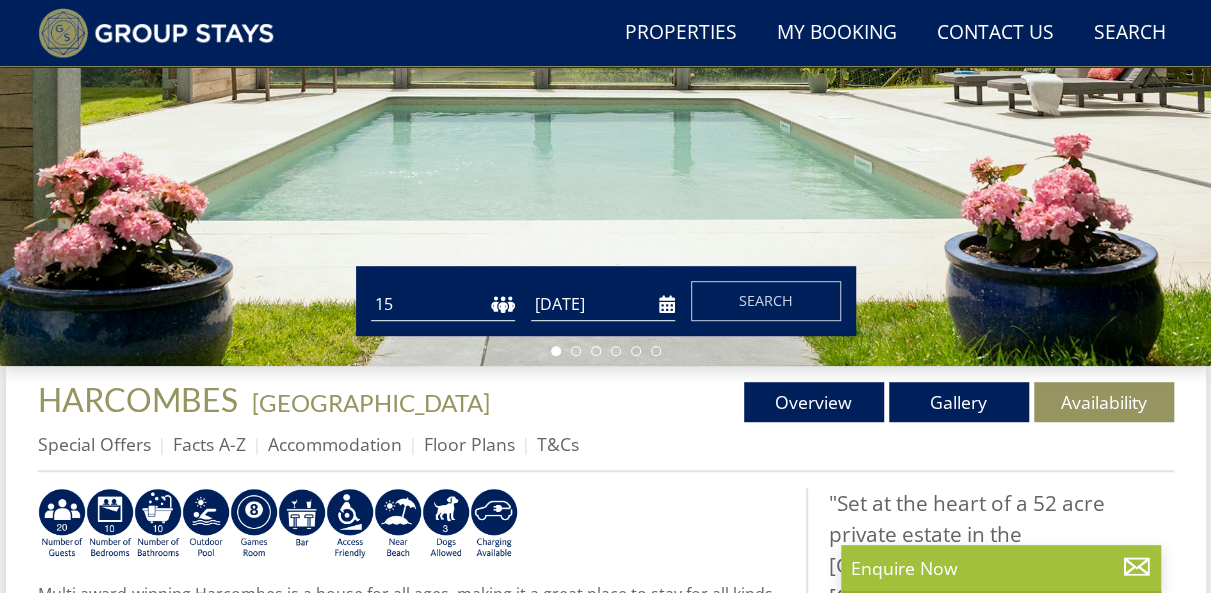 scroll, scrollTop: 268, scrollLeft: 0, axis: vertical 